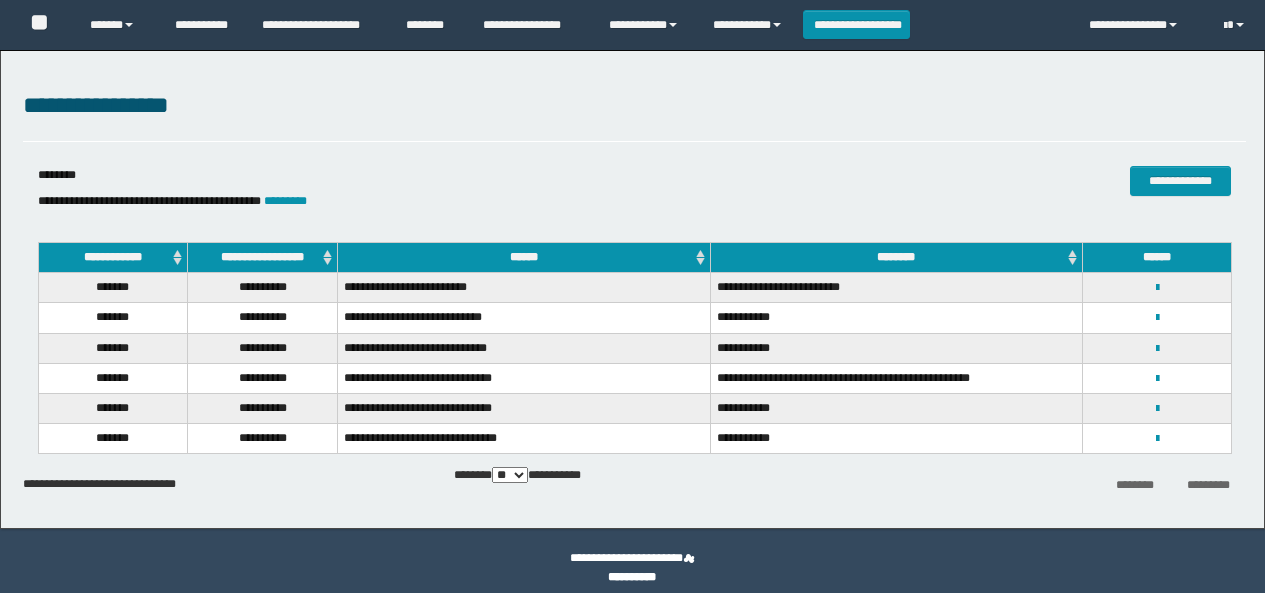 click on "**********" at bounding box center [431, 201] 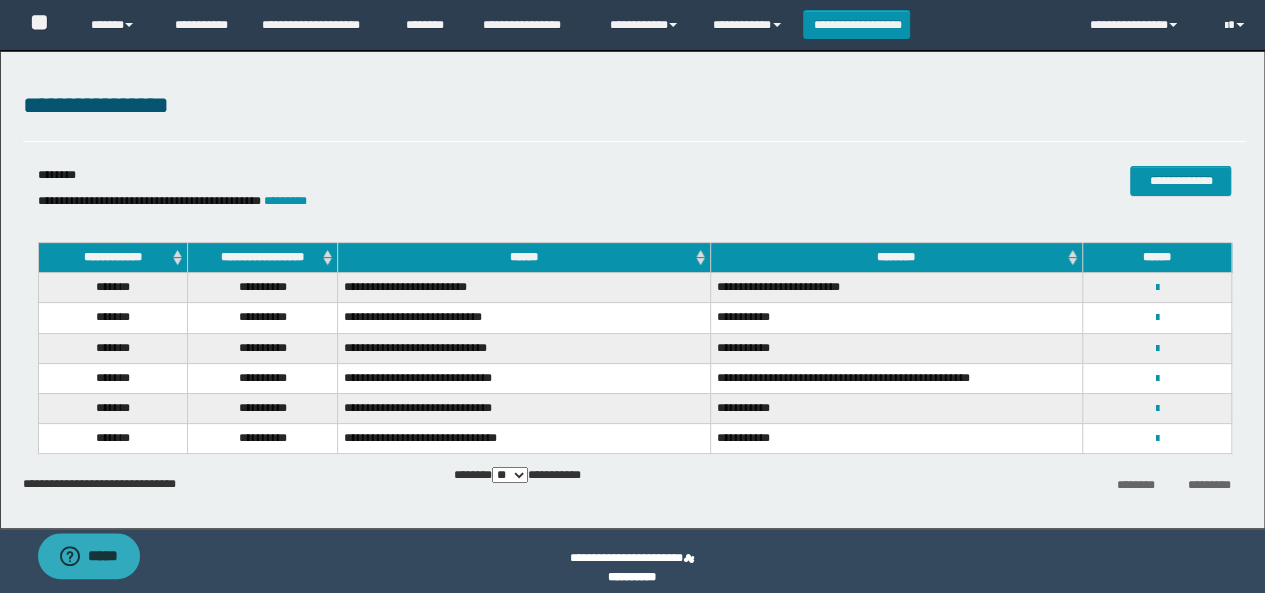 scroll, scrollTop: 0, scrollLeft: 0, axis: both 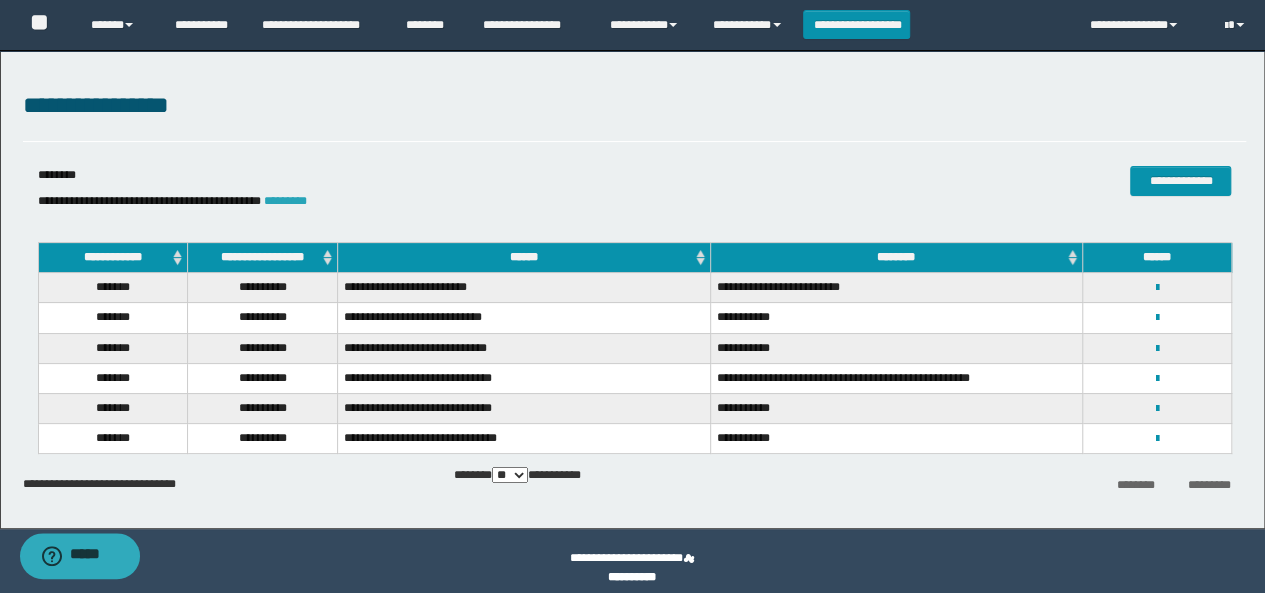 click on "*********" at bounding box center [285, 201] 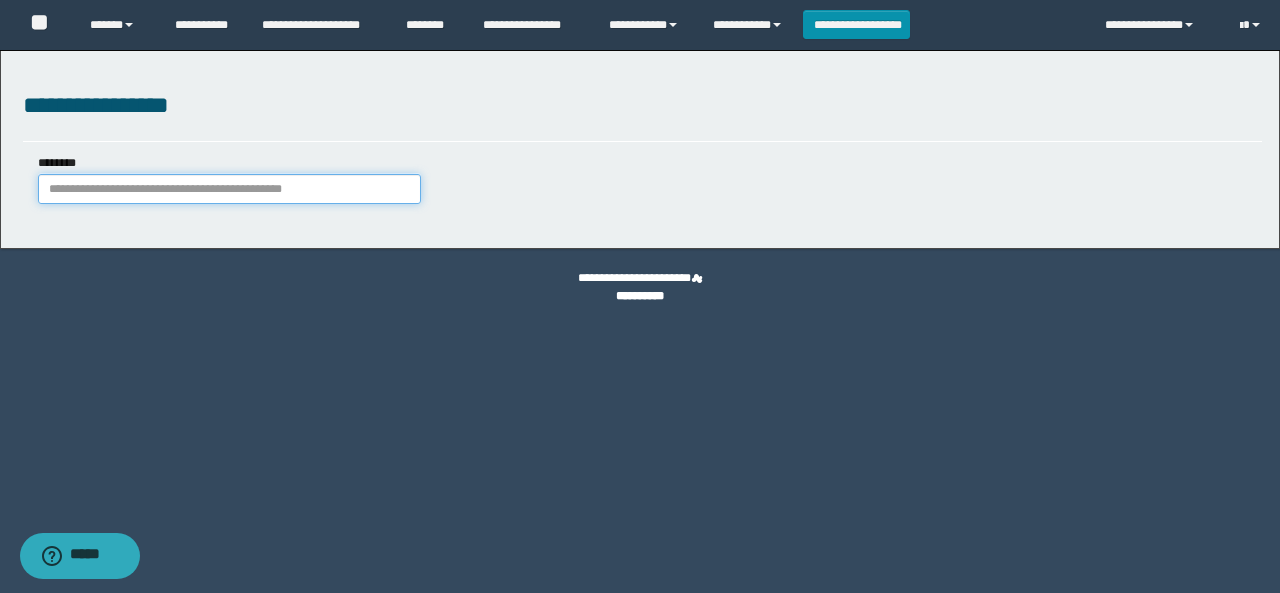 paste on "********" 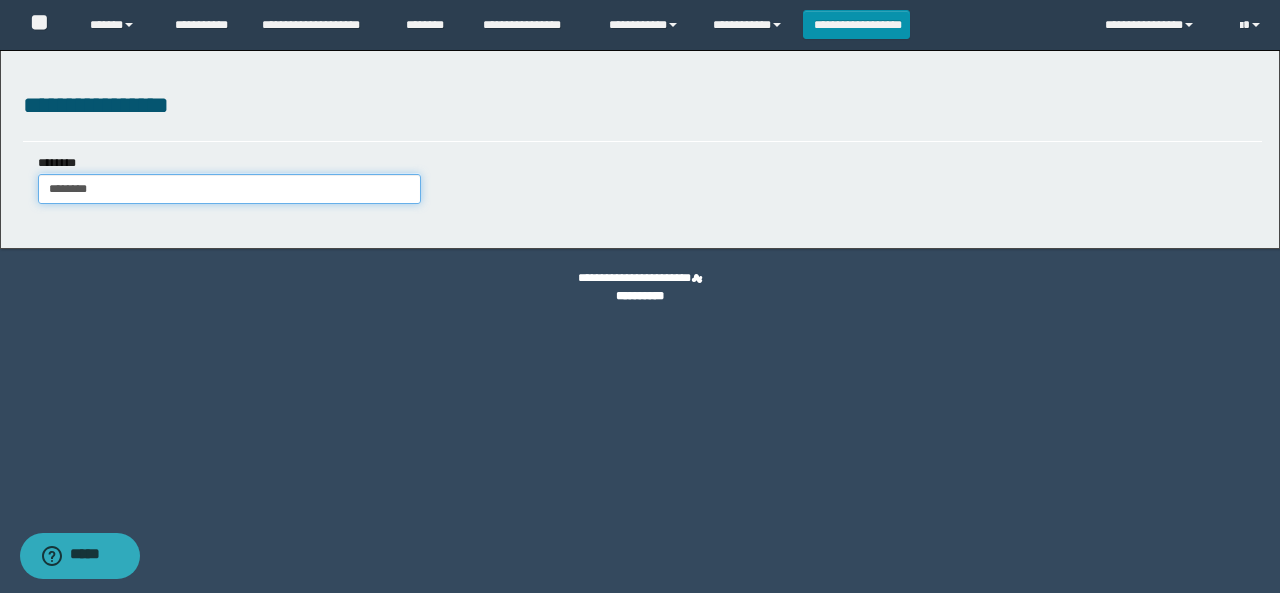 type on "********" 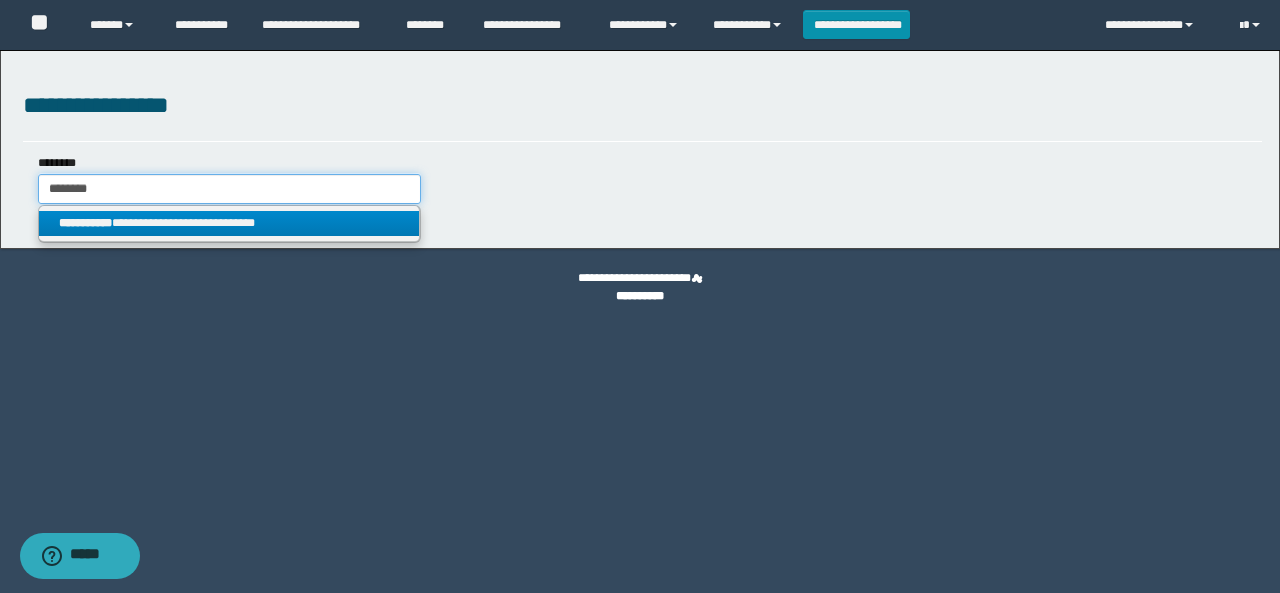 type on "********" 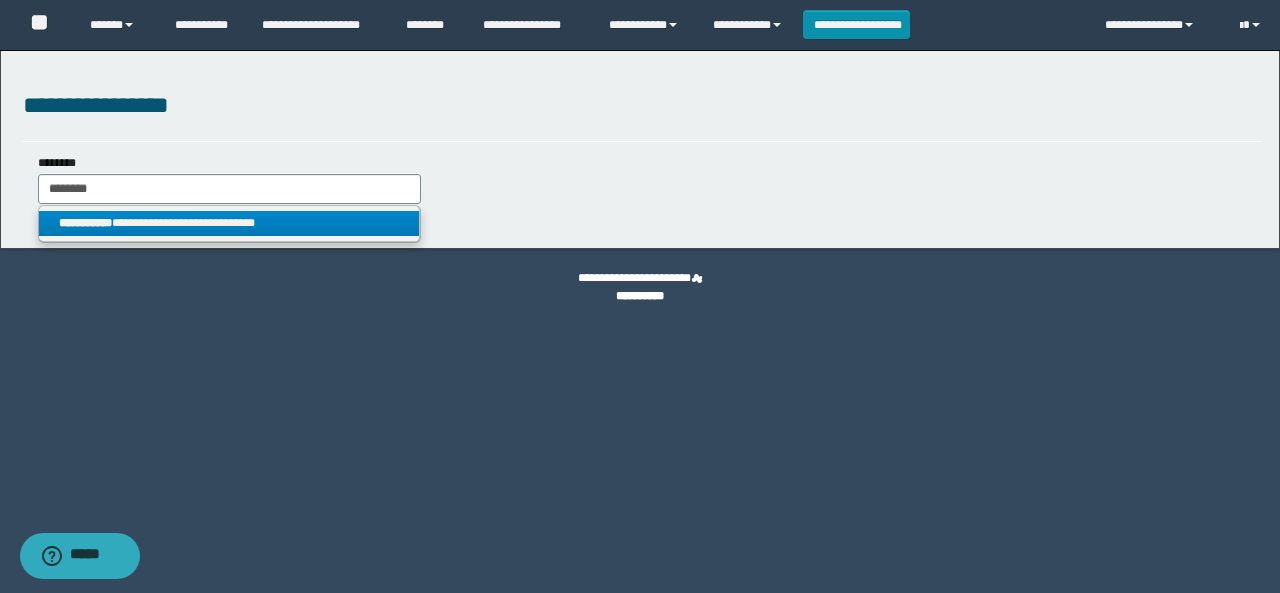 click on "**********" at bounding box center [229, 223] 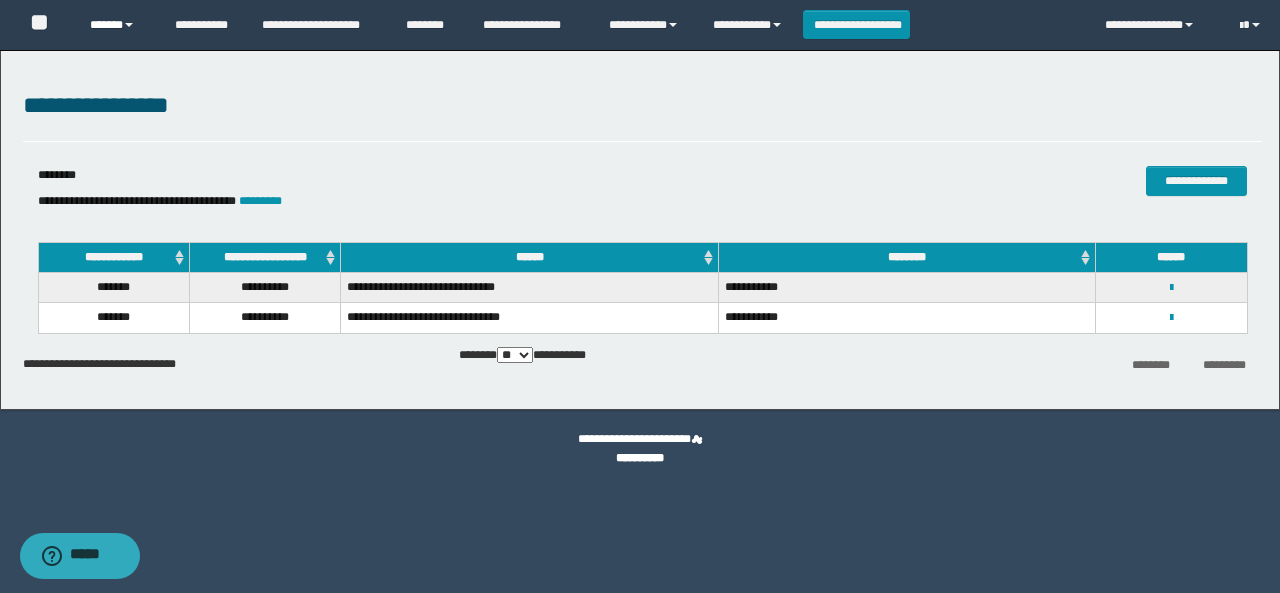 click on "******" at bounding box center (117, 25) 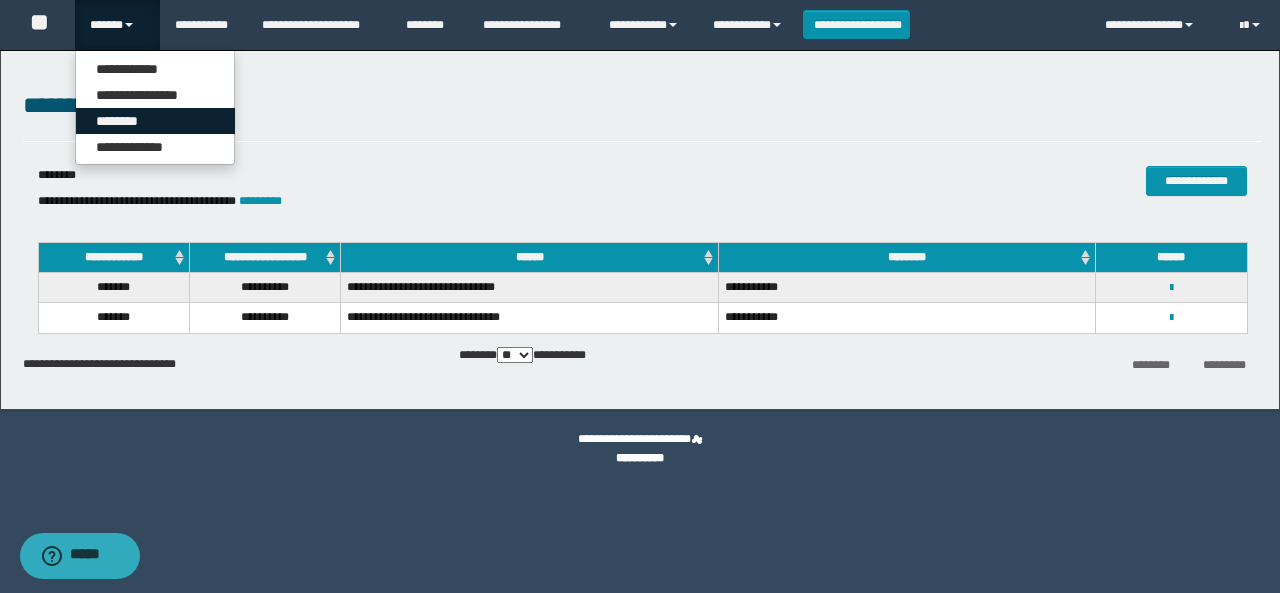click on "********" at bounding box center [155, 121] 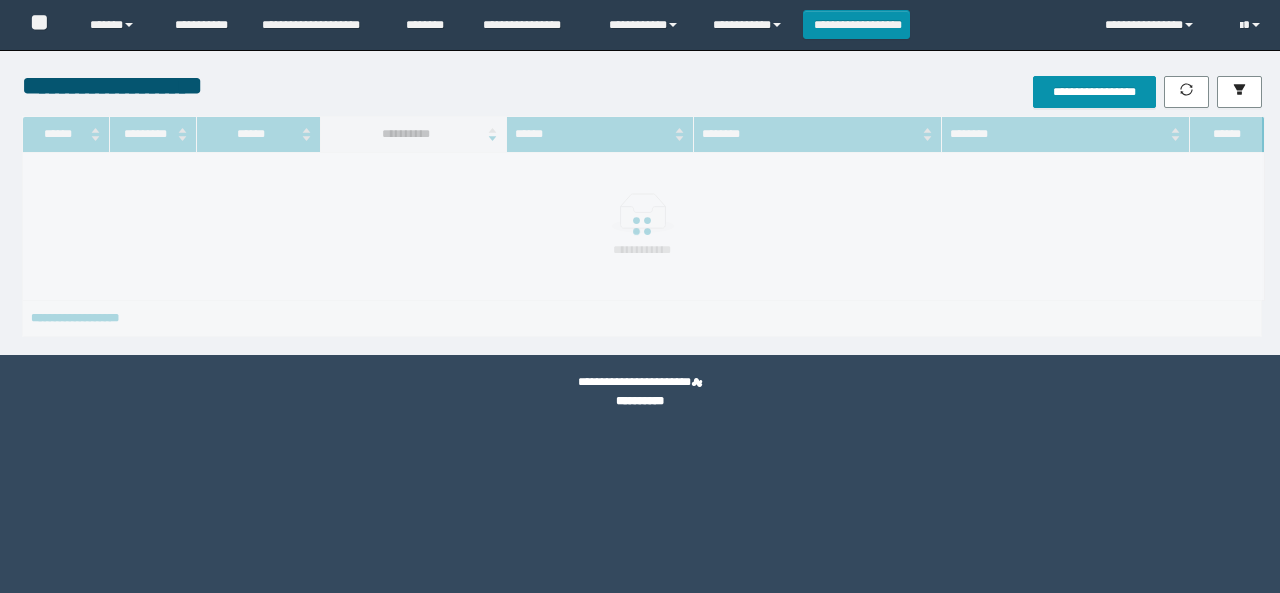scroll, scrollTop: 0, scrollLeft: 0, axis: both 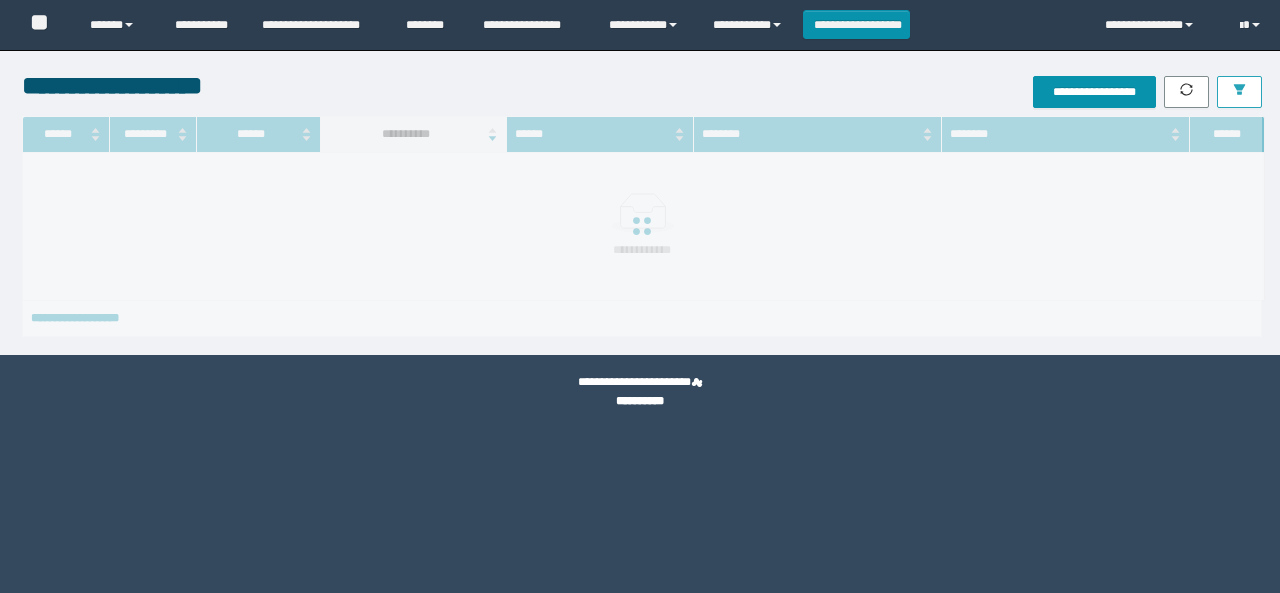 click 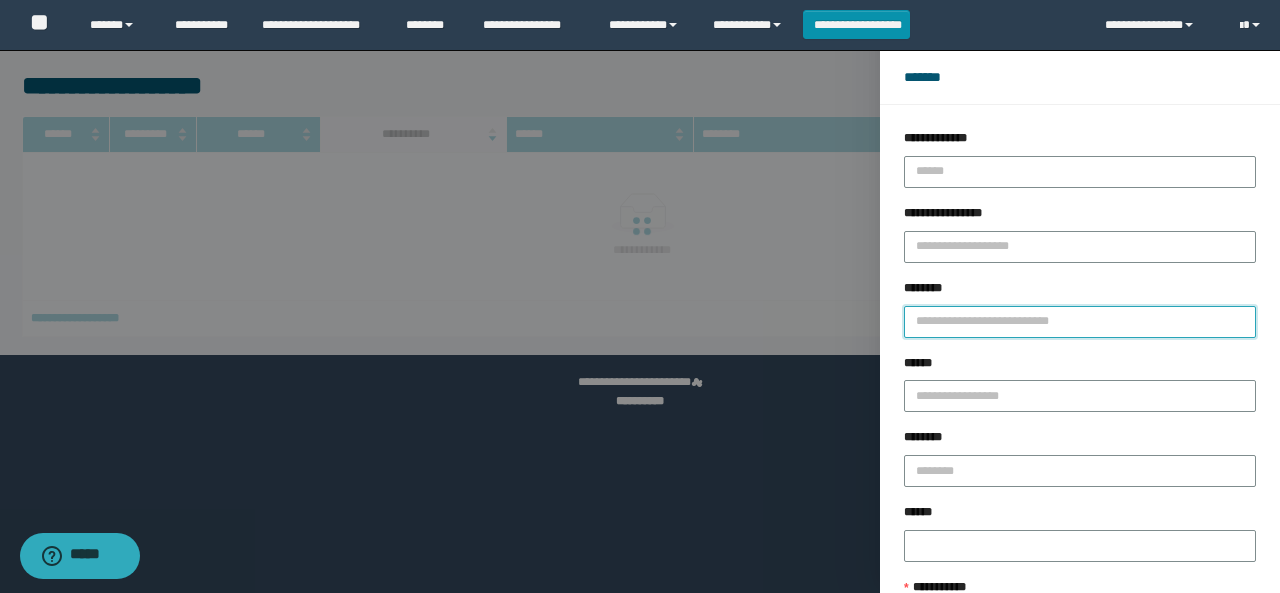 click on "********" at bounding box center (1080, 322) 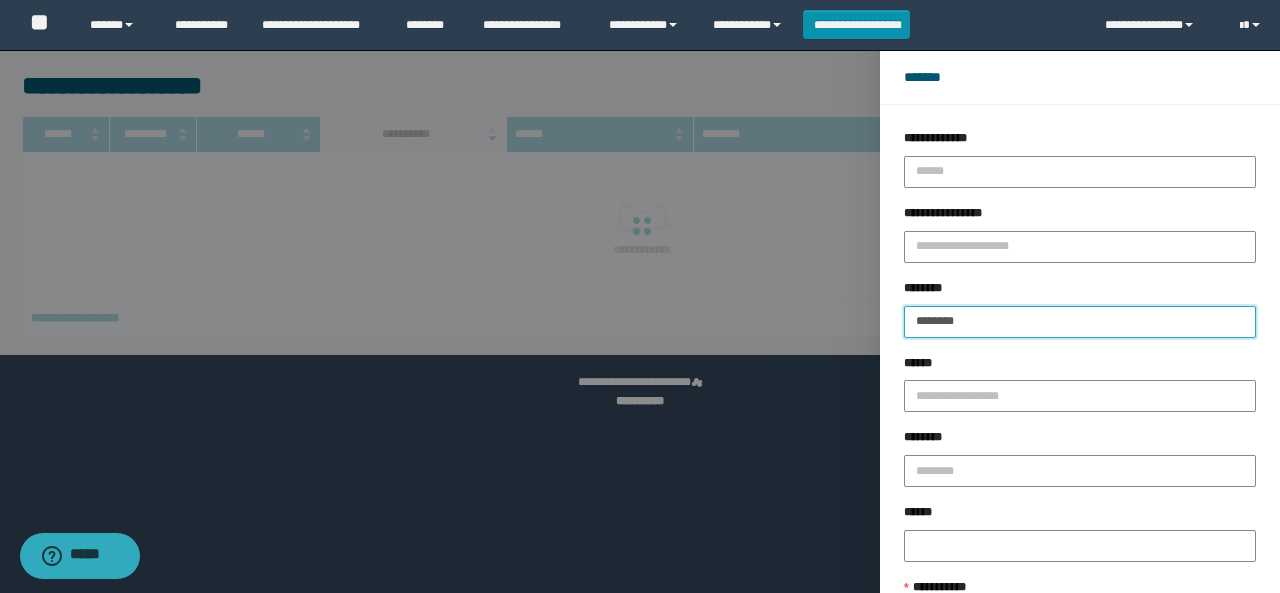 type on "********" 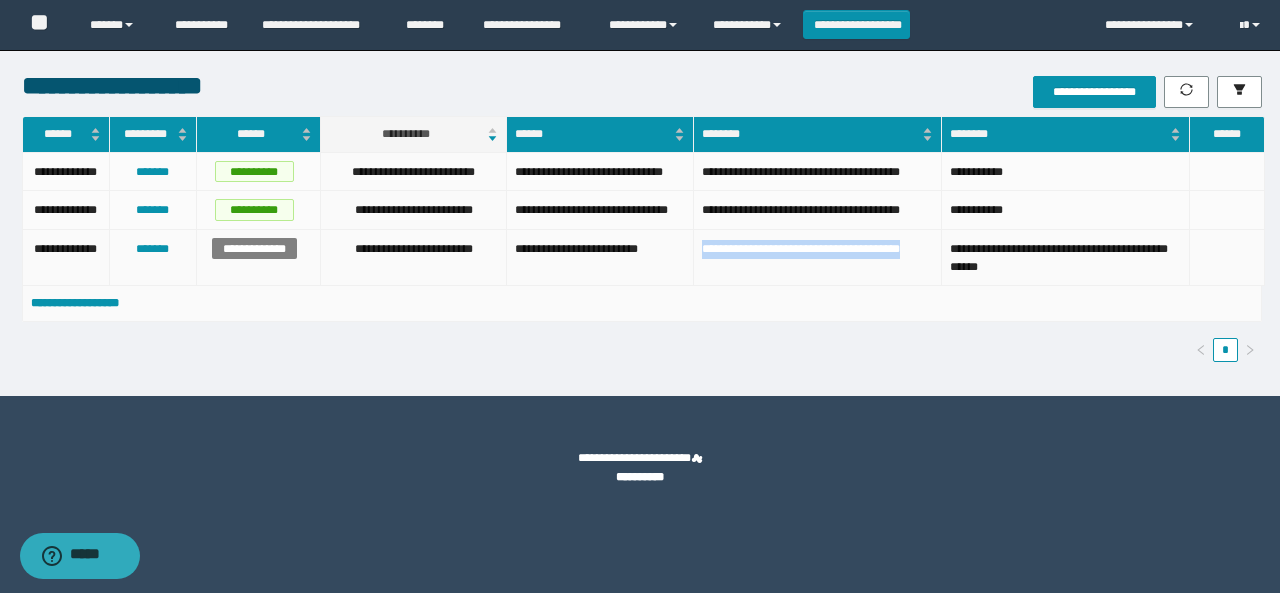 drag, startPoint x: 690, startPoint y: 285, endPoint x: 921, endPoint y: 308, distance: 232.1422 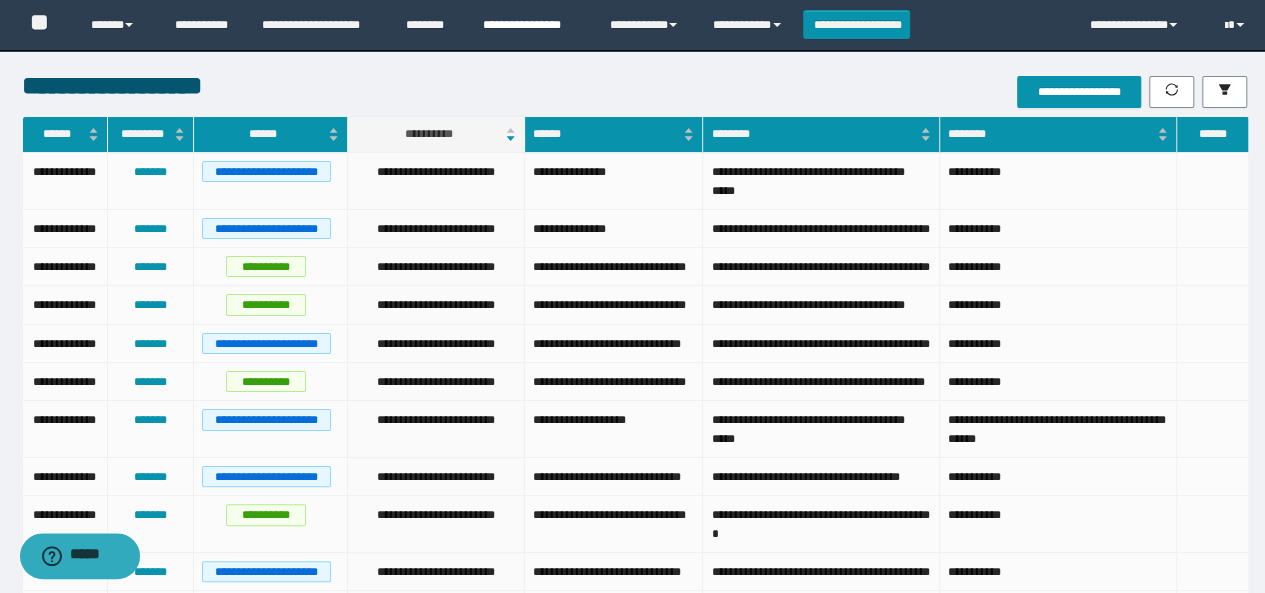 click on "**********" at bounding box center (531, 25) 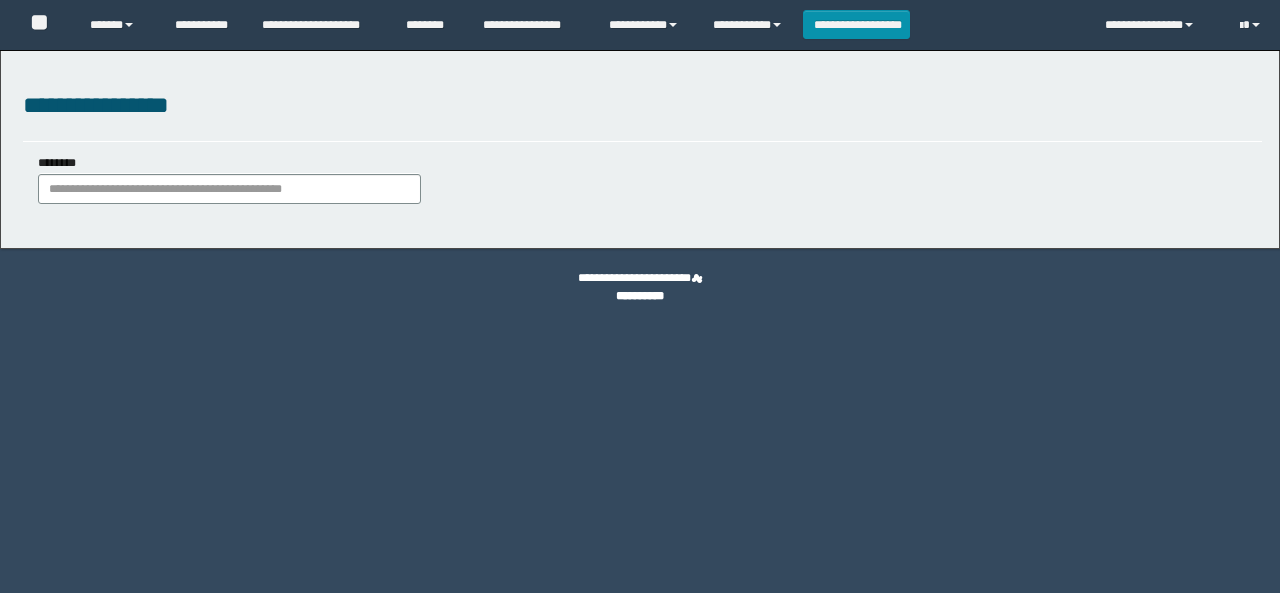 scroll, scrollTop: 0, scrollLeft: 0, axis: both 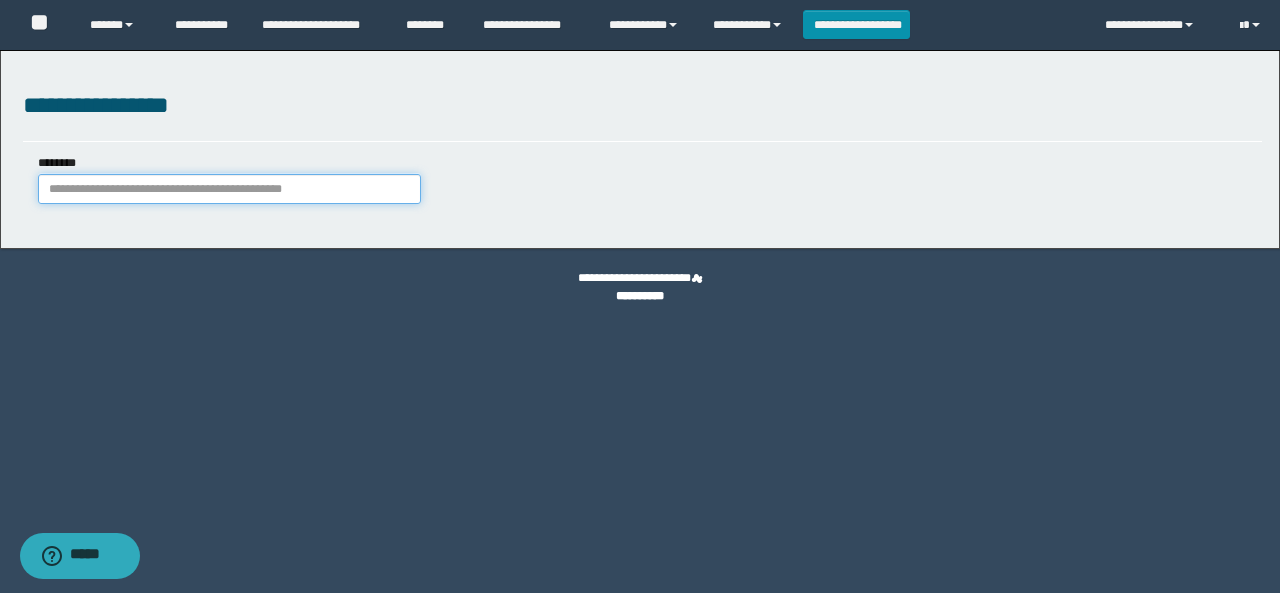 click on "********" at bounding box center [229, 189] 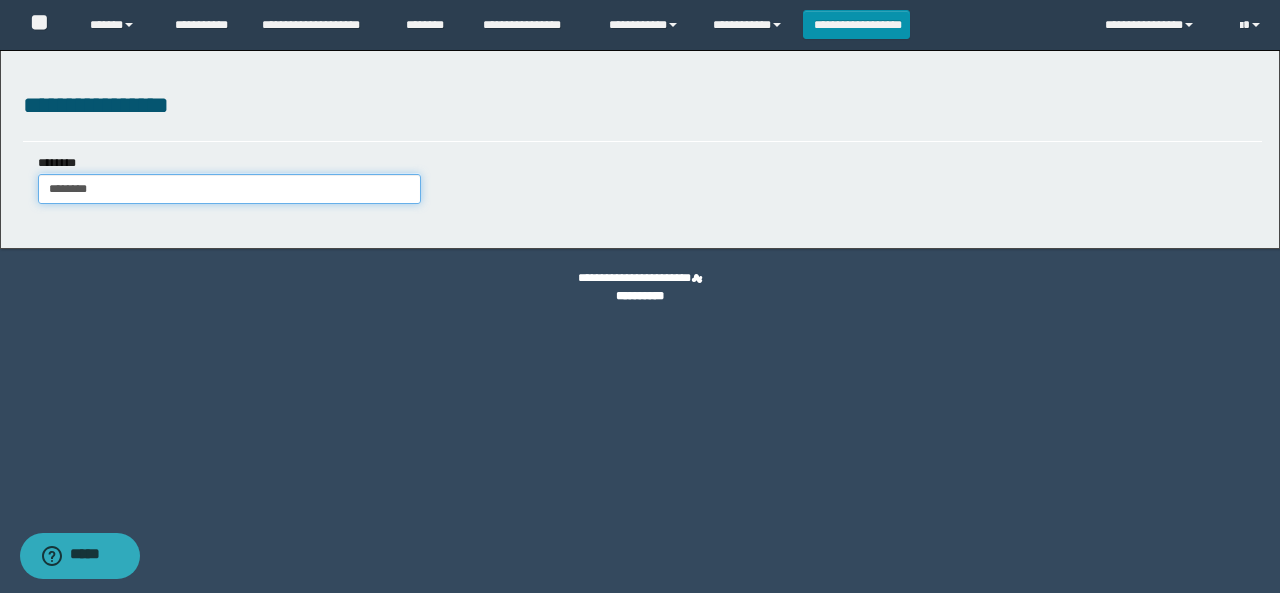 type on "********" 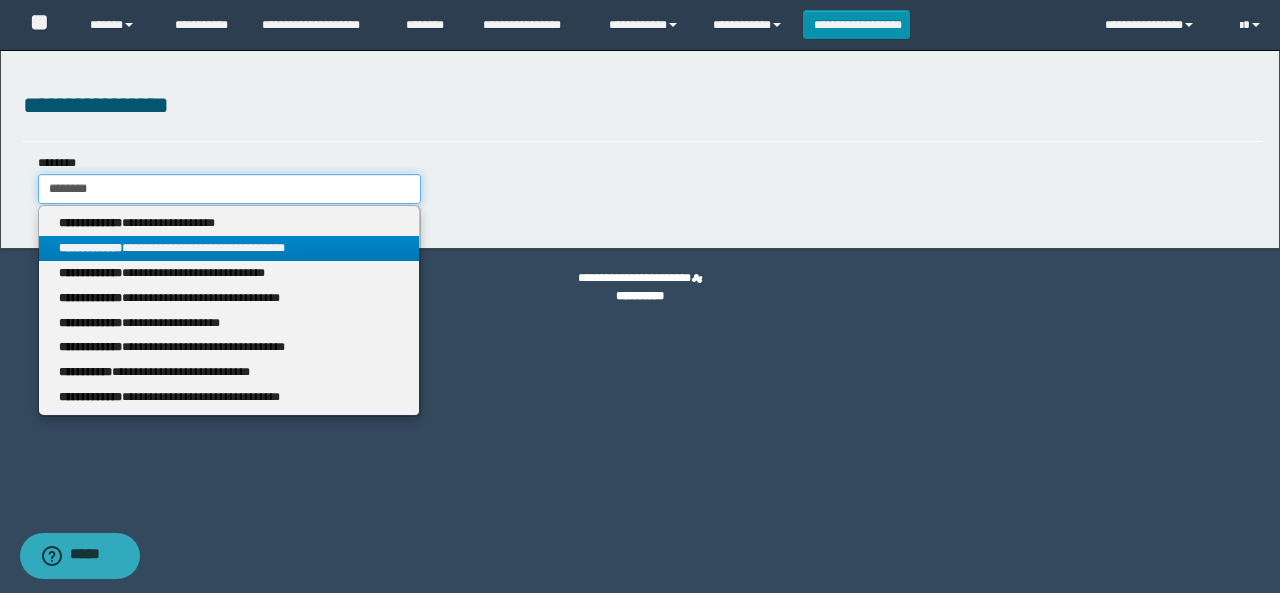 type on "********" 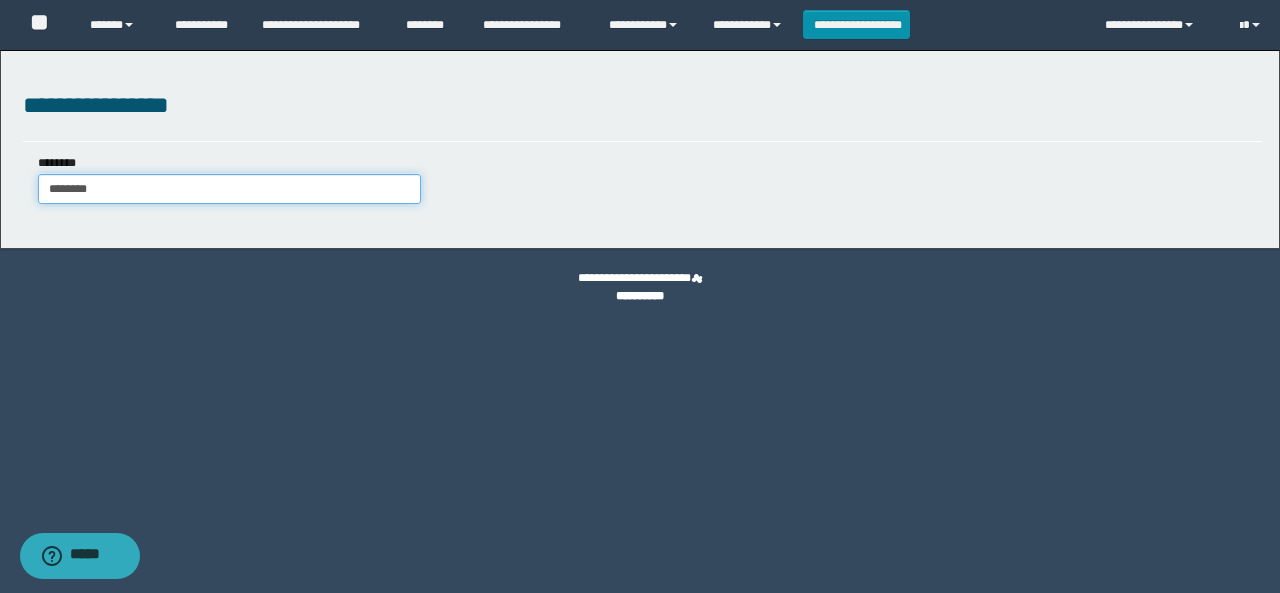 type on "********" 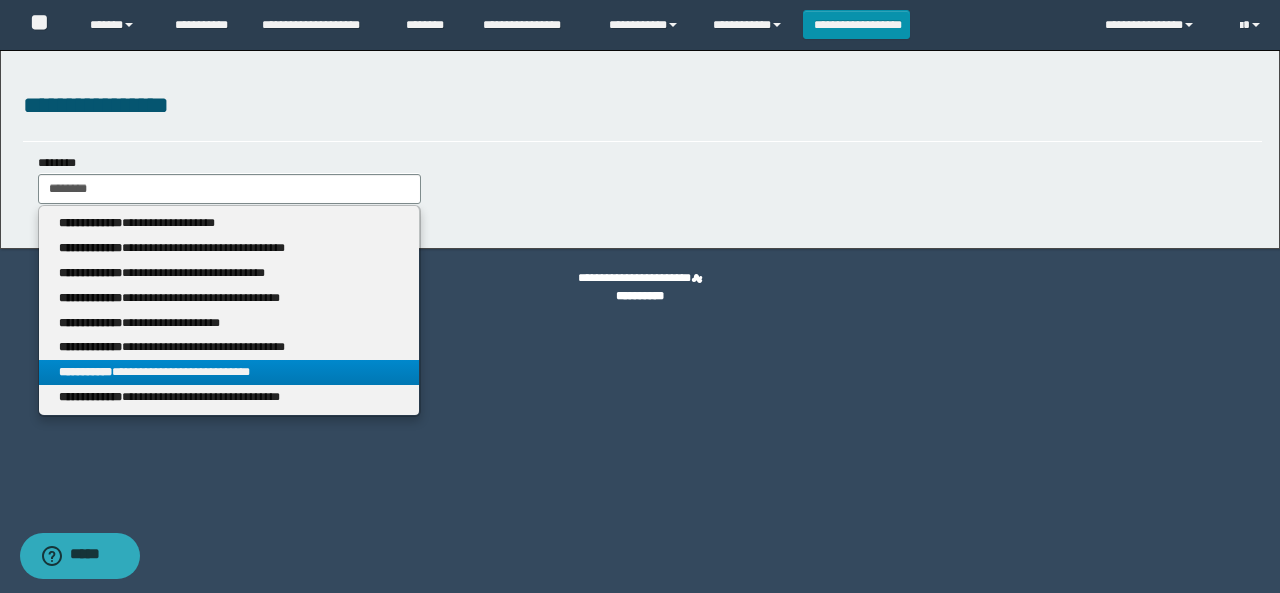 drag, startPoint x: 252, startPoint y: 380, endPoint x: 354, endPoint y: 405, distance: 105.01904 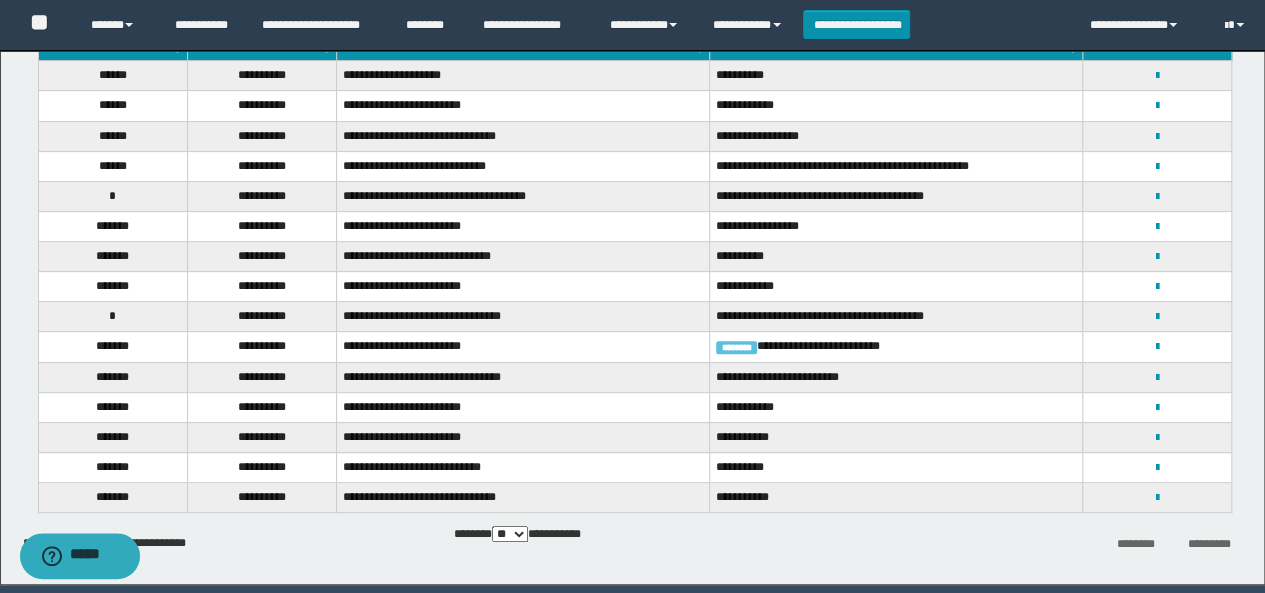 scroll, scrollTop: 181, scrollLeft: 0, axis: vertical 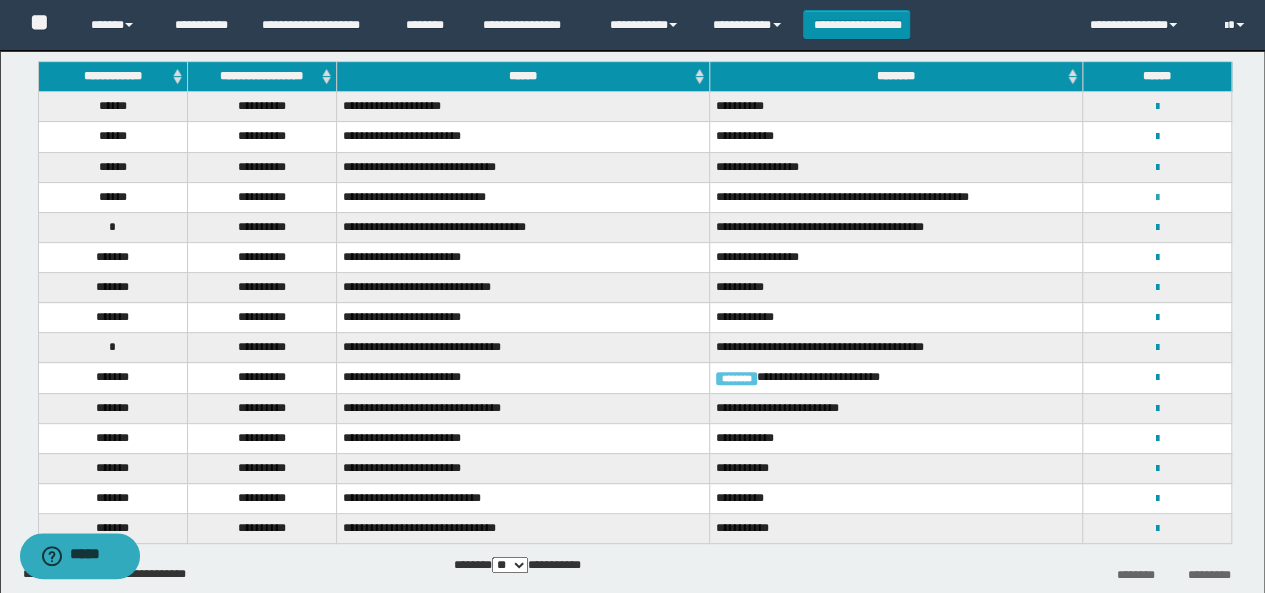 click at bounding box center (1157, 198) 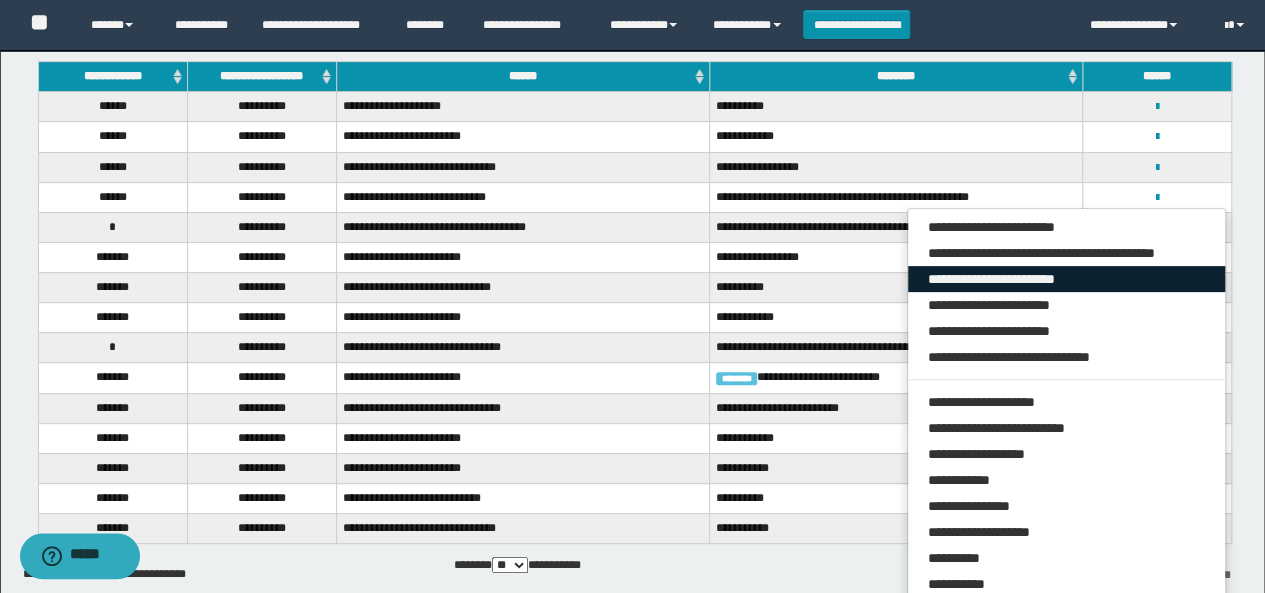 click on "**********" at bounding box center (1067, 279) 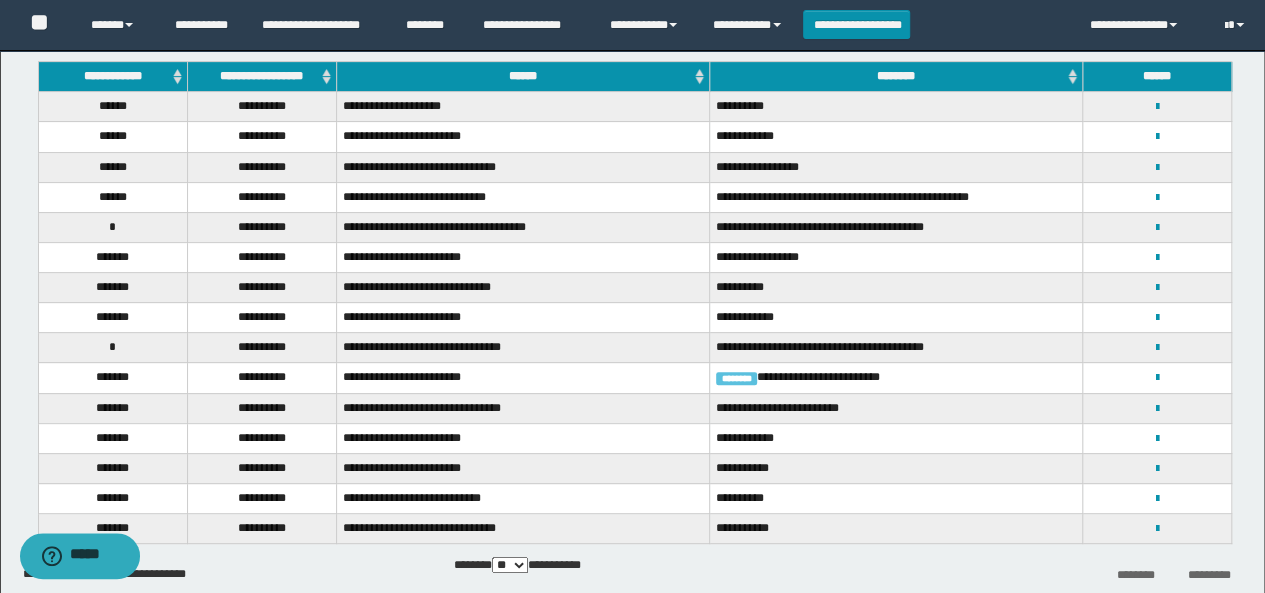 click on "**********" at bounding box center [632, 242] 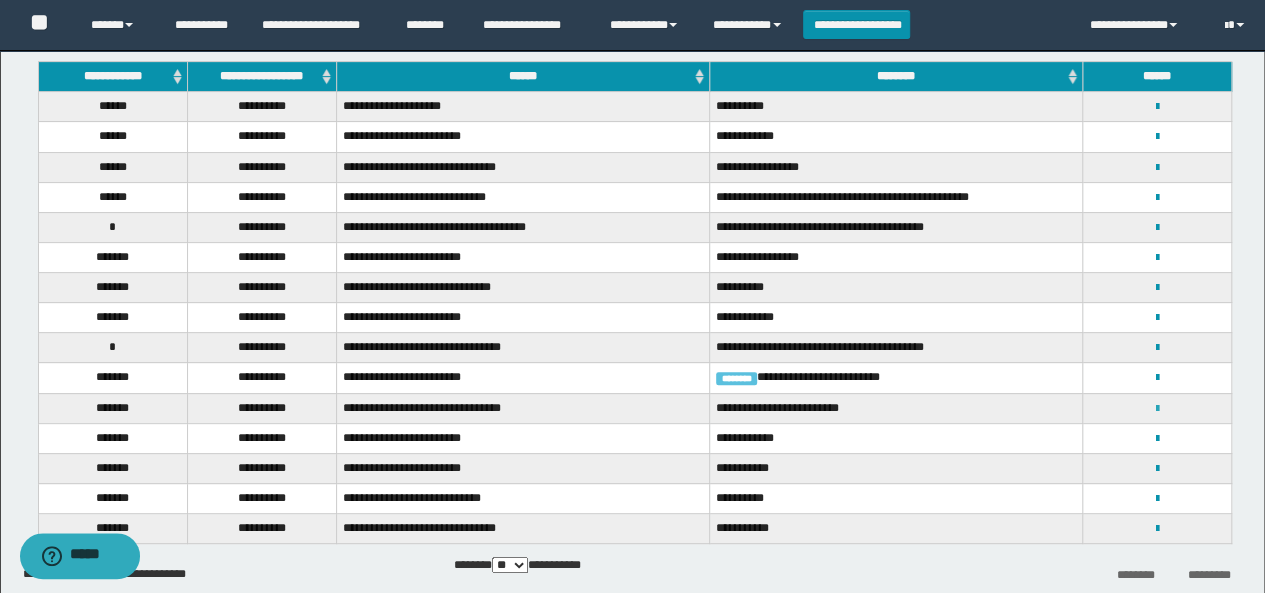 click at bounding box center [1157, 409] 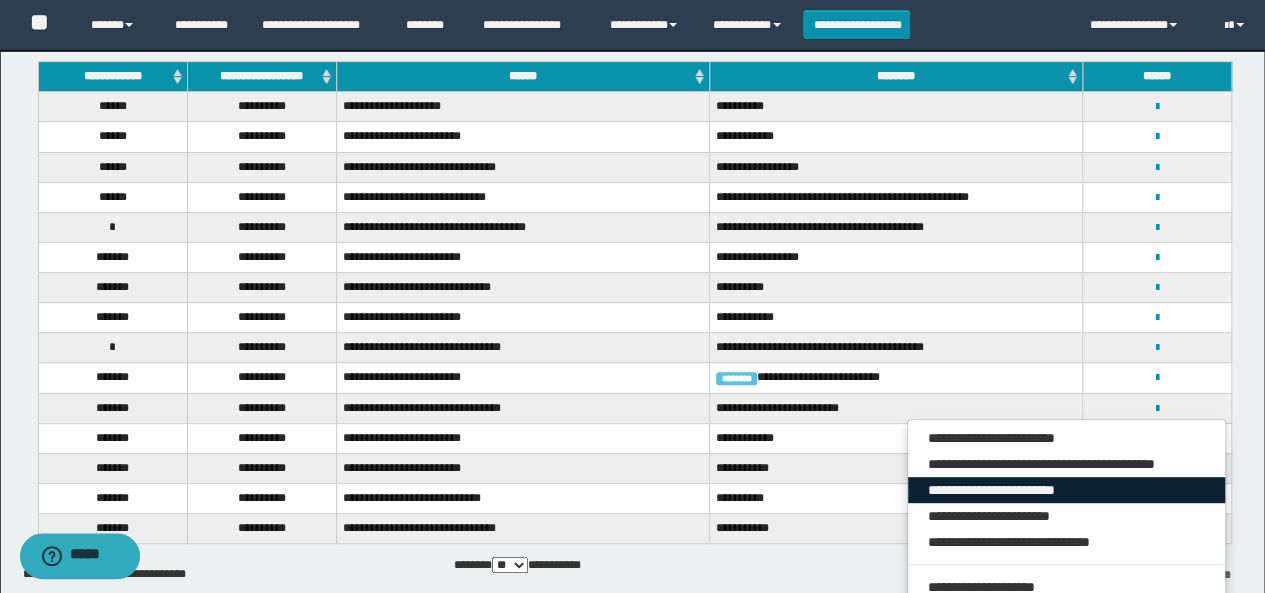 click on "**********" at bounding box center (1067, 490) 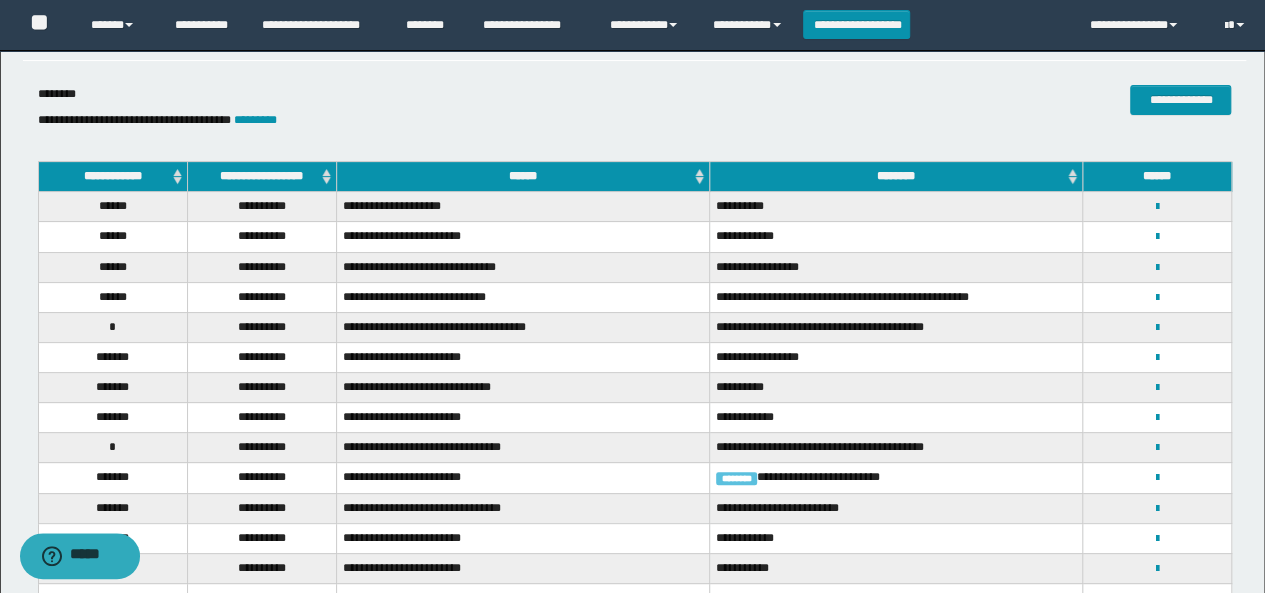 scroll, scrollTop: 281, scrollLeft: 0, axis: vertical 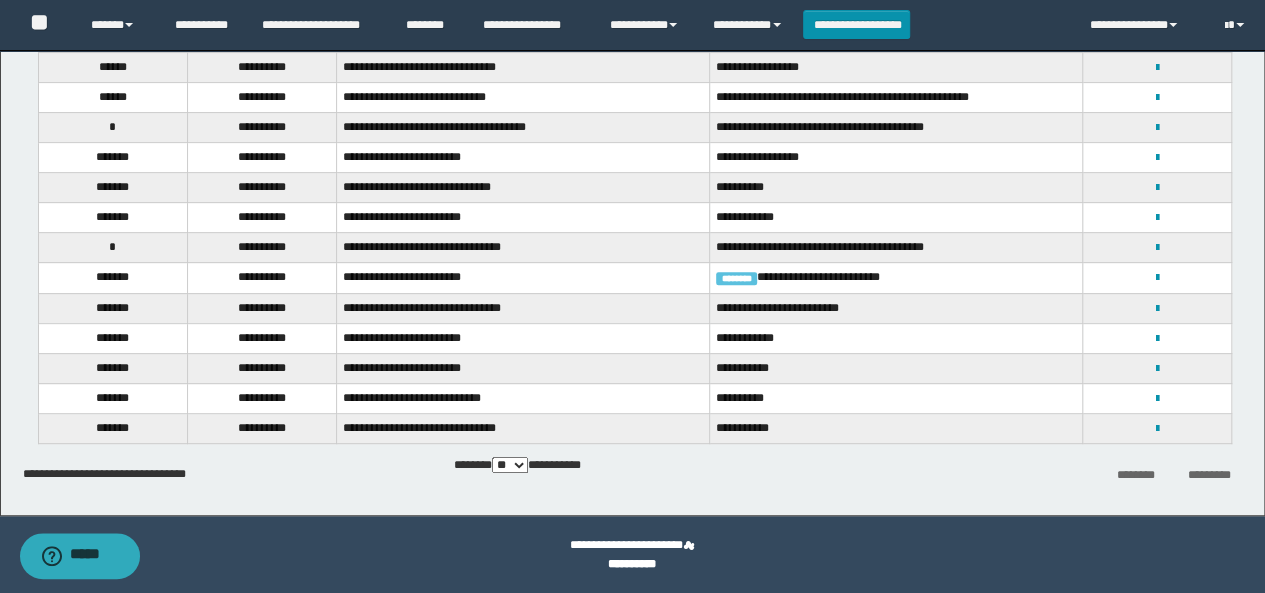 drag, startPoint x: 1209, startPoint y: 469, endPoint x: 1126, endPoint y: 469, distance: 83 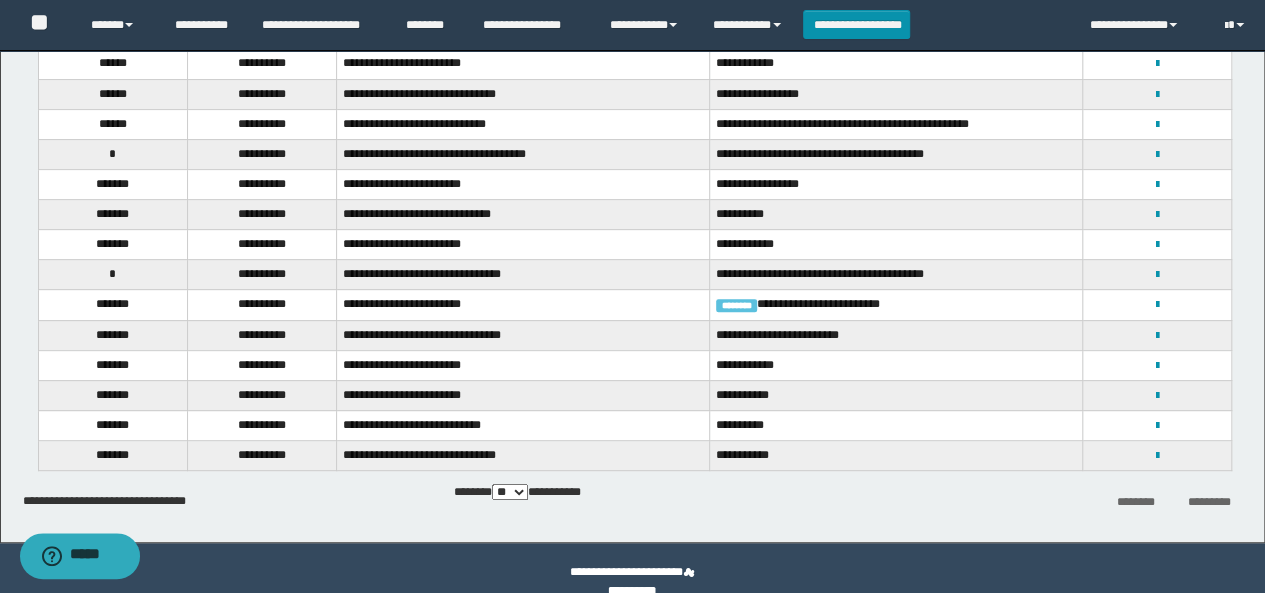 scroll, scrollTop: 281, scrollLeft: 0, axis: vertical 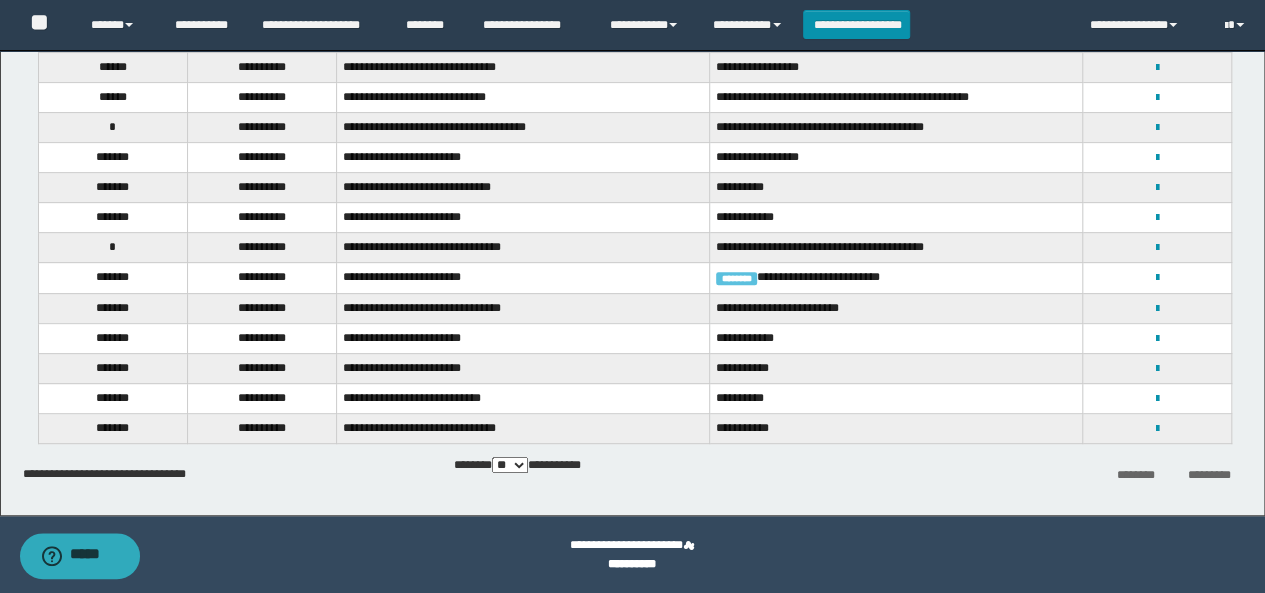 click on "** *** *** ***" at bounding box center (510, 465) 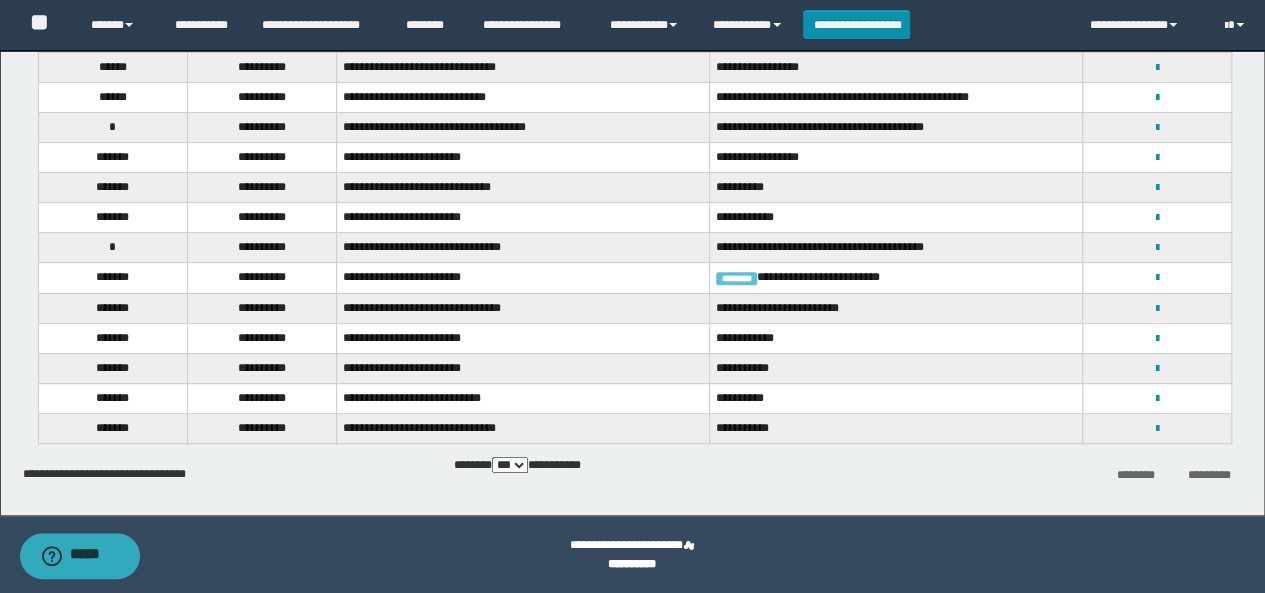 click on "** *** *** ***" at bounding box center (510, 465) 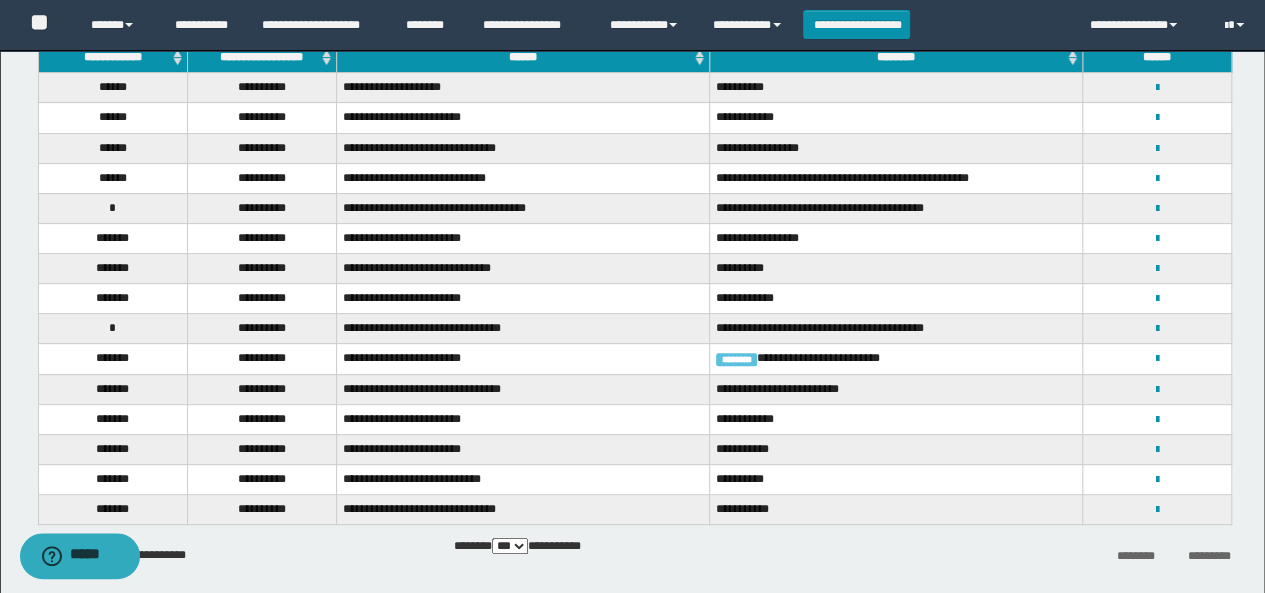 scroll, scrollTop: 100, scrollLeft: 0, axis: vertical 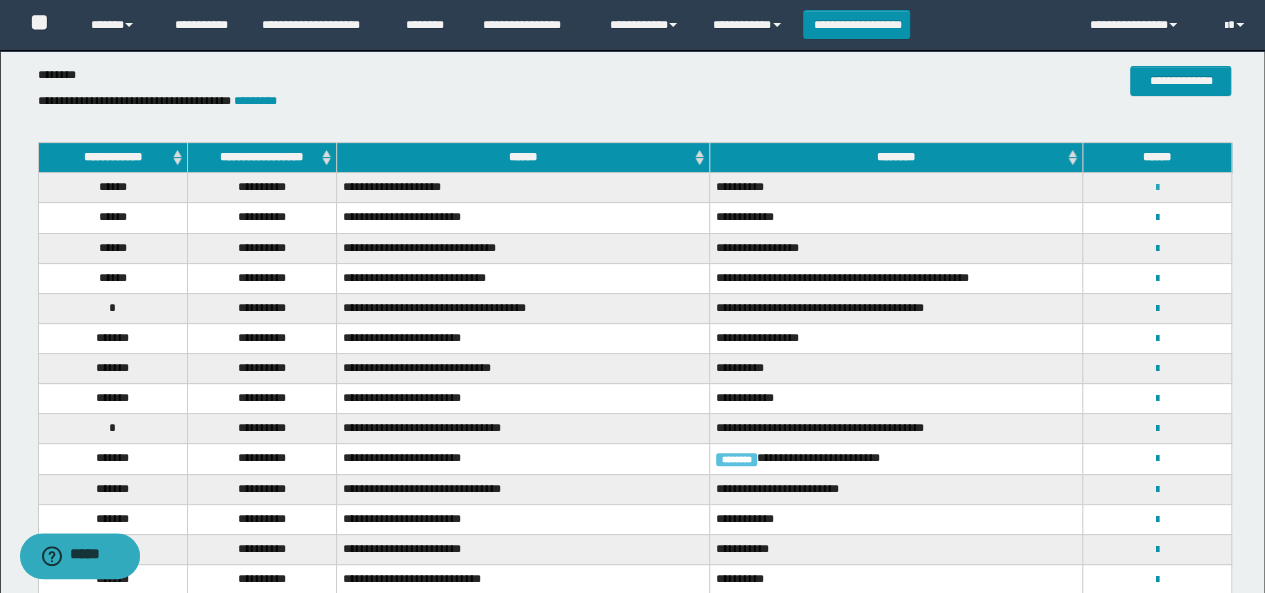 click at bounding box center [1157, 188] 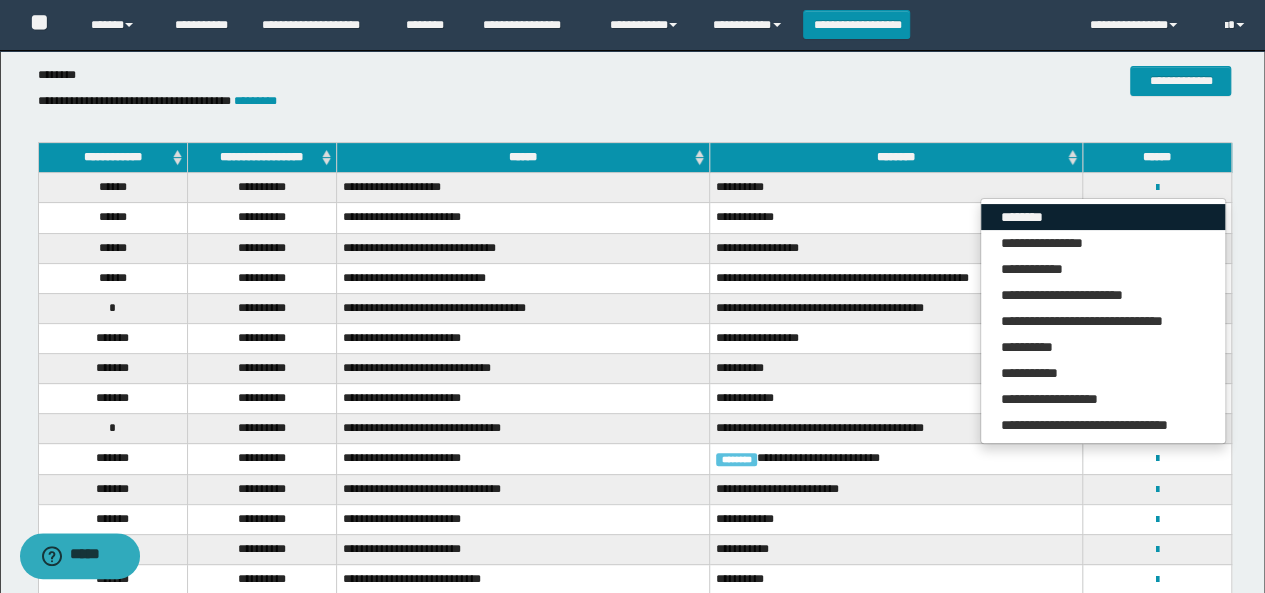 click on "********" at bounding box center (1103, 217) 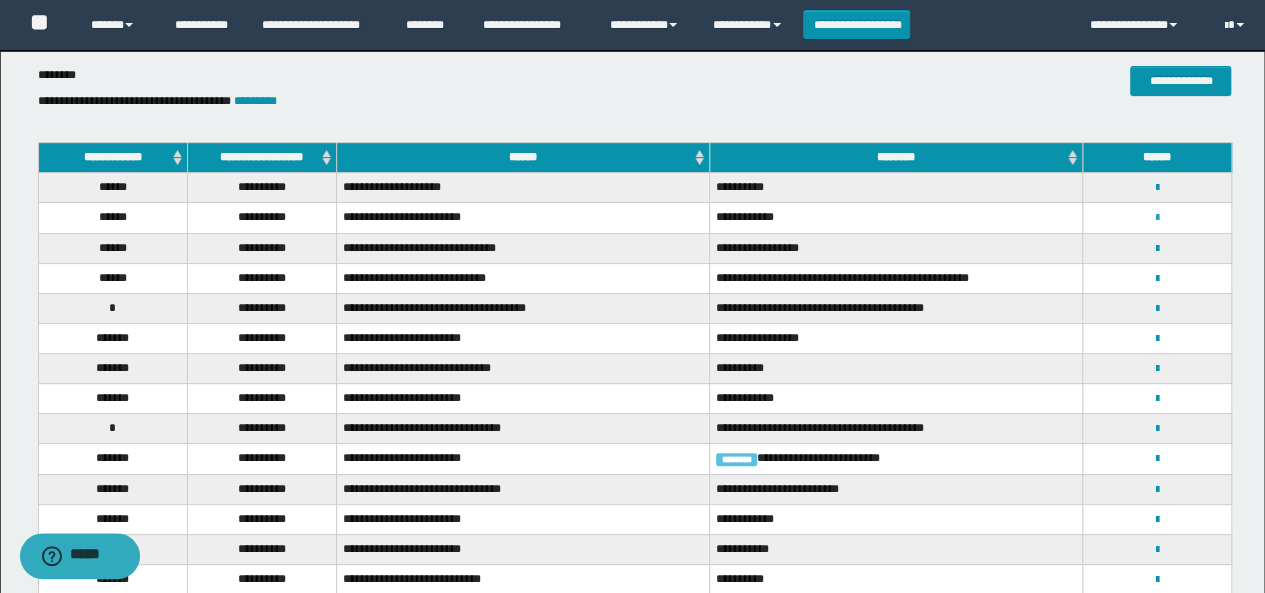 click at bounding box center (1157, 218) 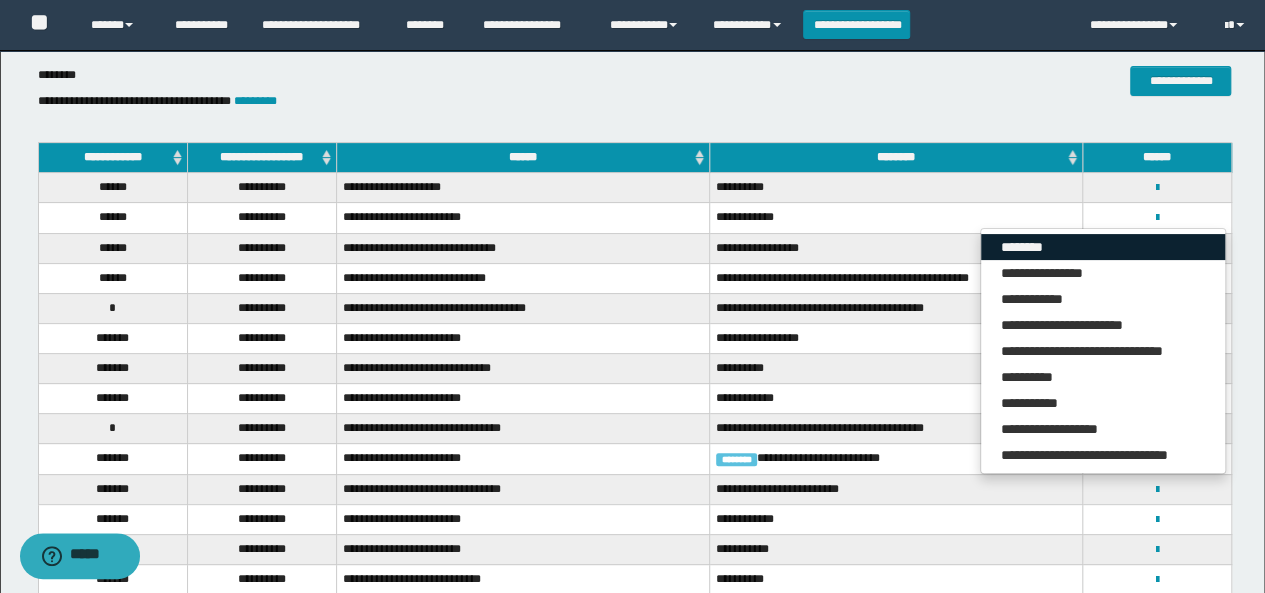 click on "********" at bounding box center (1103, 247) 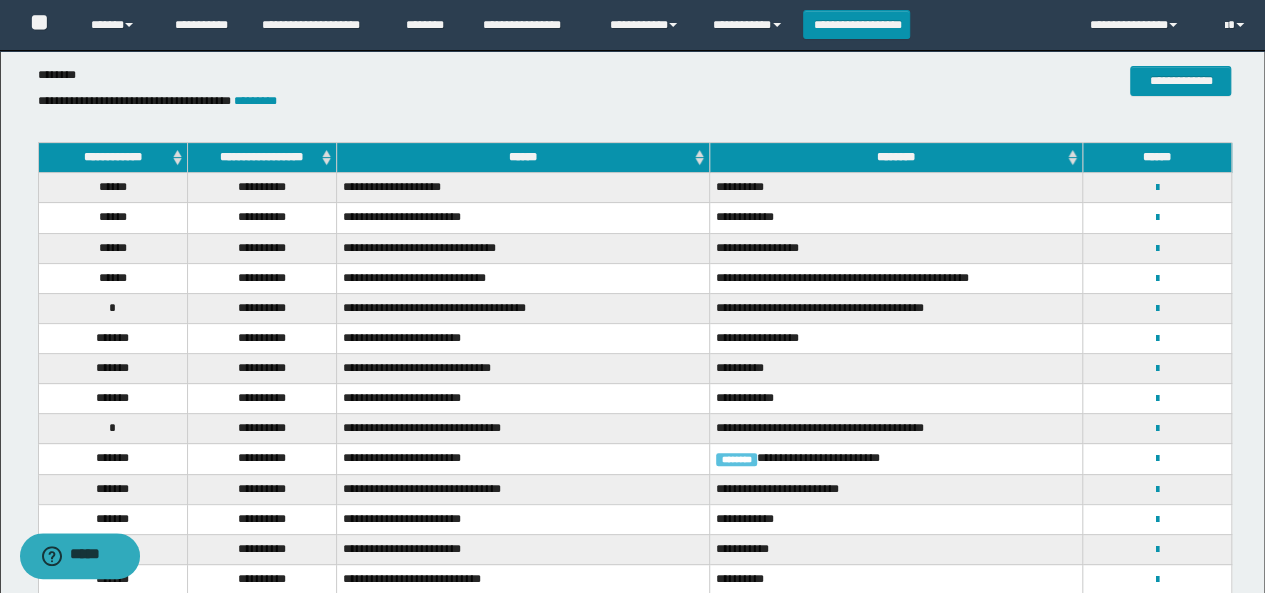 click on "**********" at bounding box center (635, 92) 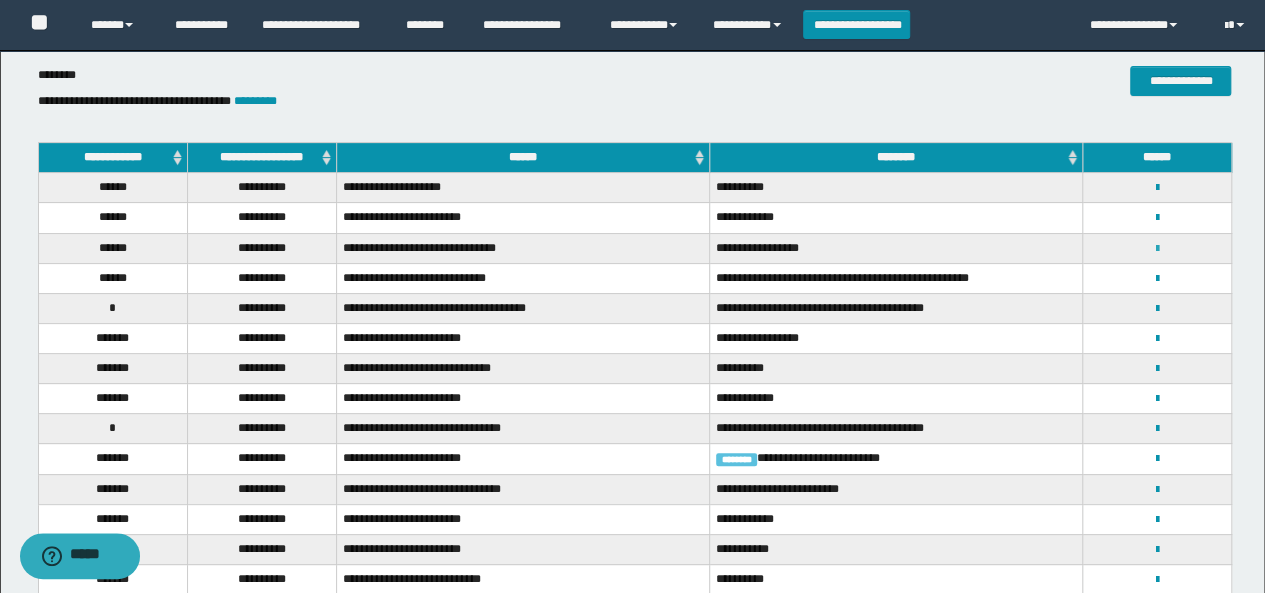 click at bounding box center (1157, 249) 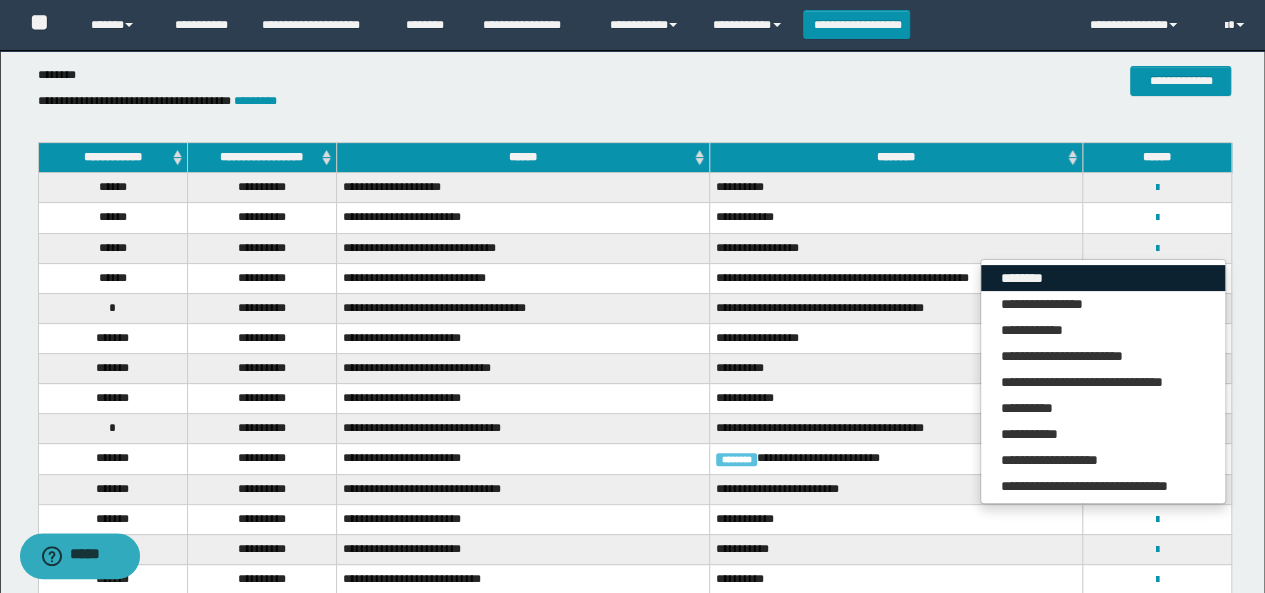 click on "********" at bounding box center (1103, 278) 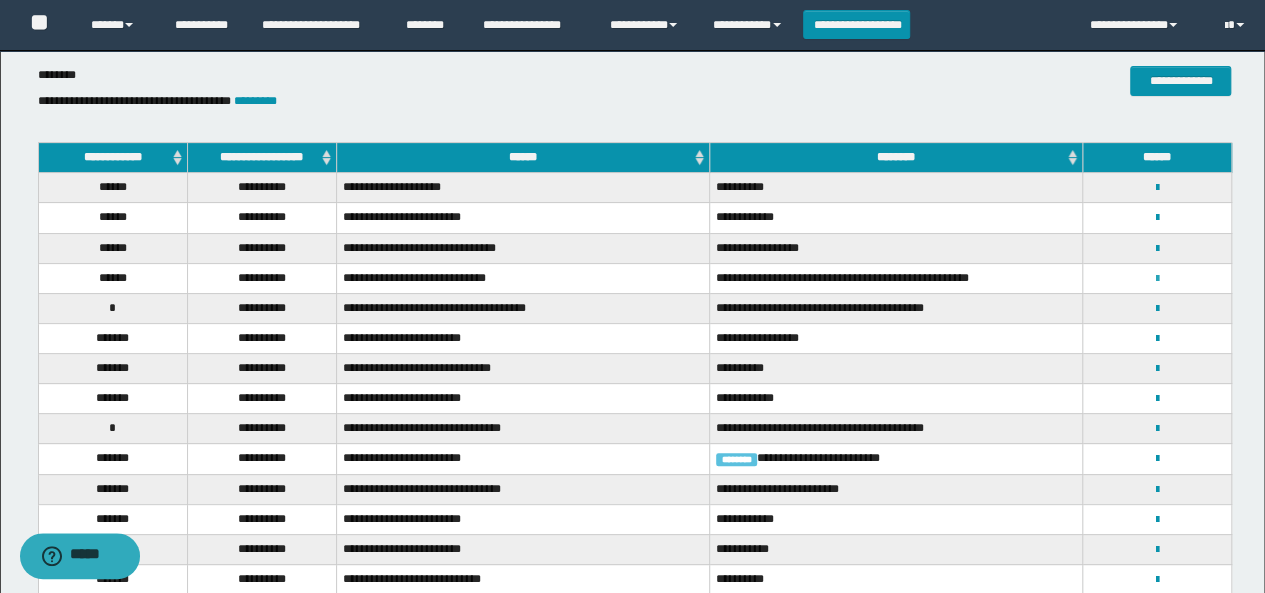 click at bounding box center [1157, 279] 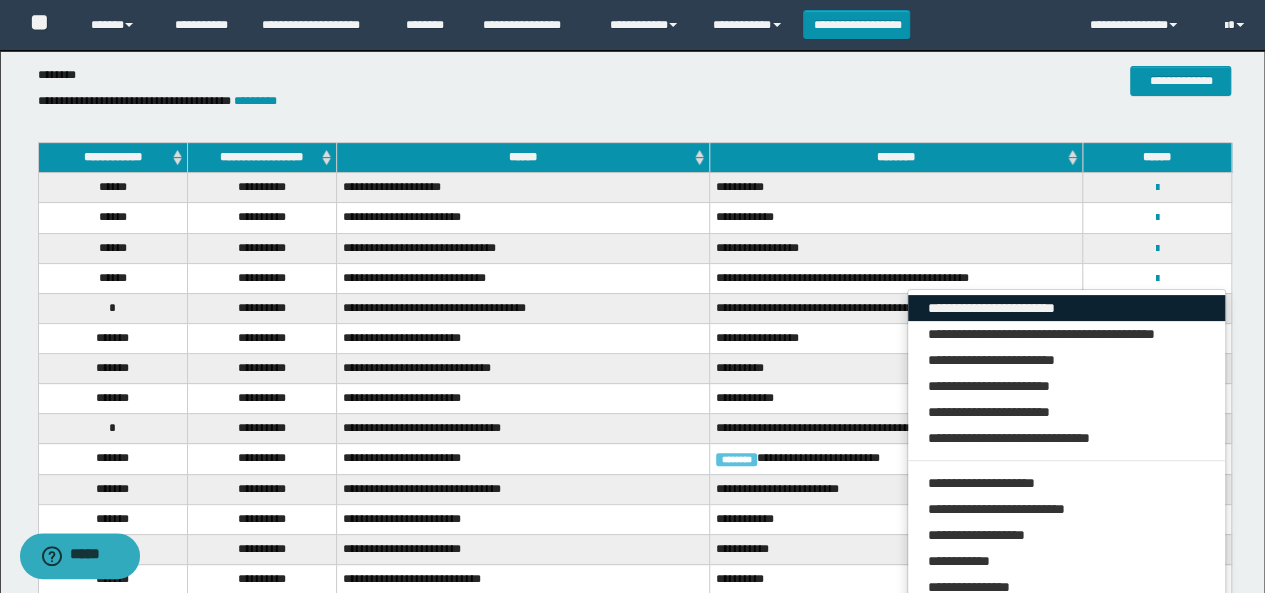 click on "**********" at bounding box center (1067, 308) 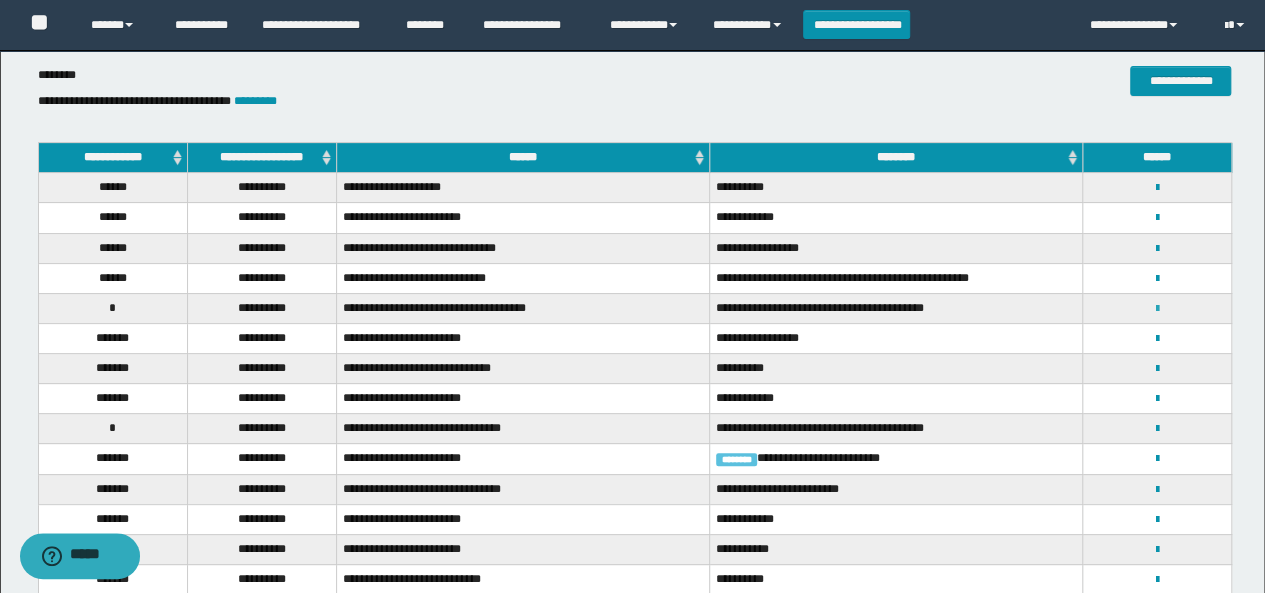 click at bounding box center (1157, 309) 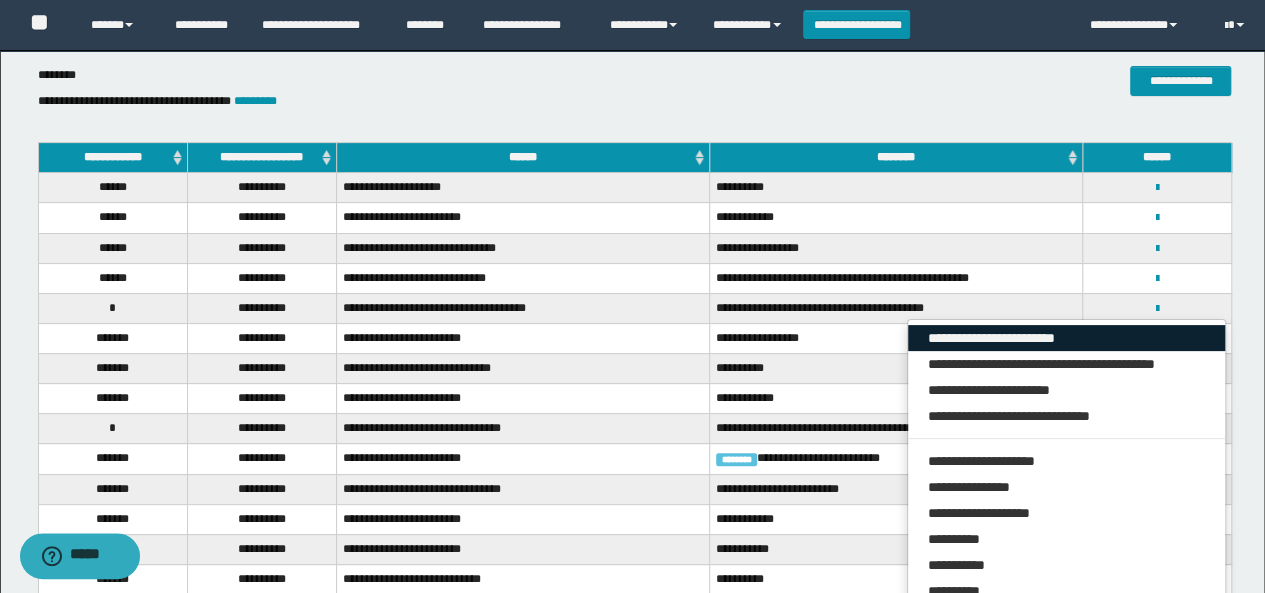 click on "**********" at bounding box center [1067, 338] 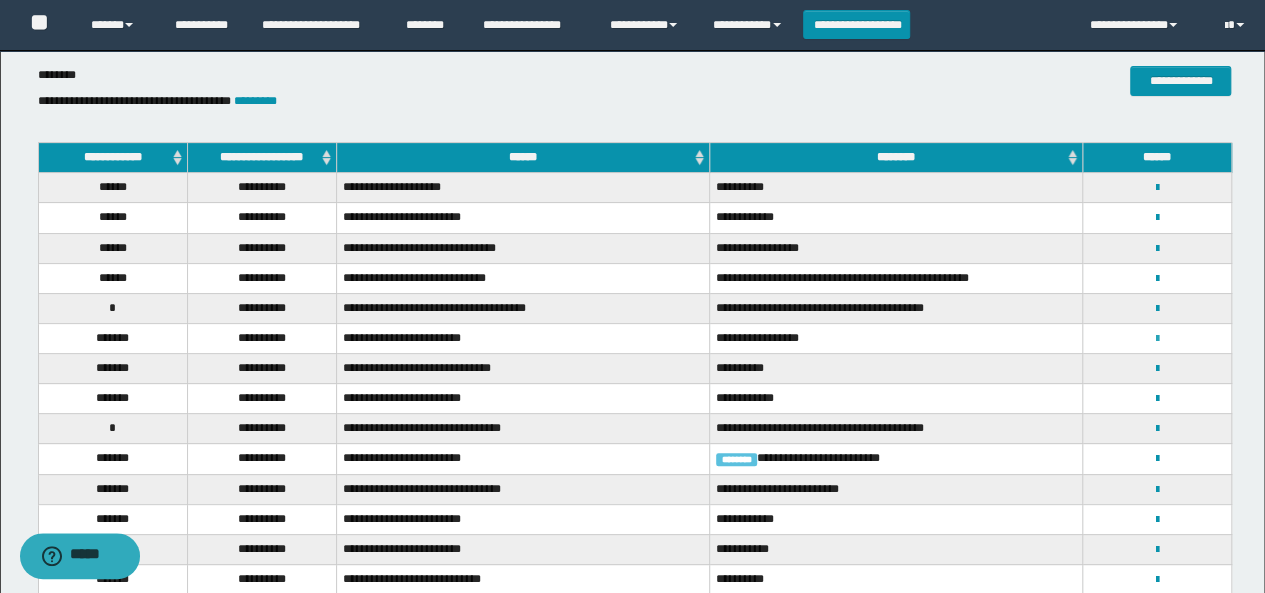 click at bounding box center (1157, 339) 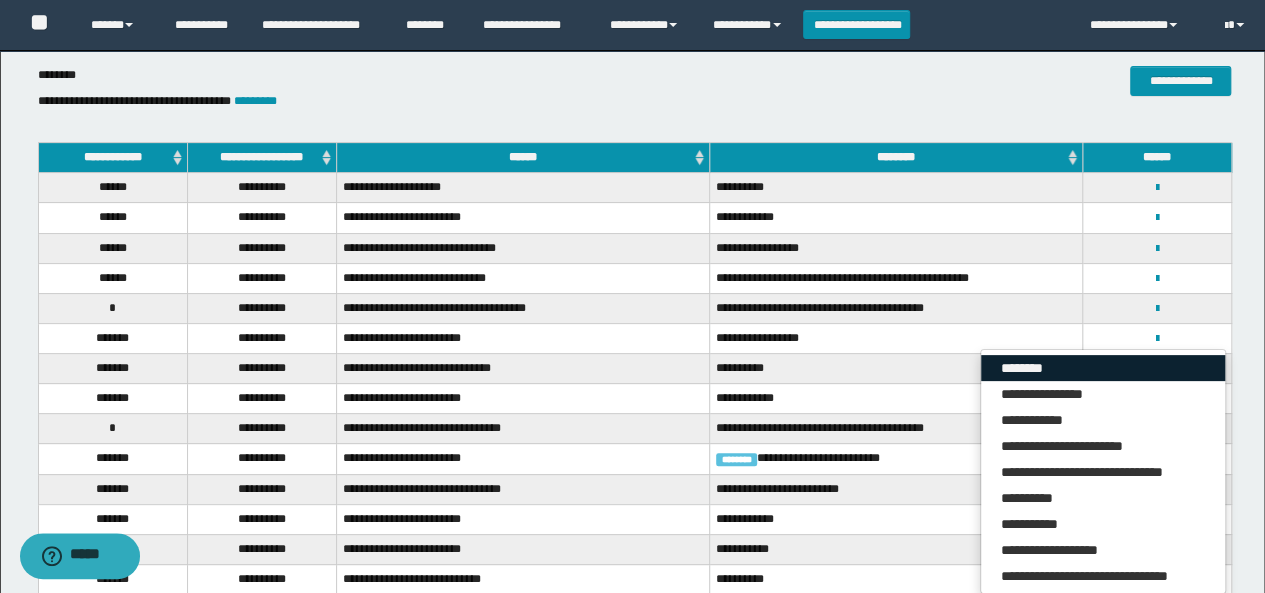 click on "********" at bounding box center (1103, 368) 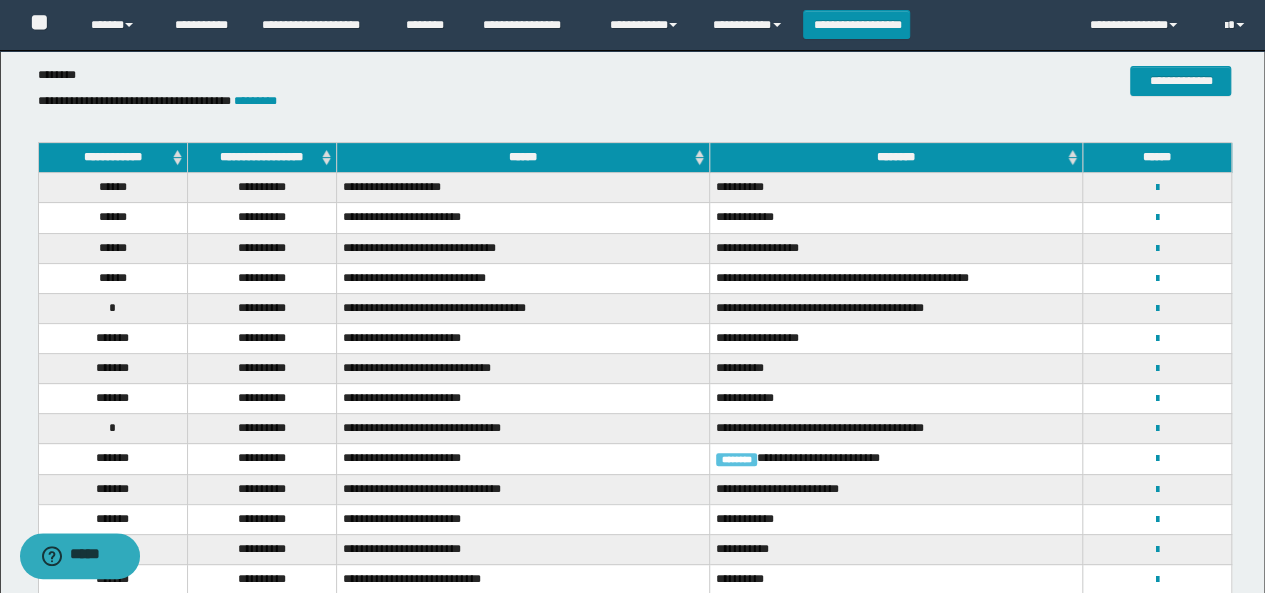 click on "**********" at bounding box center (896, 369) 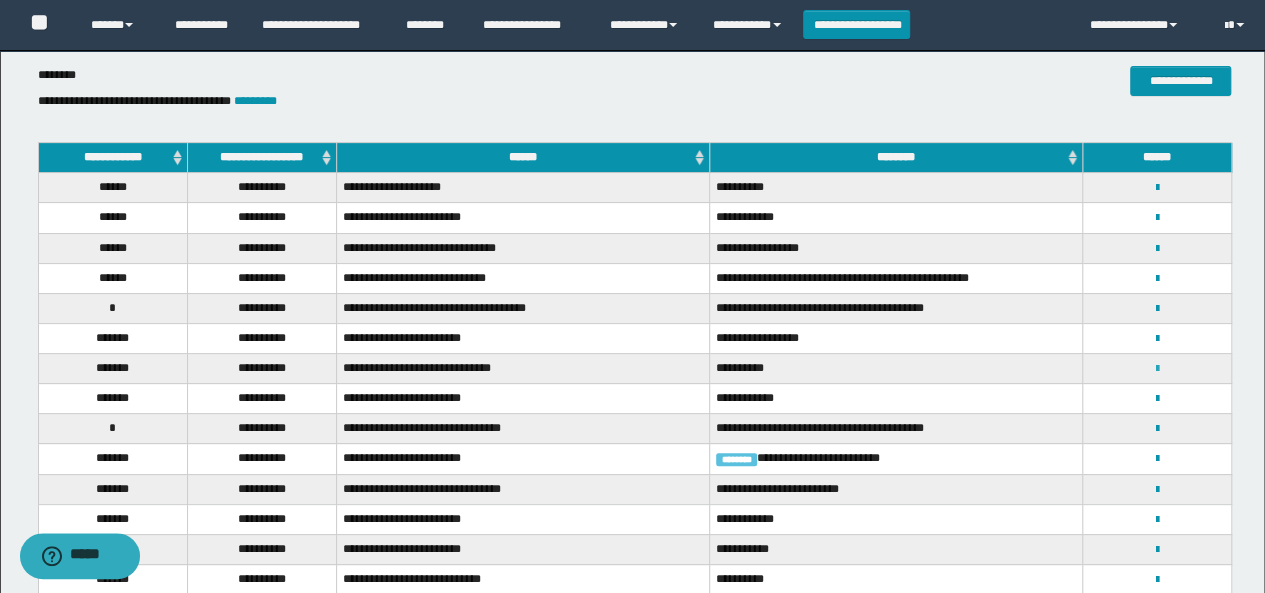 click at bounding box center (1157, 369) 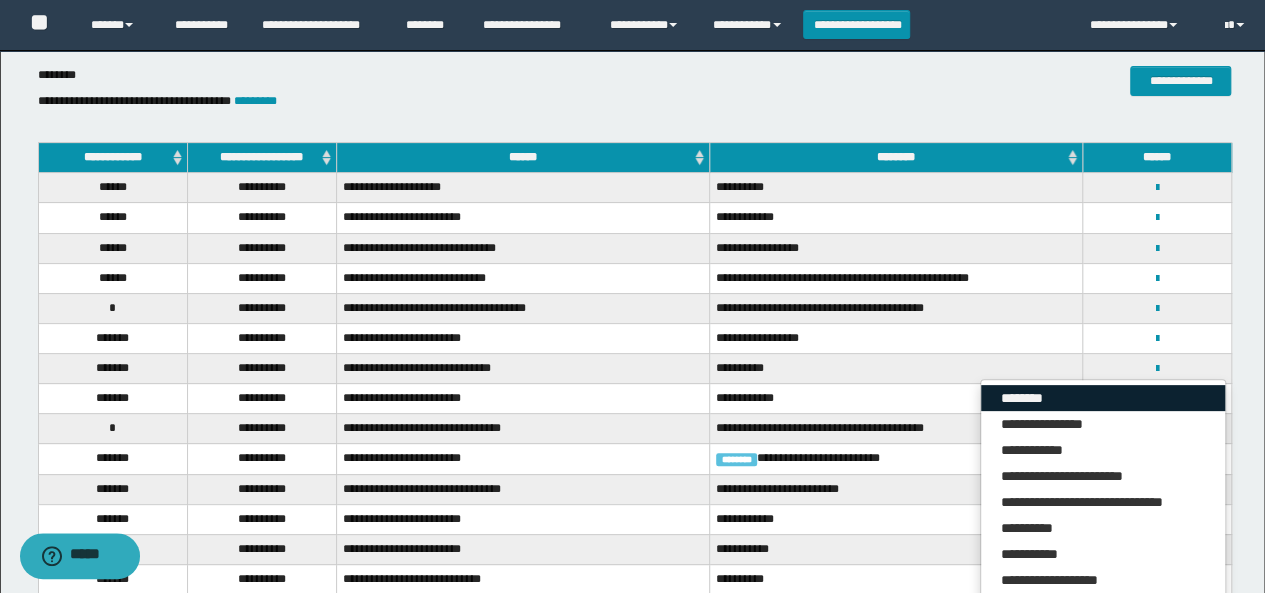 click on "********" at bounding box center [1103, 398] 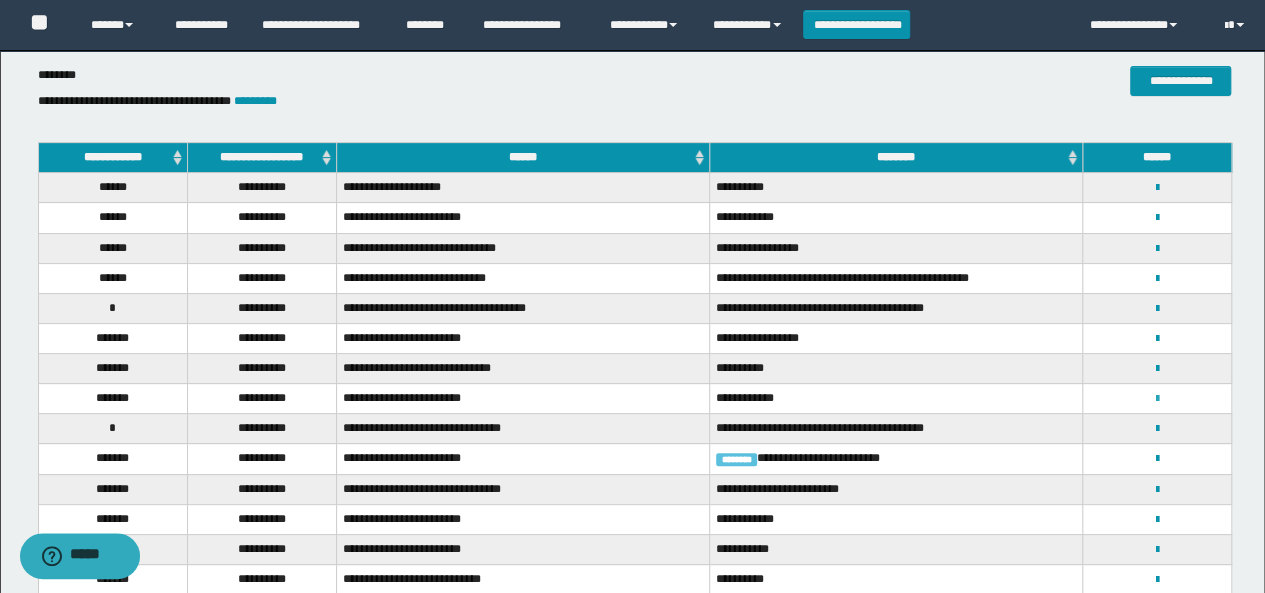click at bounding box center [1157, 399] 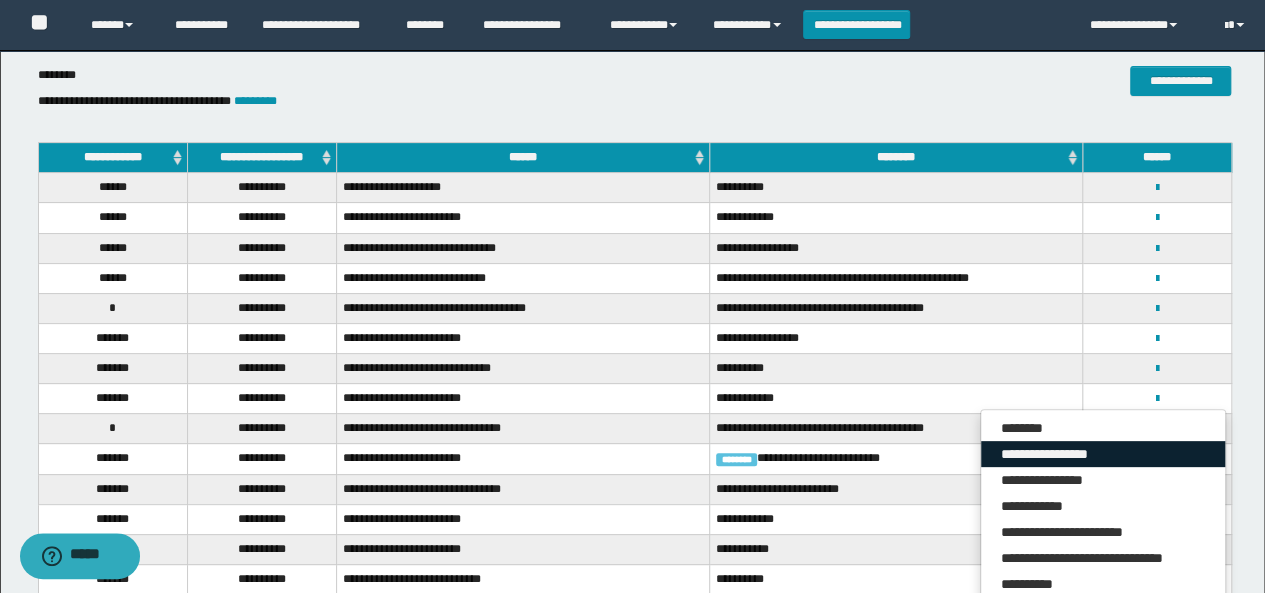 click on "**********" at bounding box center [1103, 454] 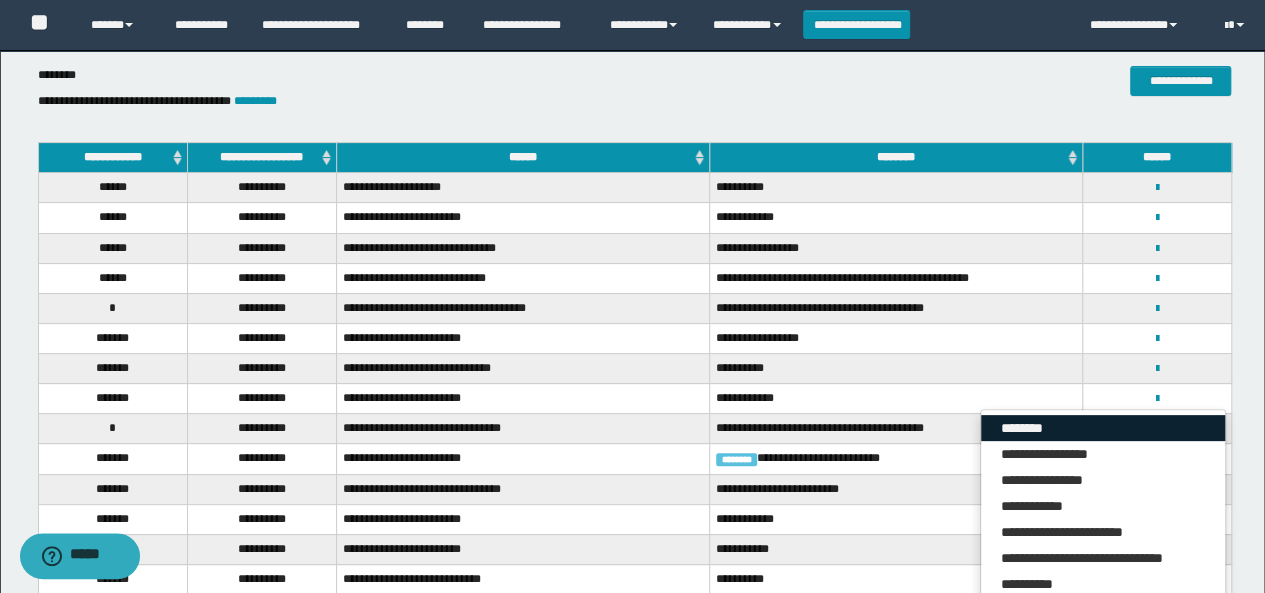 click on "********" at bounding box center [1103, 428] 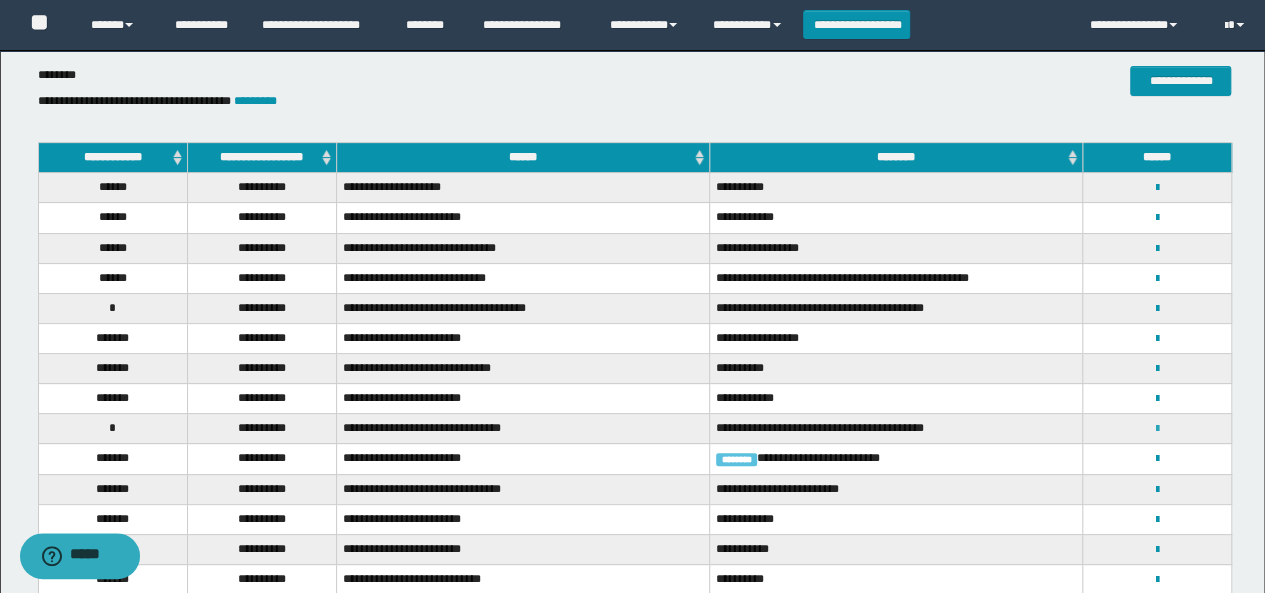 click at bounding box center [1157, 429] 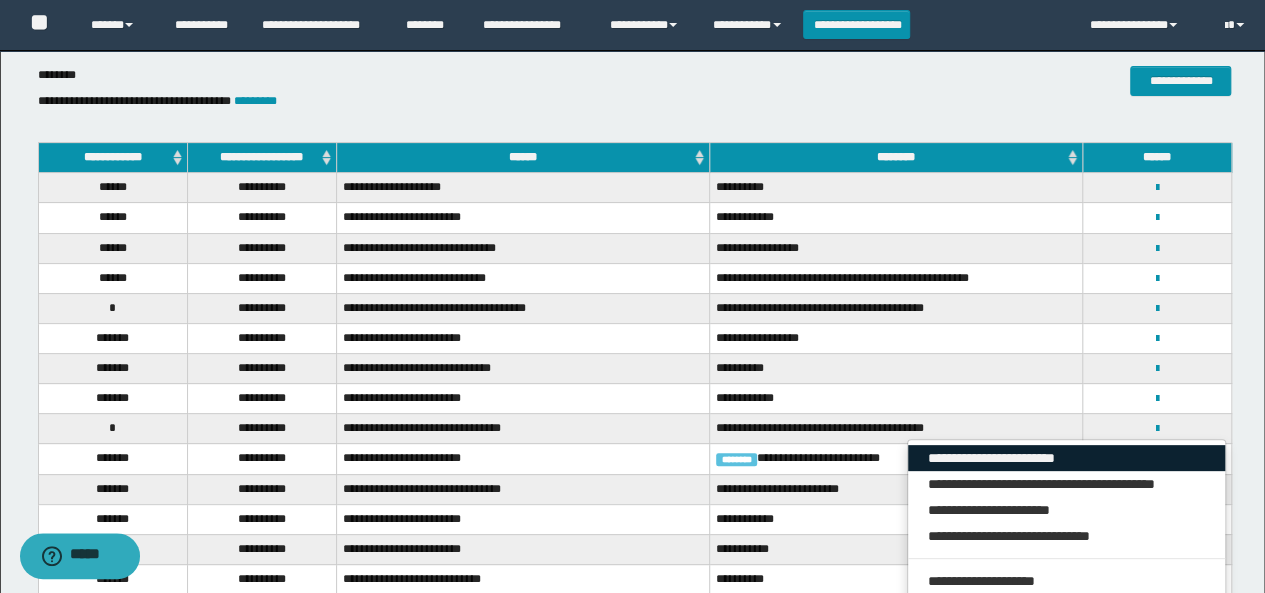 click on "**********" at bounding box center (1067, 458) 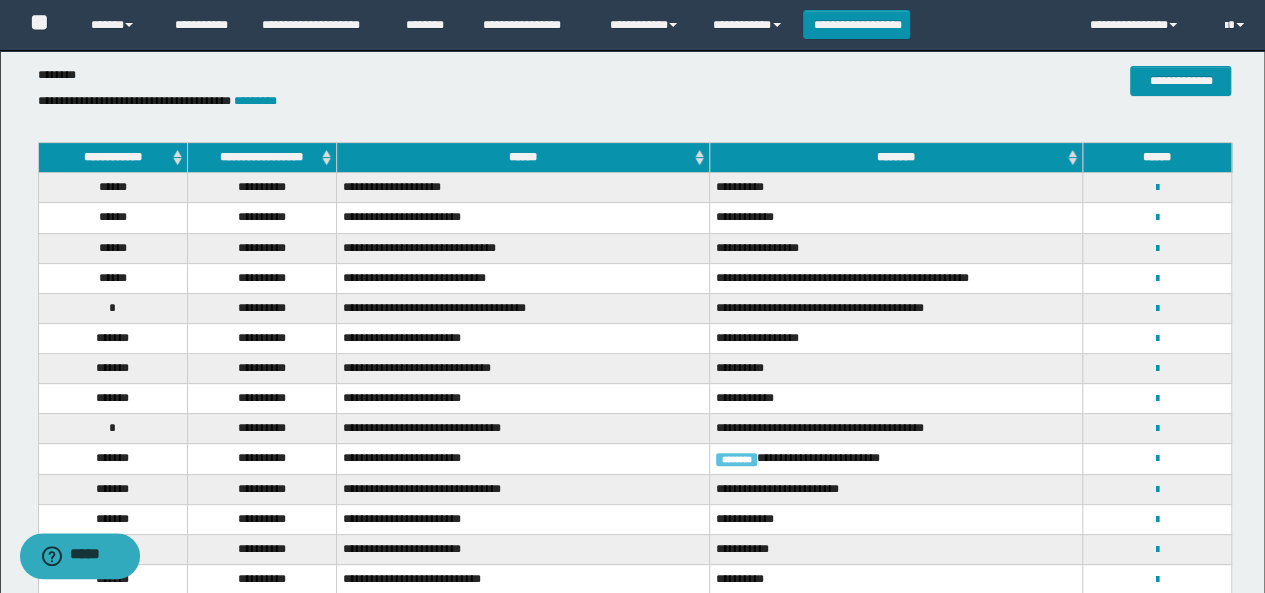 click on "**********" at bounding box center (1157, 428) 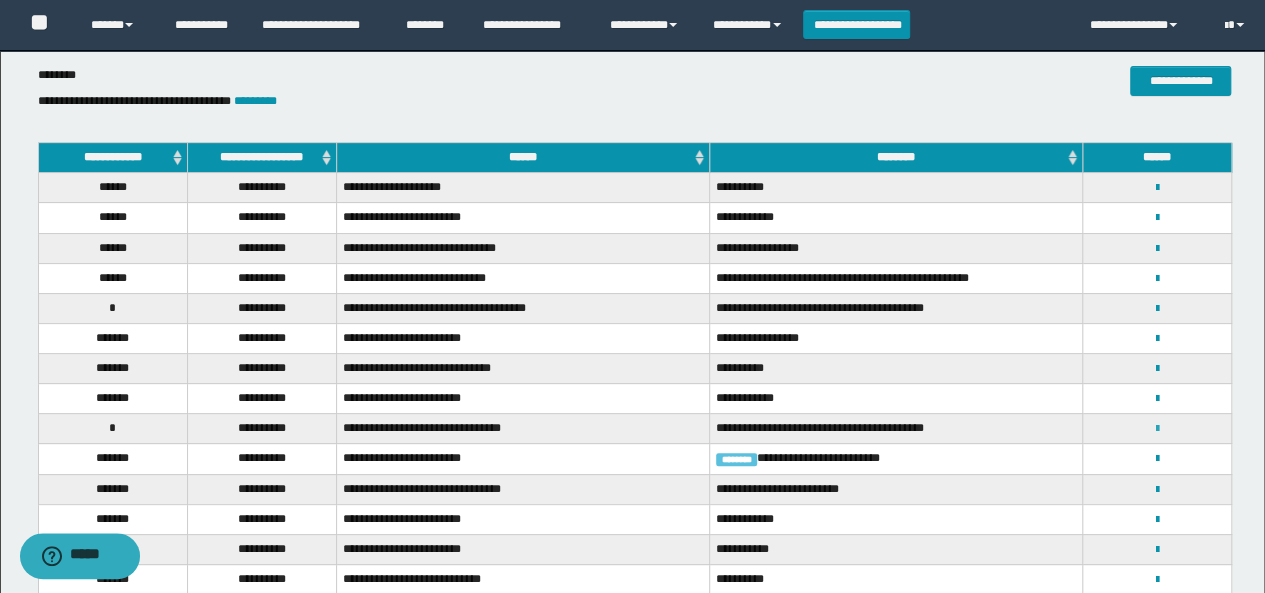 click at bounding box center (1157, 429) 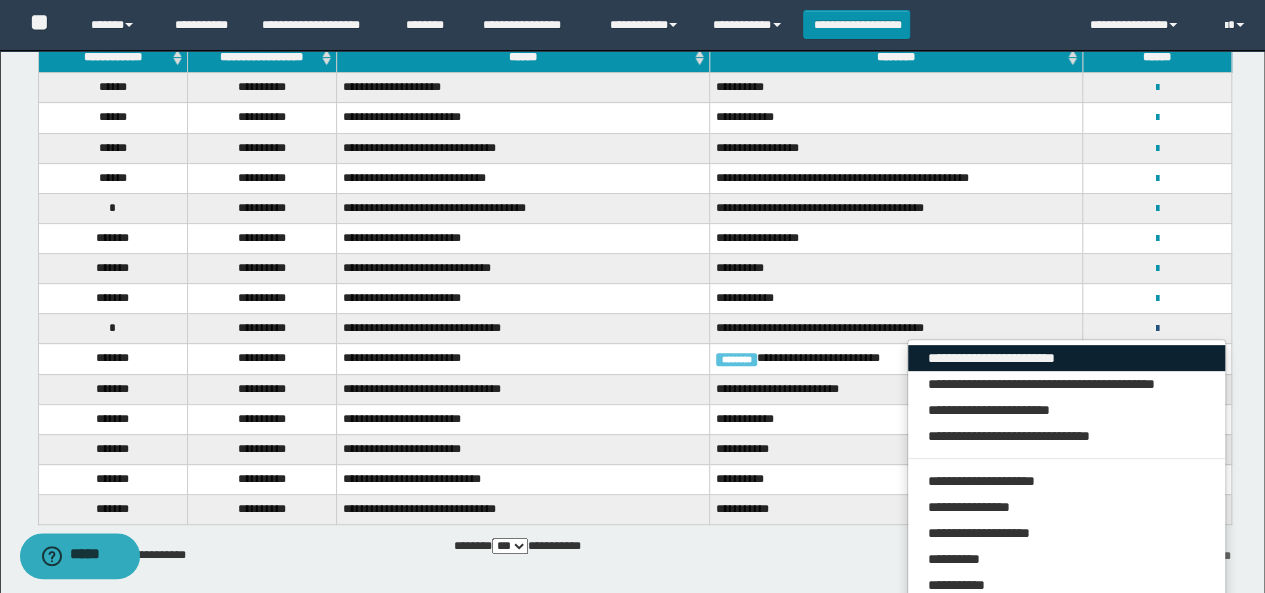 scroll, scrollTop: 281, scrollLeft: 0, axis: vertical 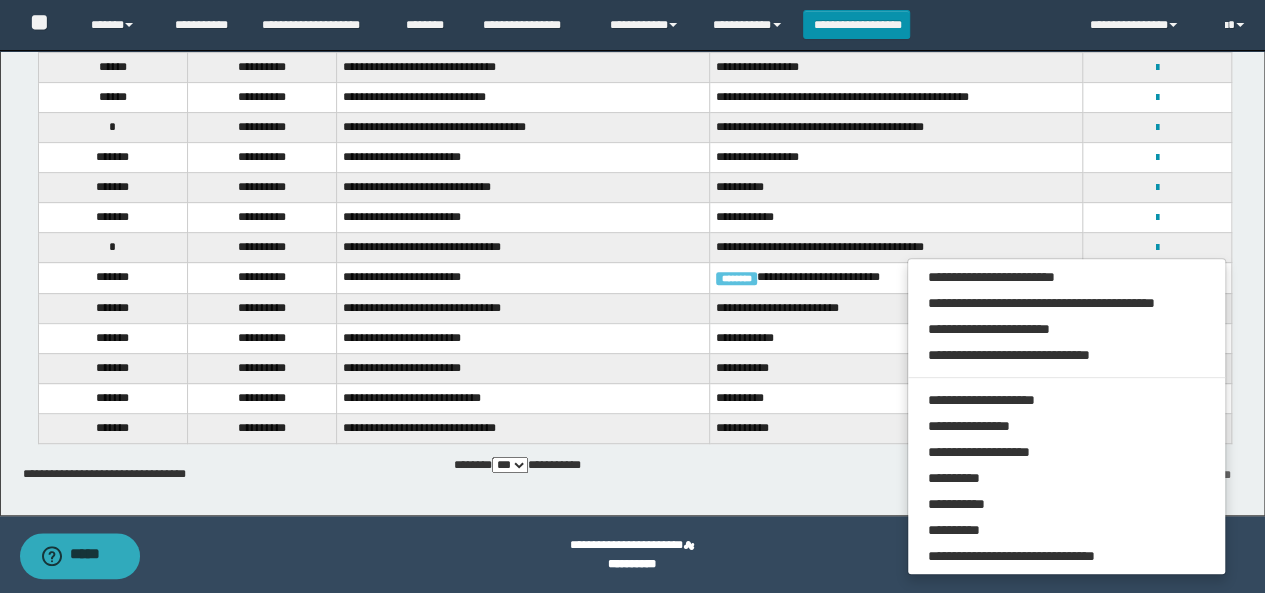 click on "******** *********" at bounding box center (1042, 473) 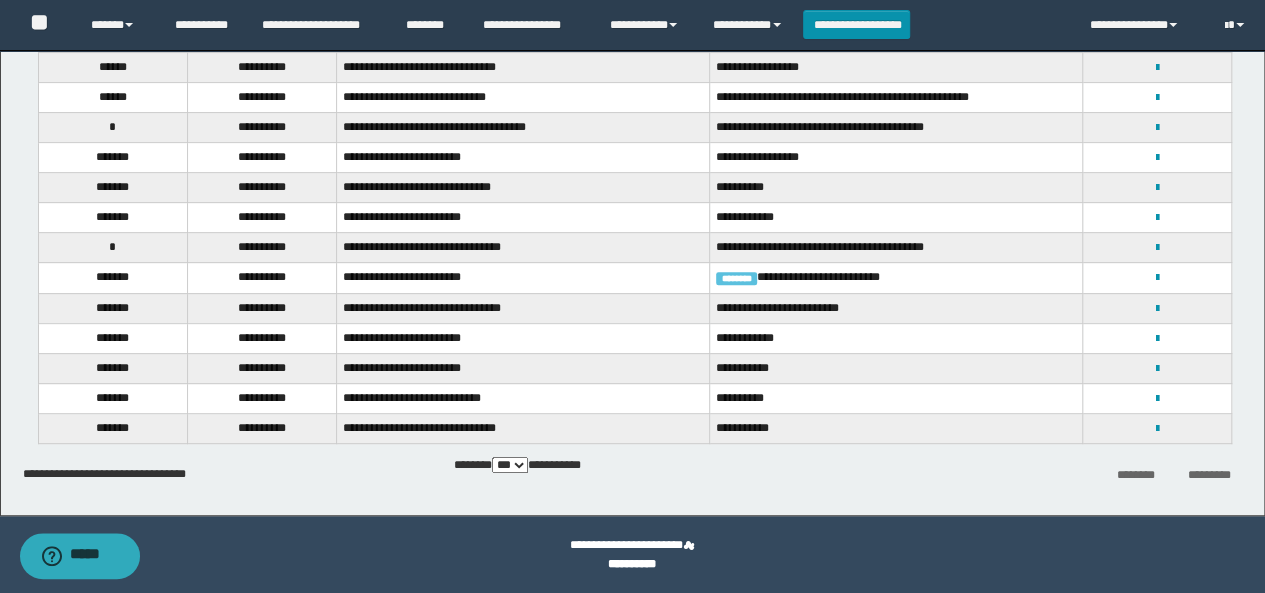 click on "**********" at bounding box center [1157, 277] 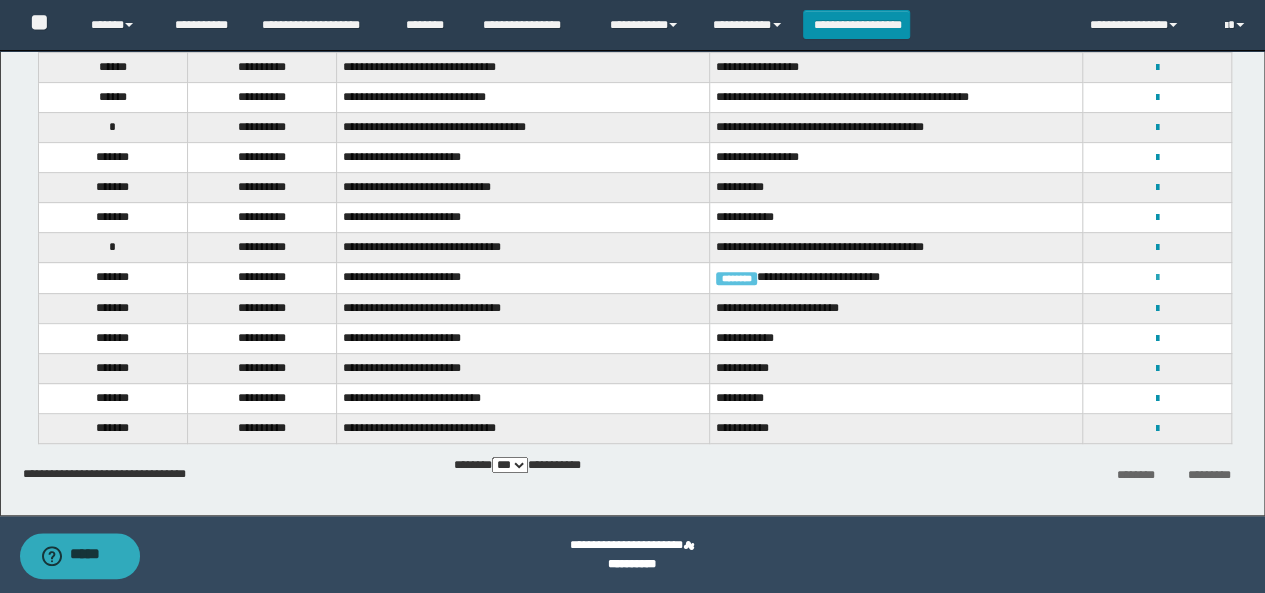 click at bounding box center (1157, 278) 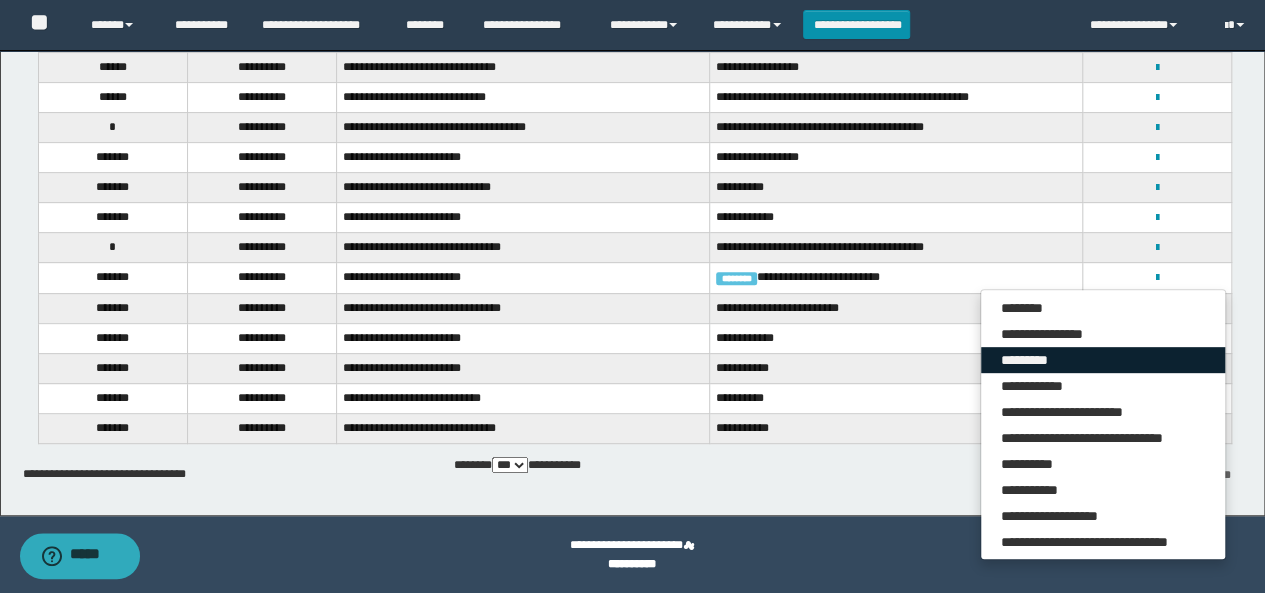 click on "*********" at bounding box center [1103, 360] 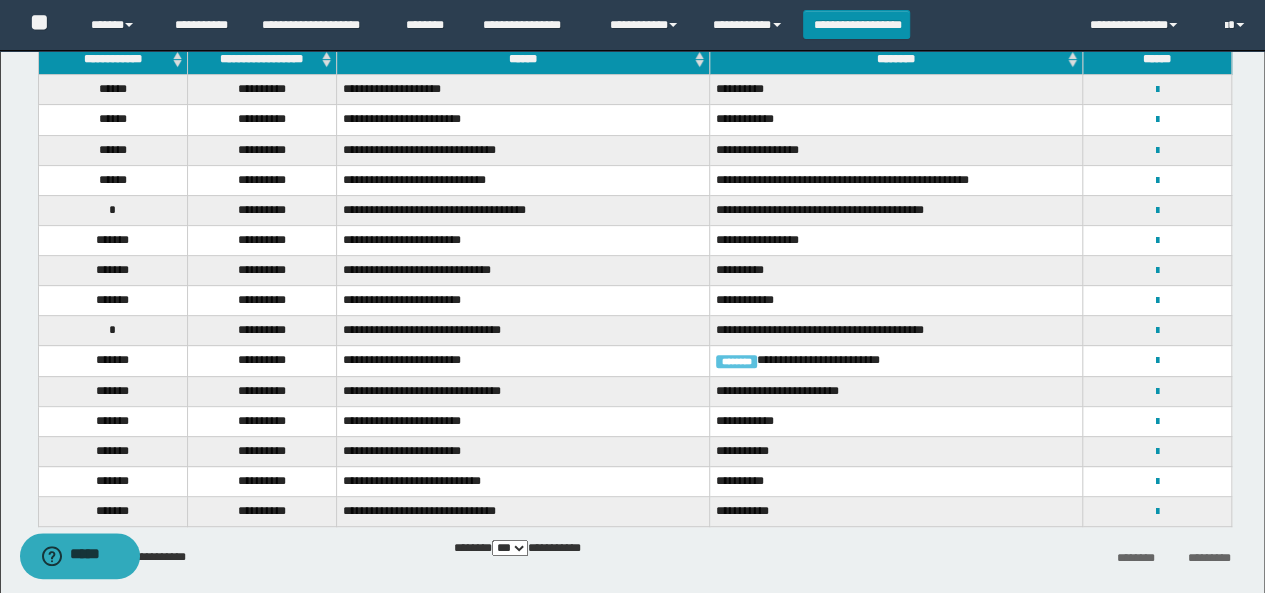 scroll, scrollTop: 200, scrollLeft: 0, axis: vertical 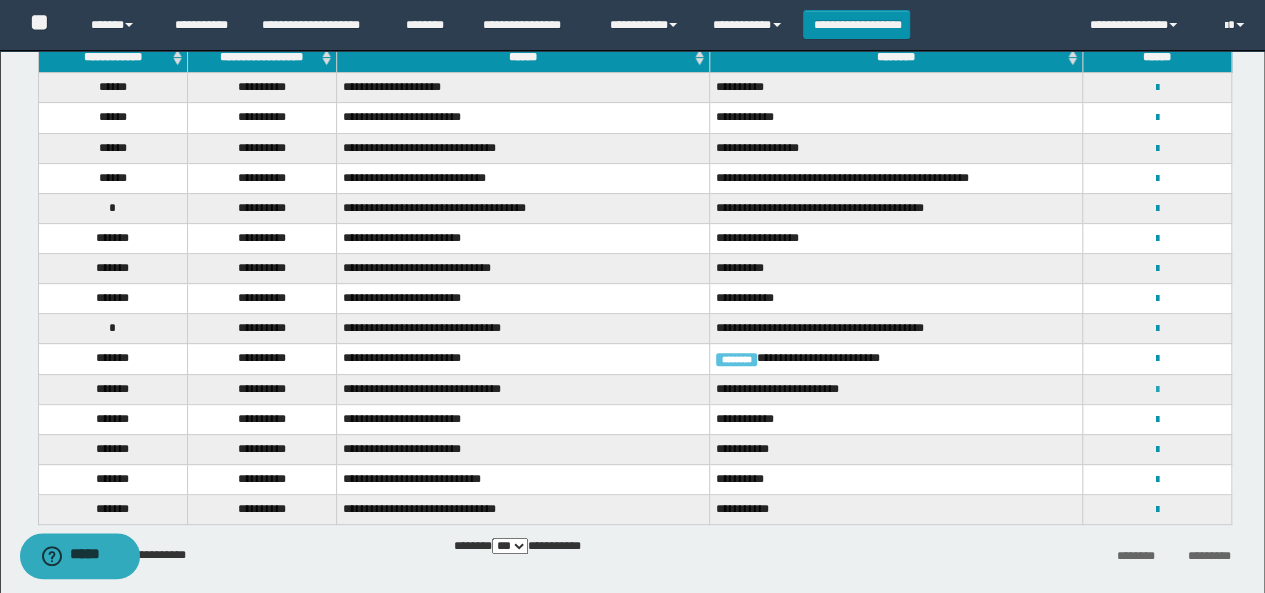 click at bounding box center [1157, 390] 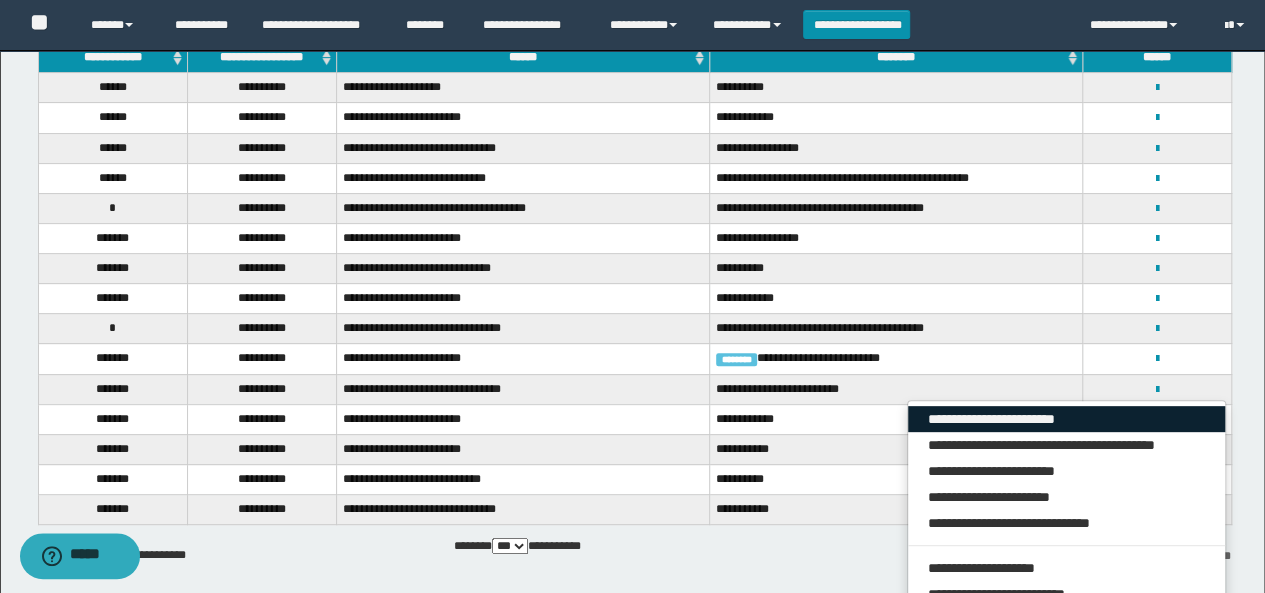 click on "**********" at bounding box center [1067, 419] 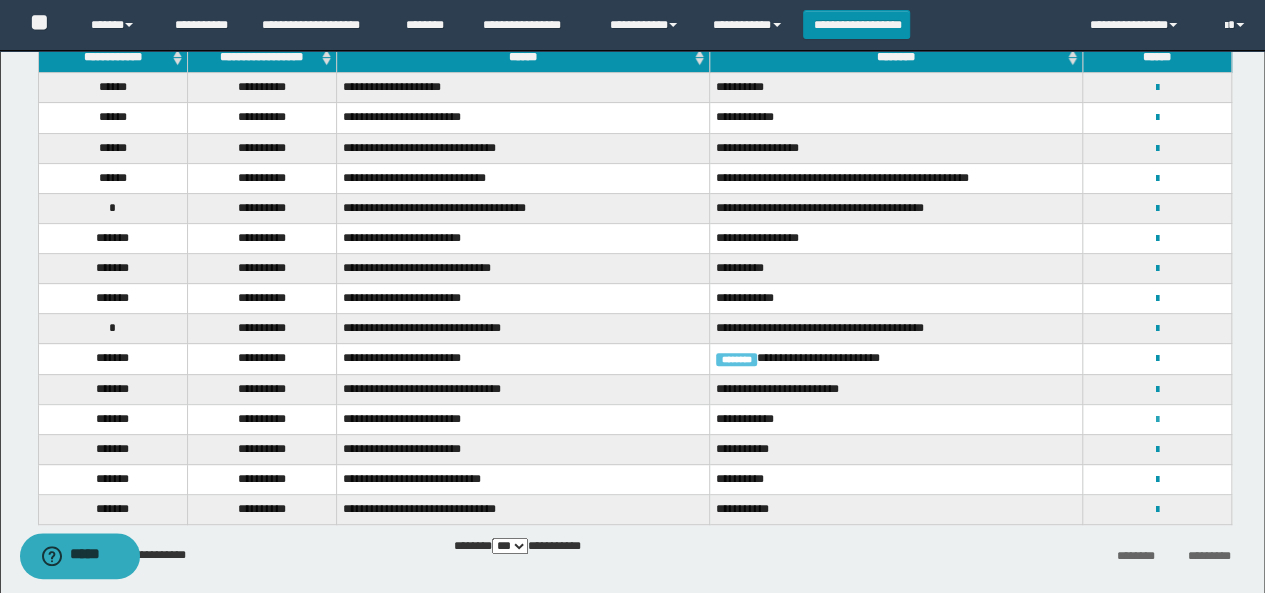 click at bounding box center (1157, 420) 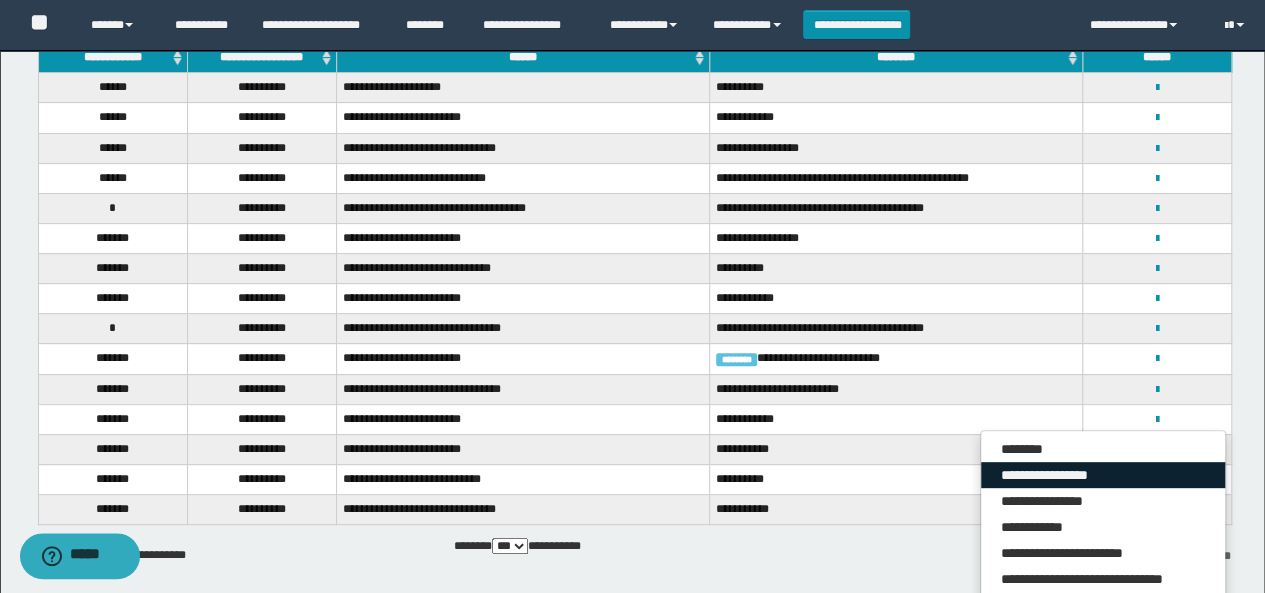 click on "**********" at bounding box center [1103, 475] 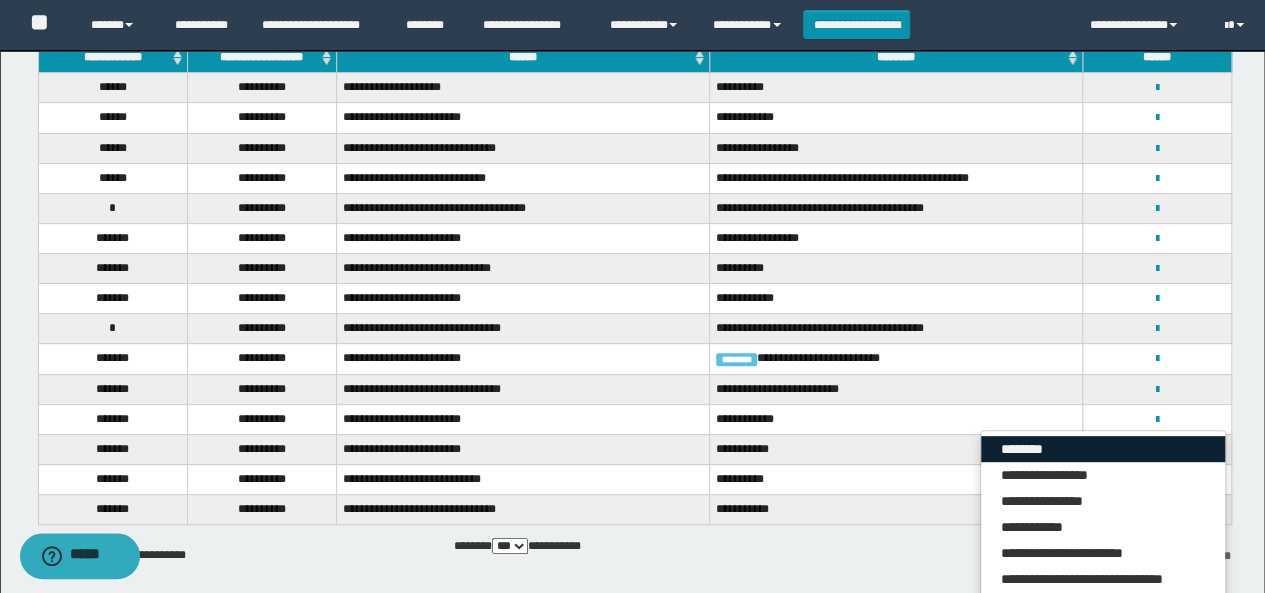 click on "********" at bounding box center [1103, 449] 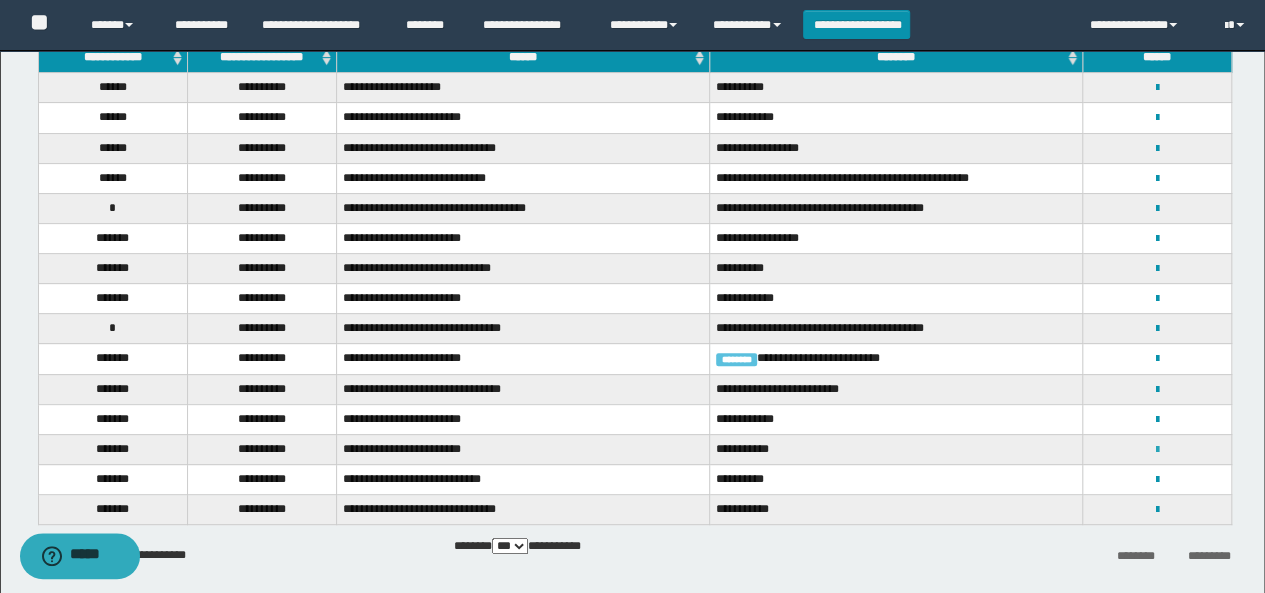 click at bounding box center (1157, 450) 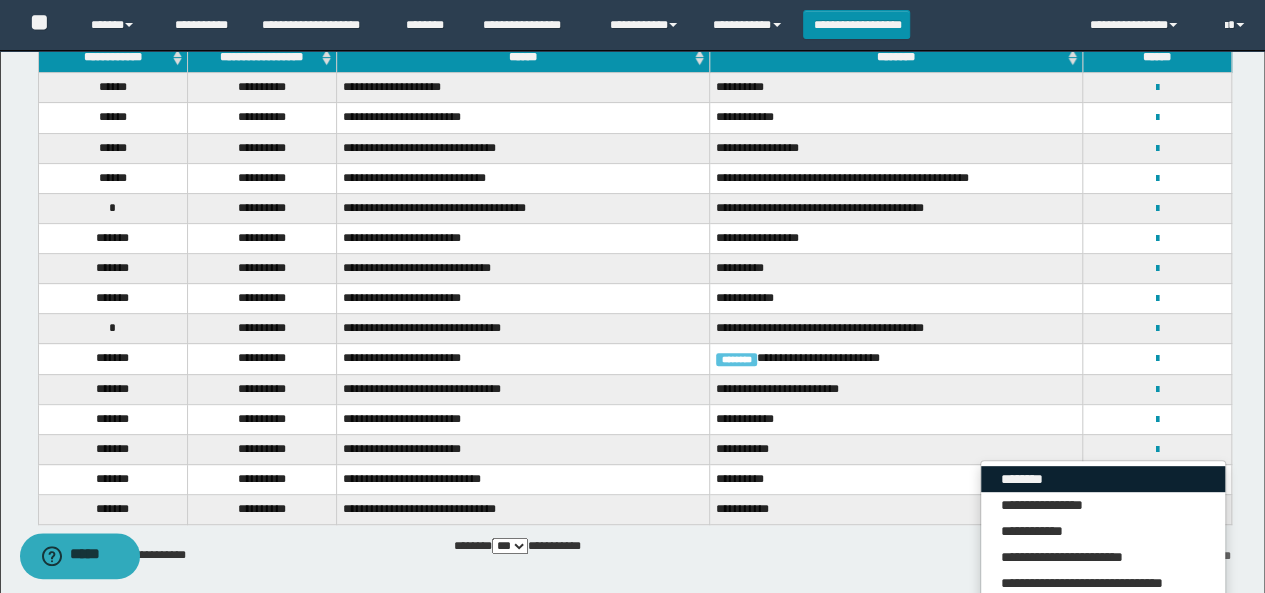 click on "********" at bounding box center (1103, 479) 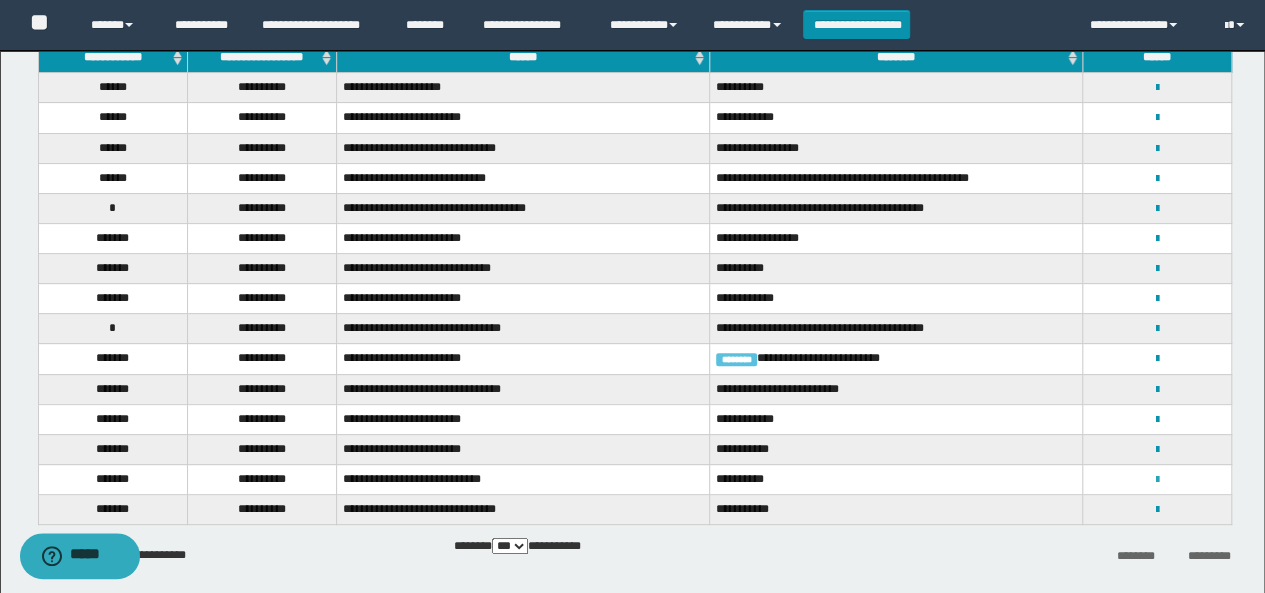 click at bounding box center (1157, 480) 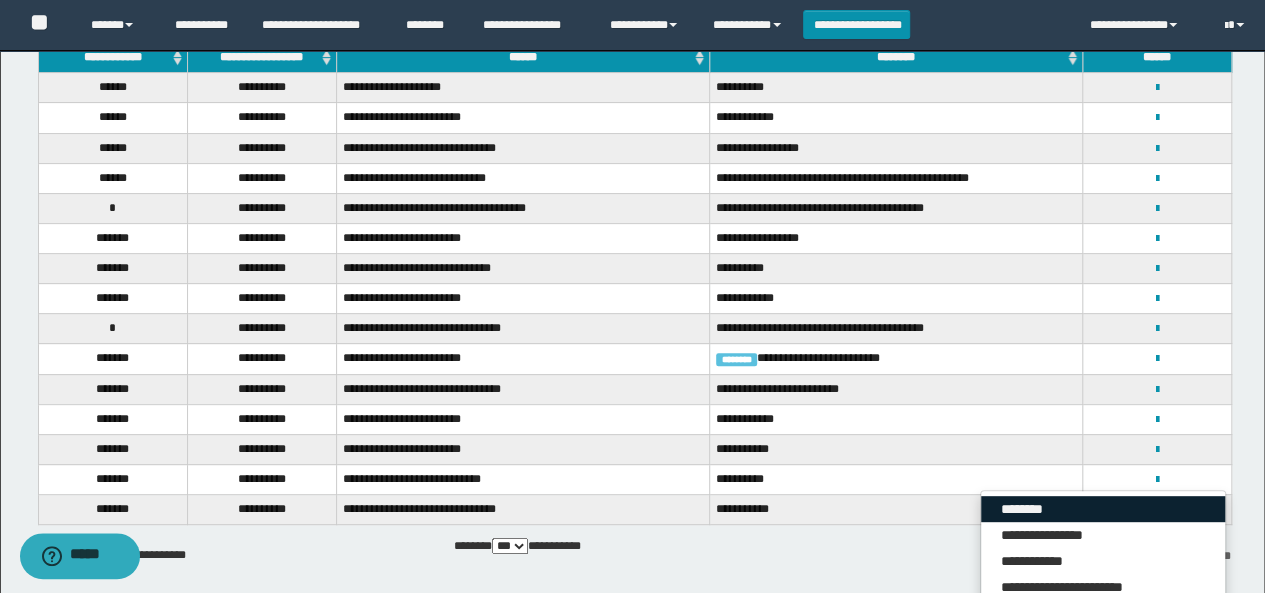 click on "********" at bounding box center (1103, 509) 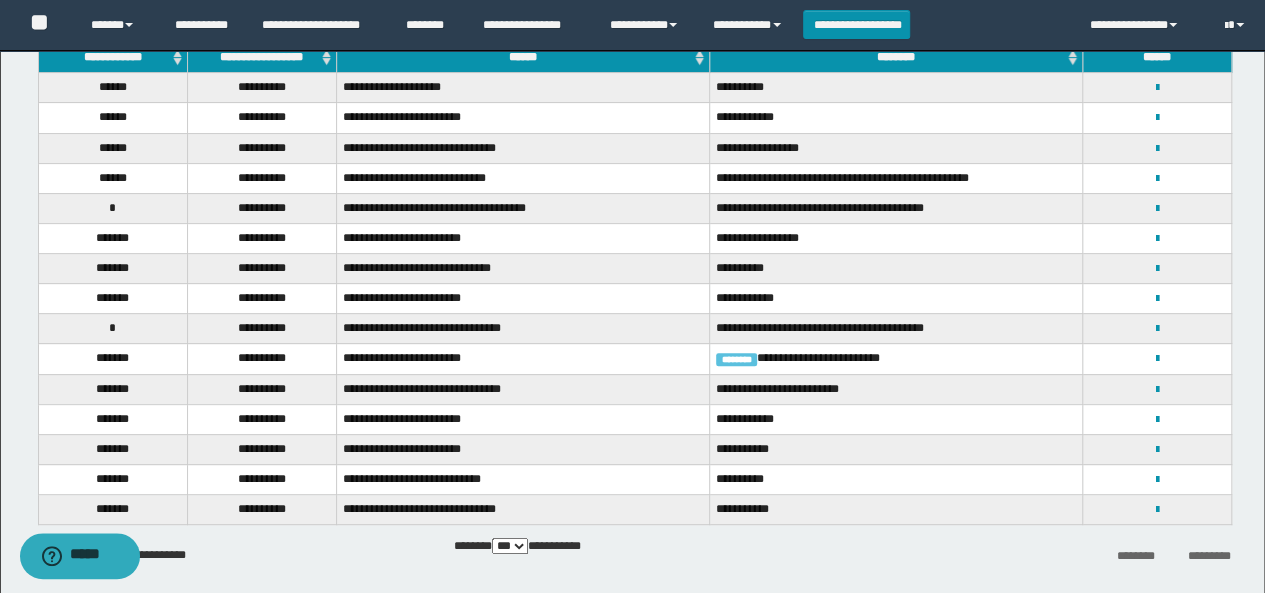 click on "**********" at bounding box center [635, 554] 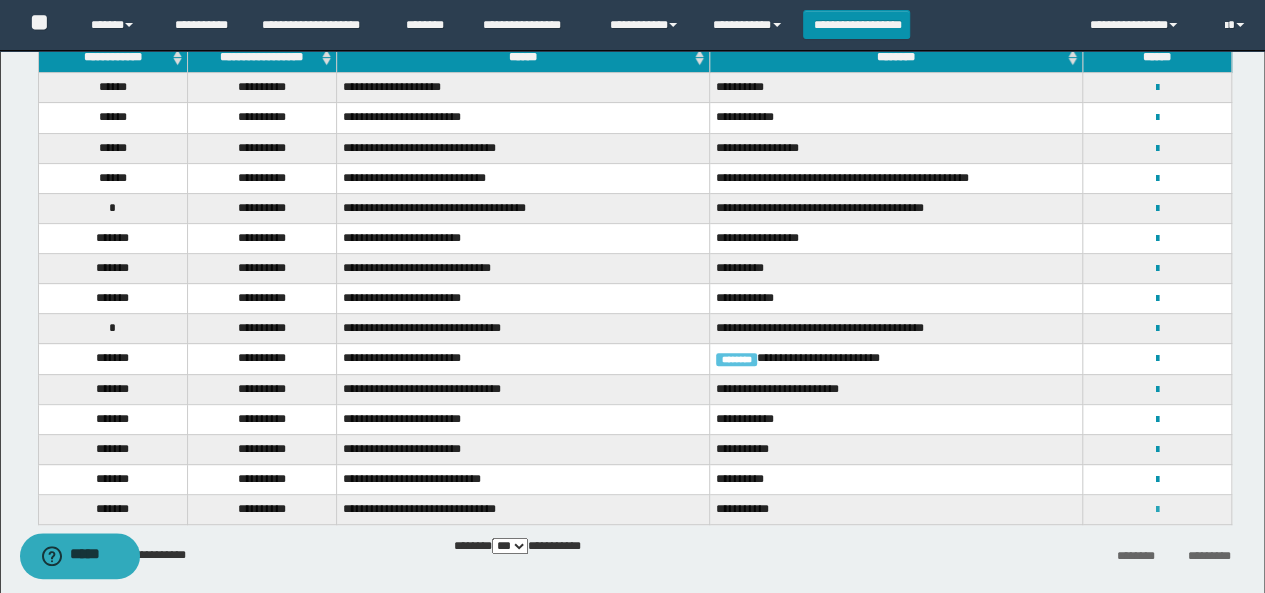 click at bounding box center (1157, 509) 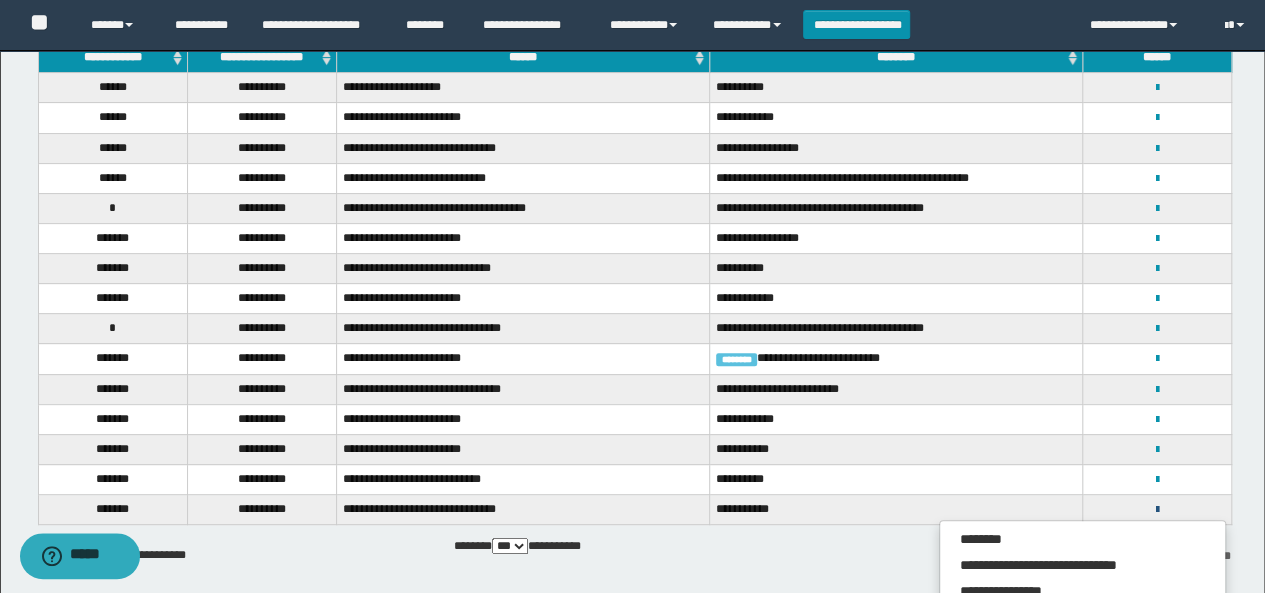 scroll, scrollTop: 300, scrollLeft: 0, axis: vertical 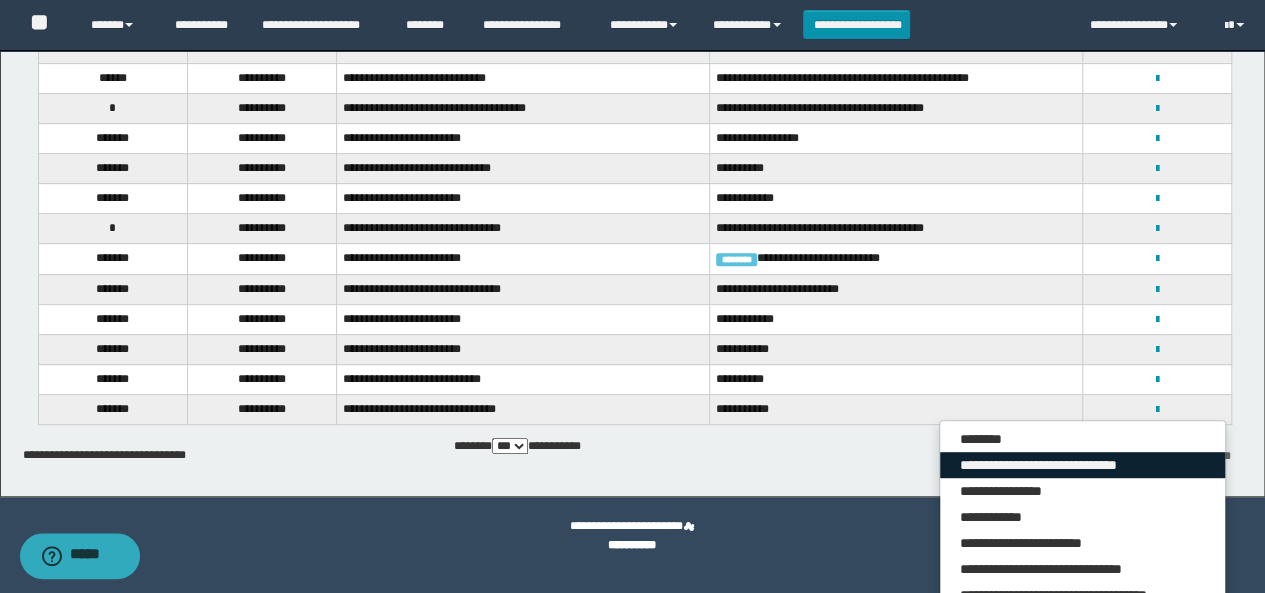 click on "**********" at bounding box center (1082, 465) 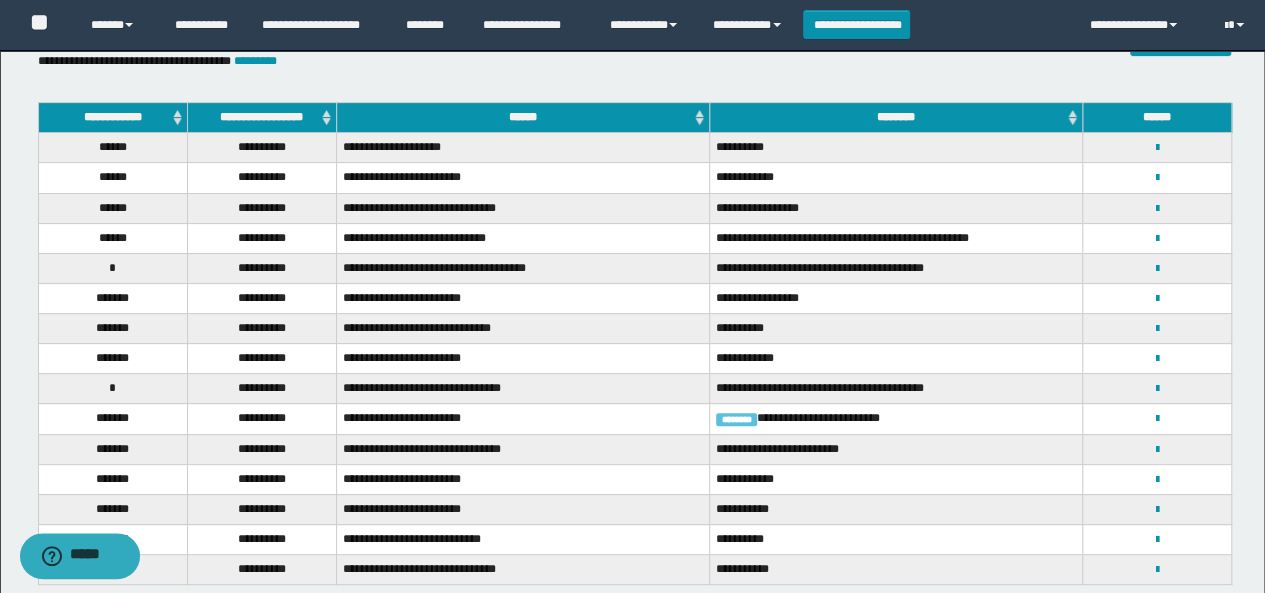 scroll, scrollTop: 281, scrollLeft: 0, axis: vertical 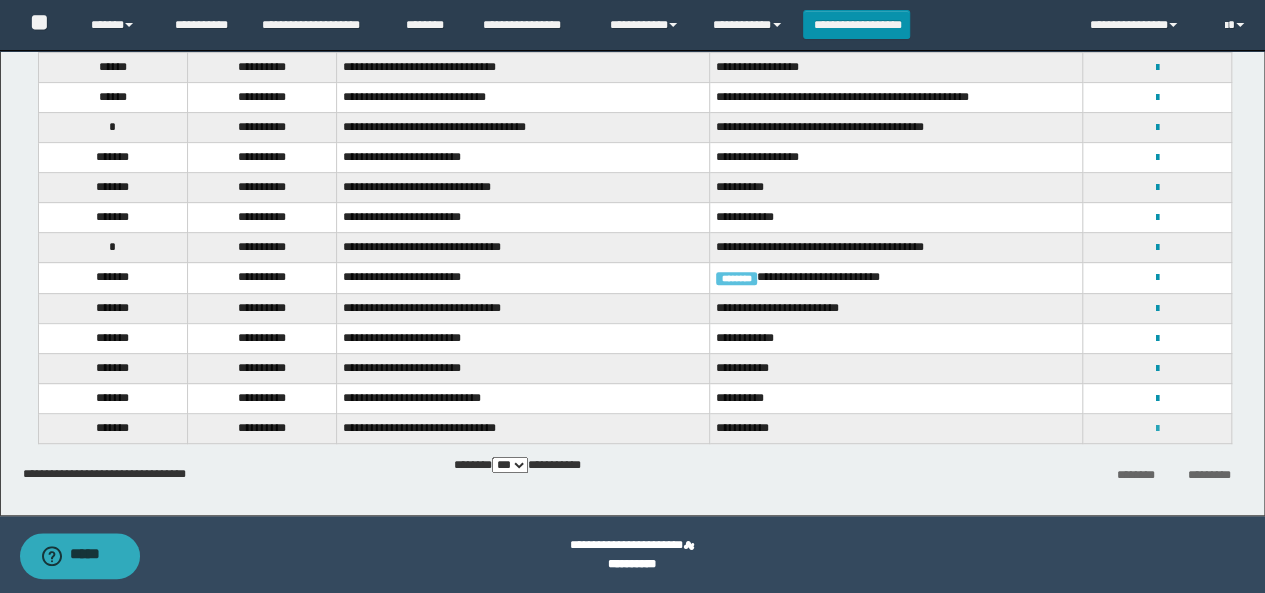 click at bounding box center [1157, 429] 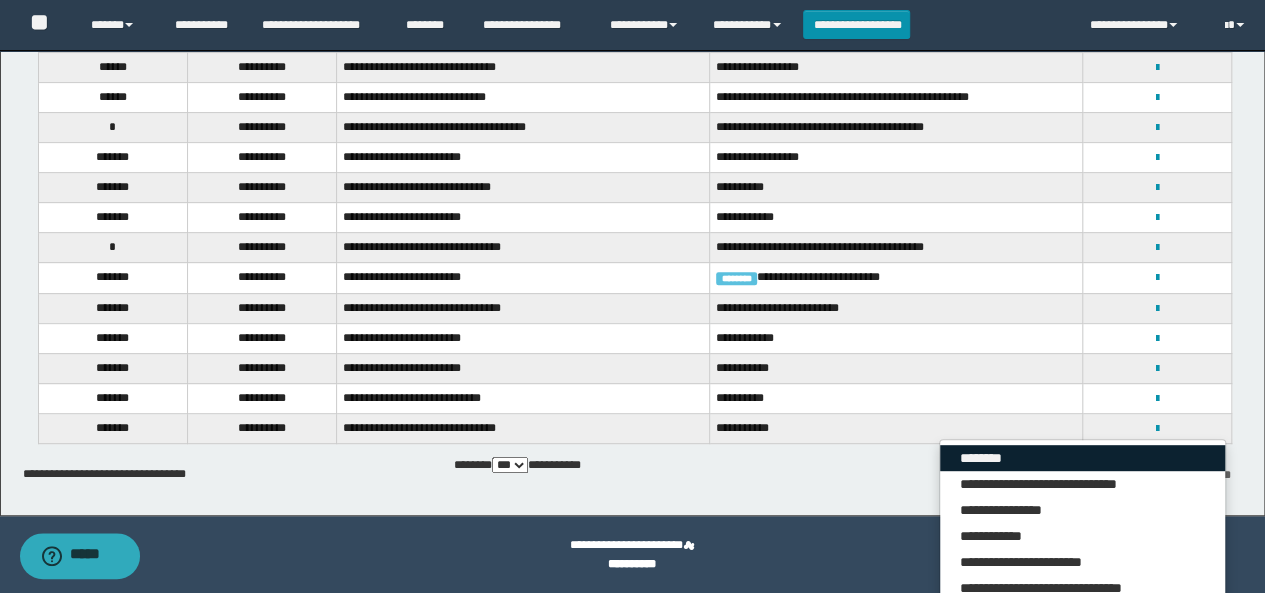 click on "********" at bounding box center [1082, 458] 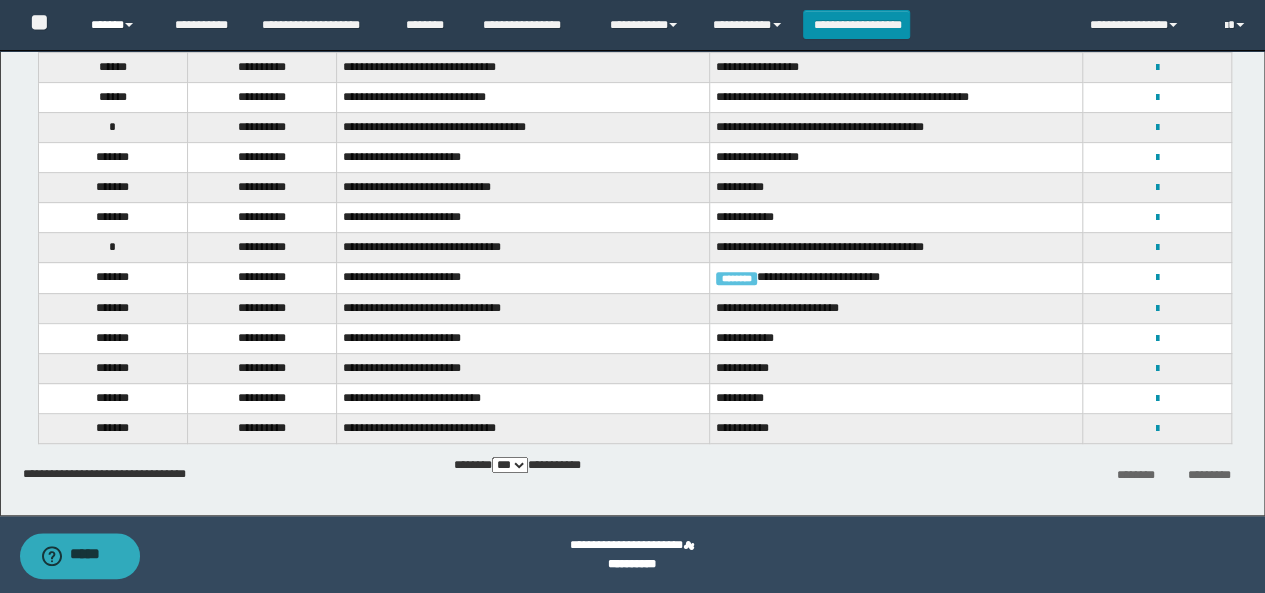 click on "******" at bounding box center (117, 25) 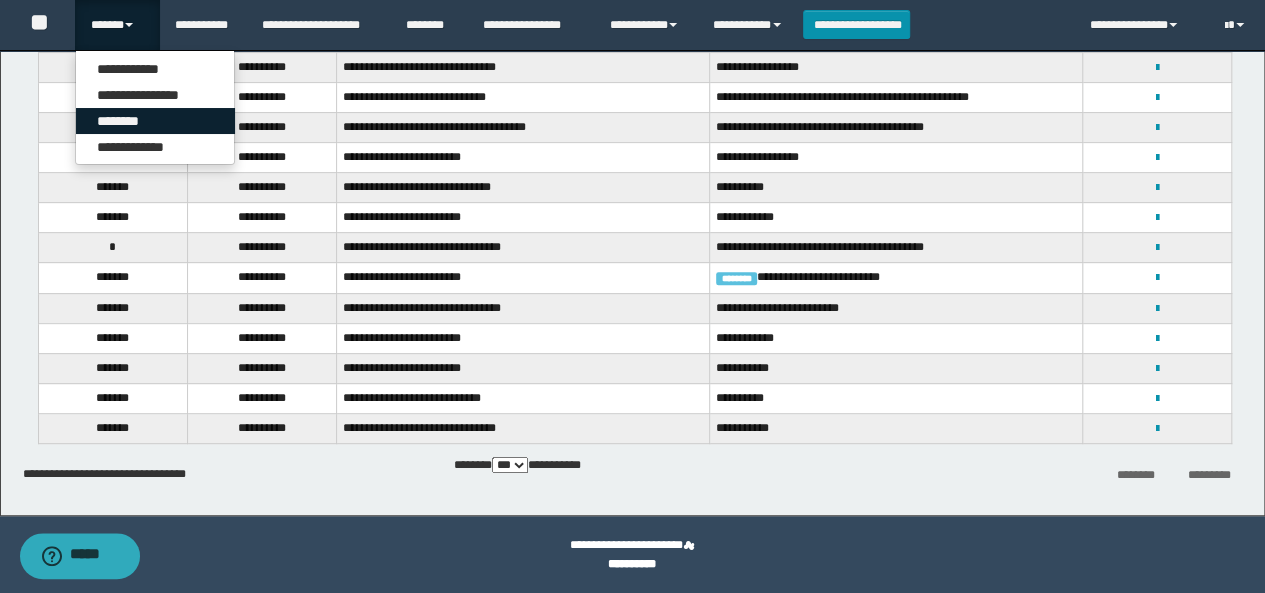 click on "********" at bounding box center (155, 121) 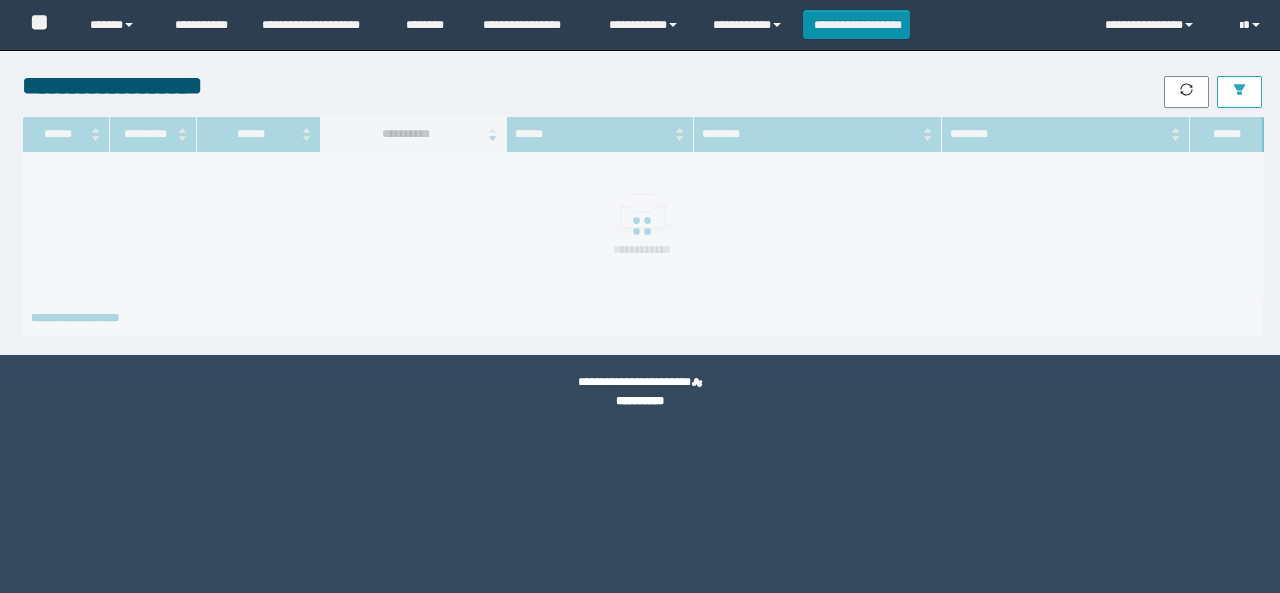 scroll, scrollTop: 0, scrollLeft: 0, axis: both 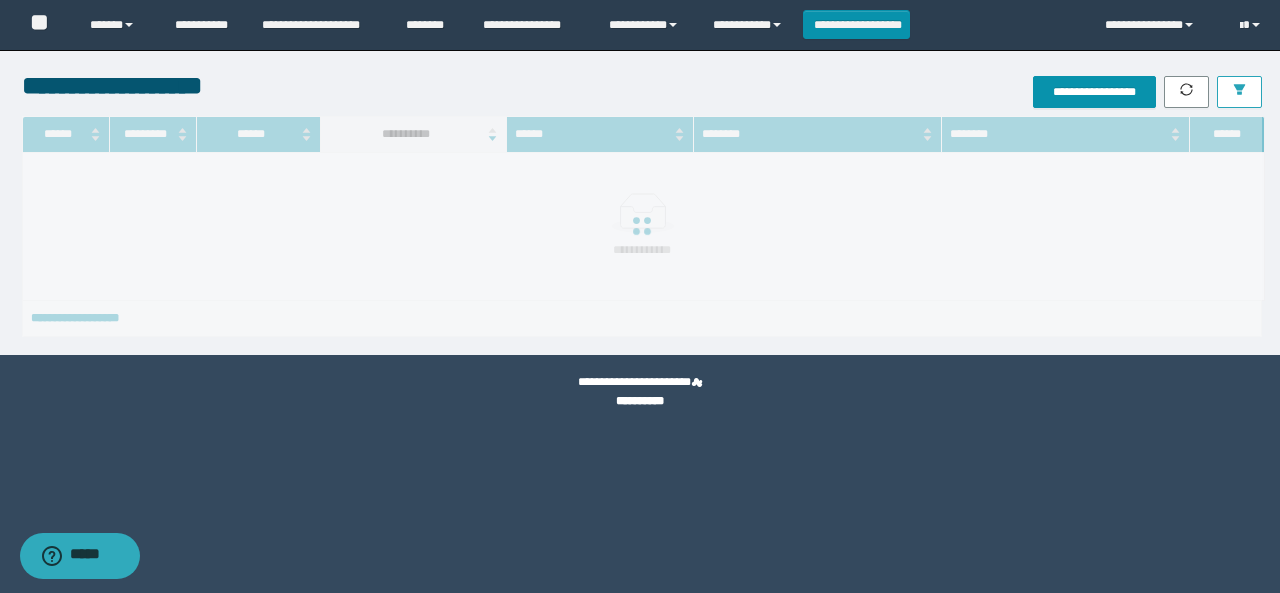 click 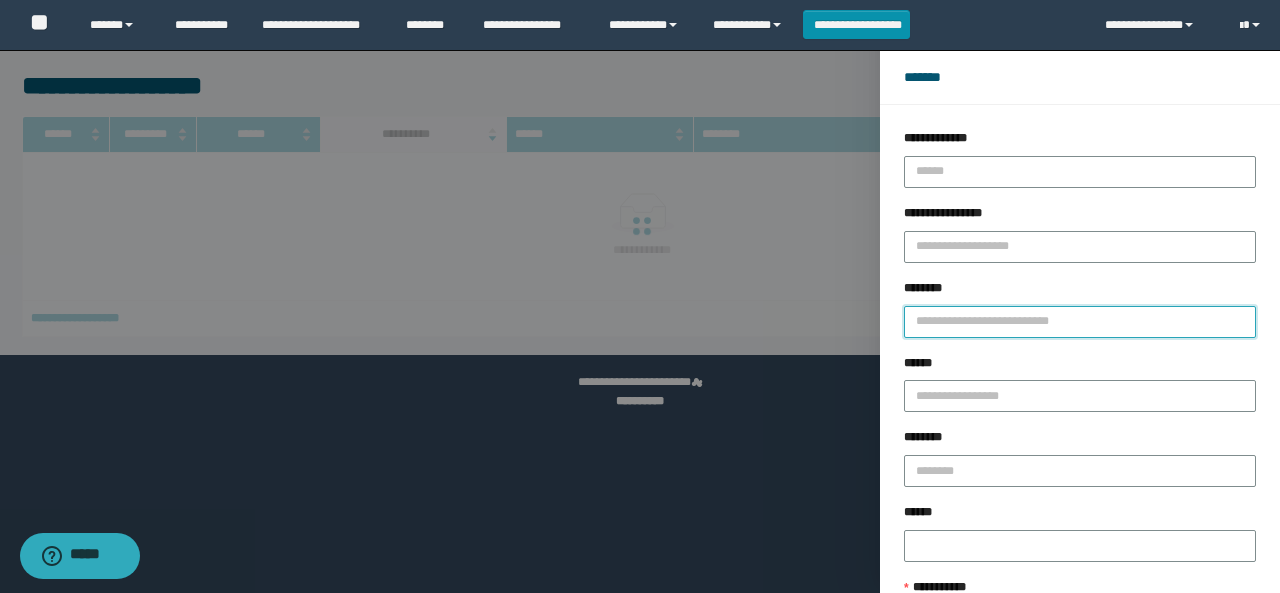 click on "********" at bounding box center [1080, 322] 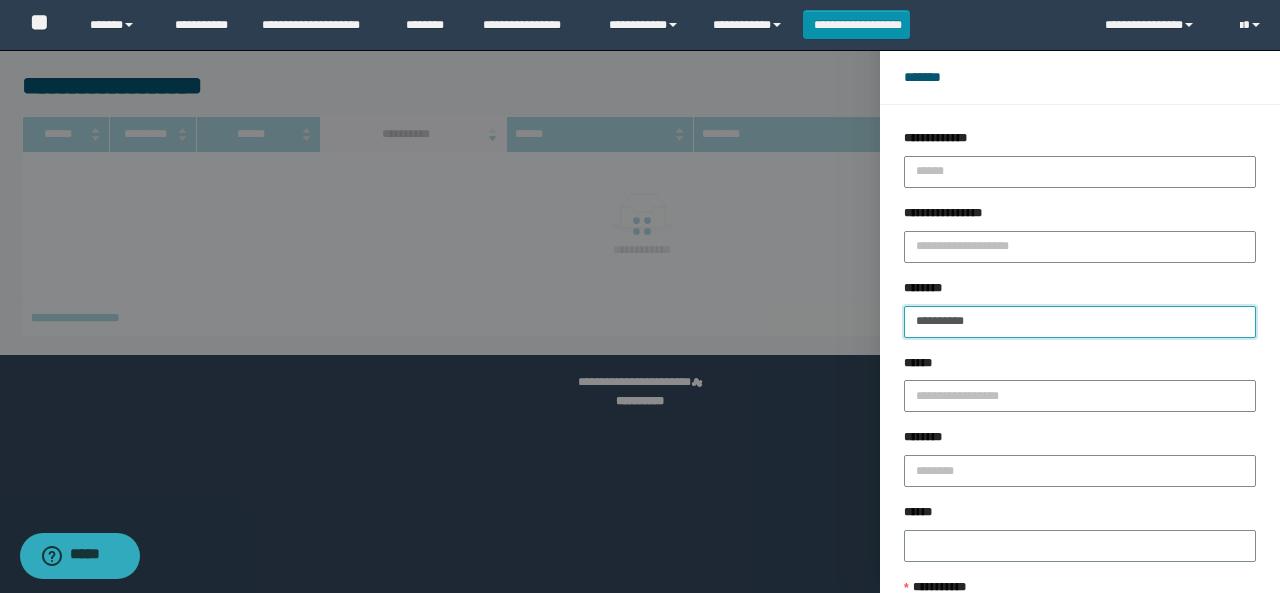 type on "**********" 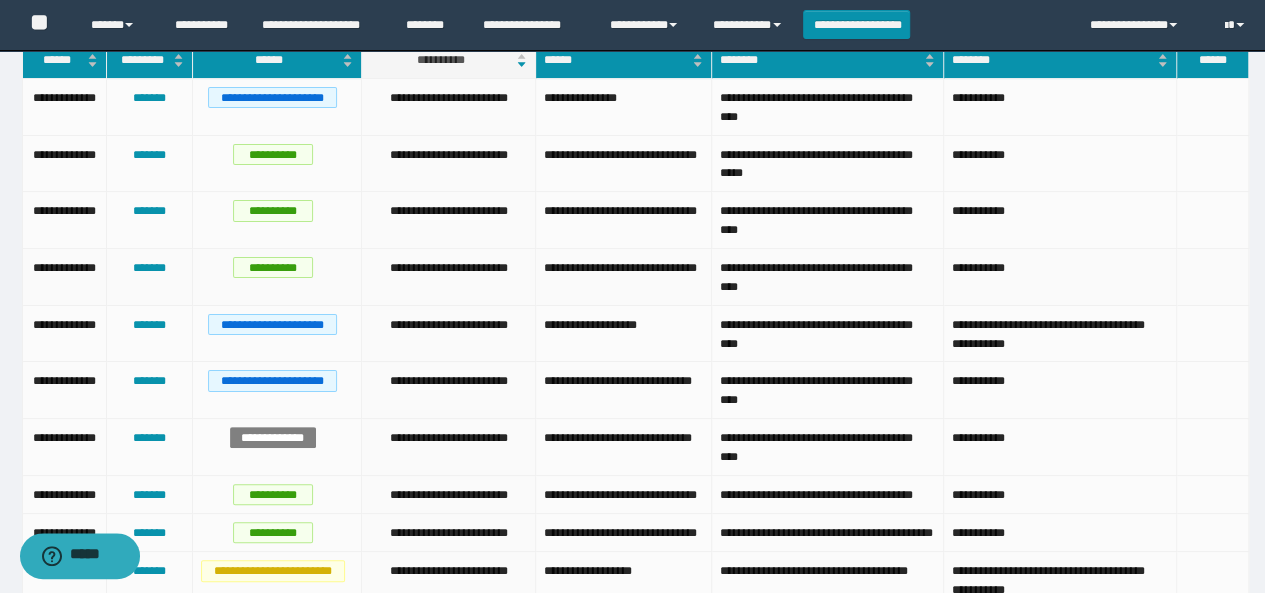 scroll, scrollTop: 0, scrollLeft: 0, axis: both 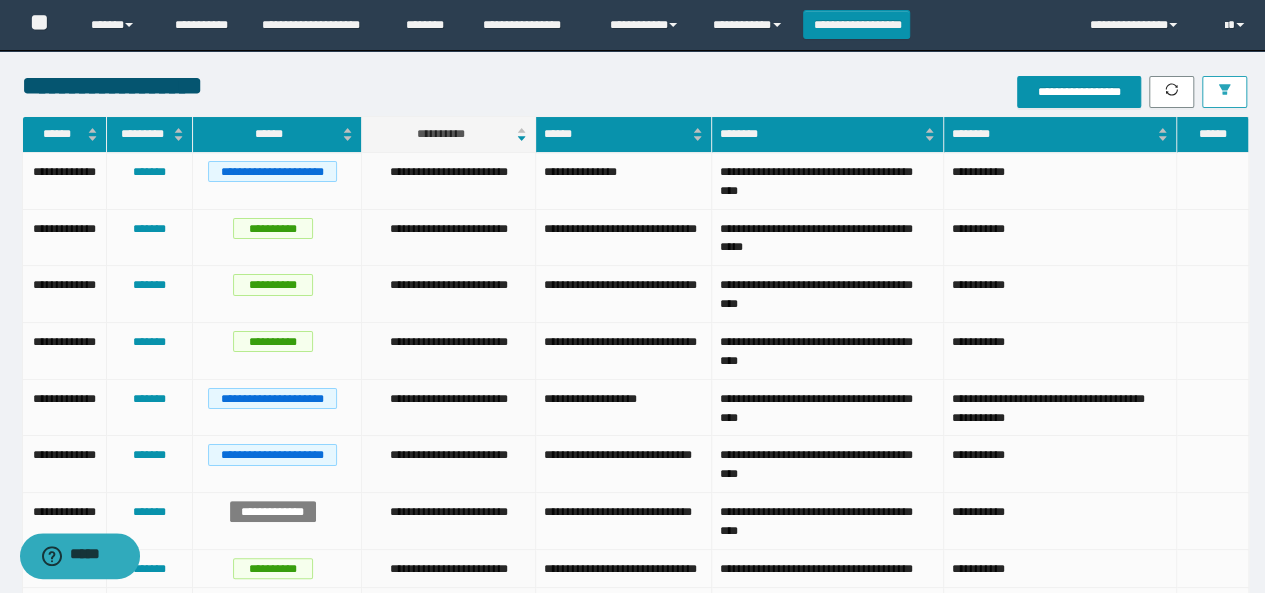 click at bounding box center [1224, 92] 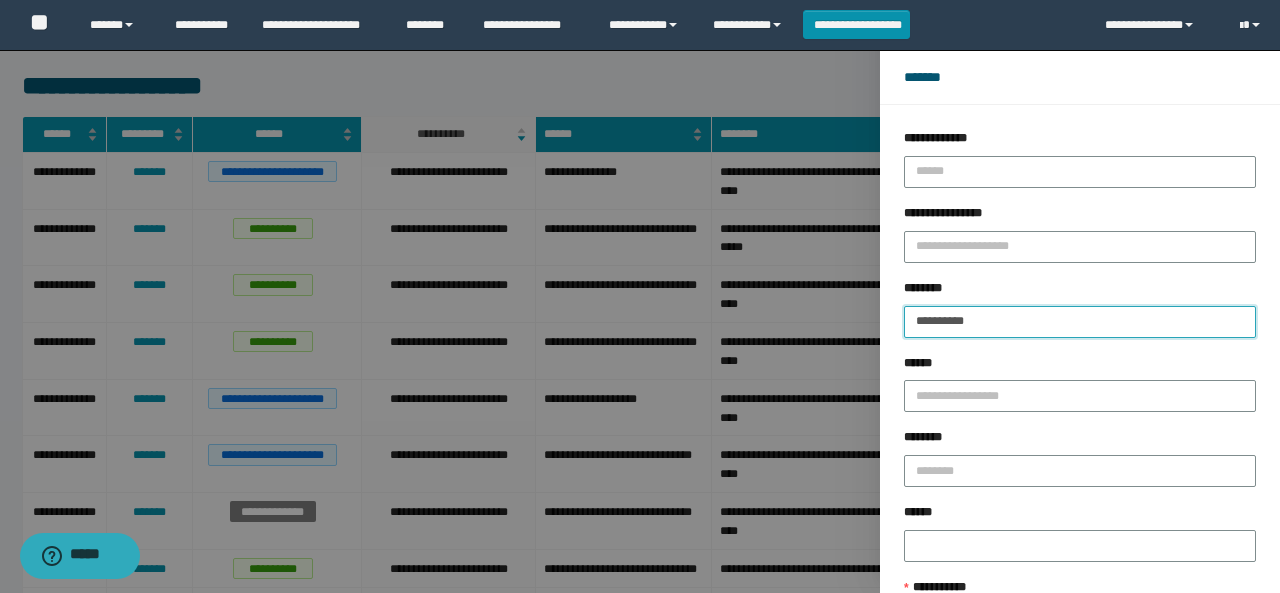 click on "**********" at bounding box center [1080, 322] 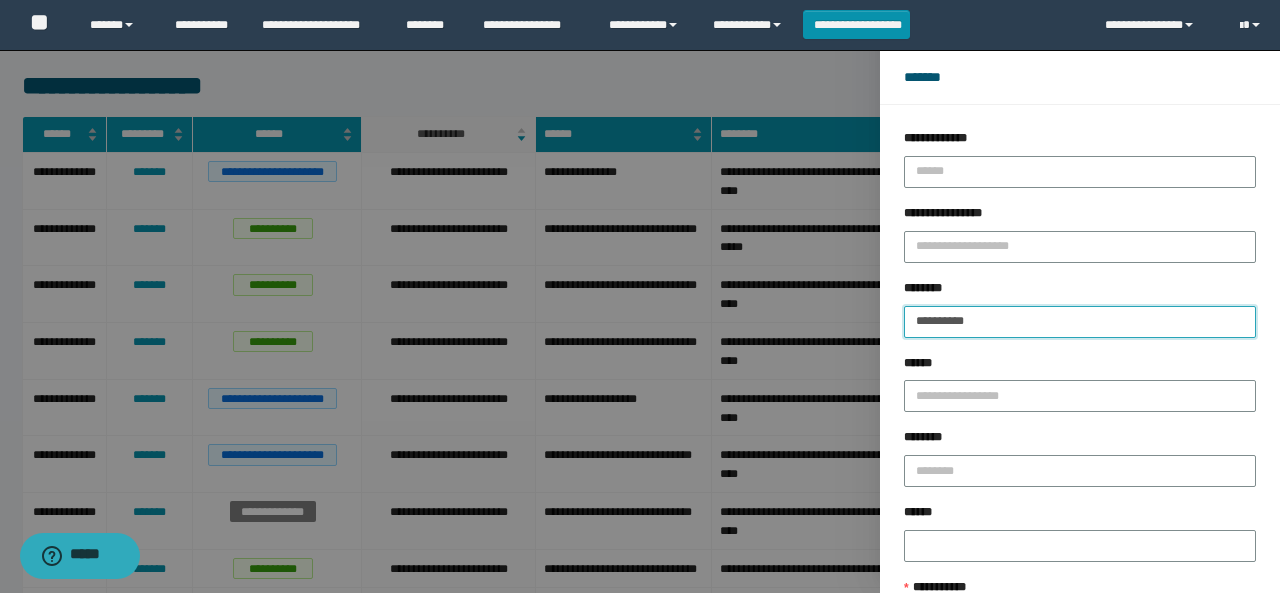 click on "******" at bounding box center [1143, 764] 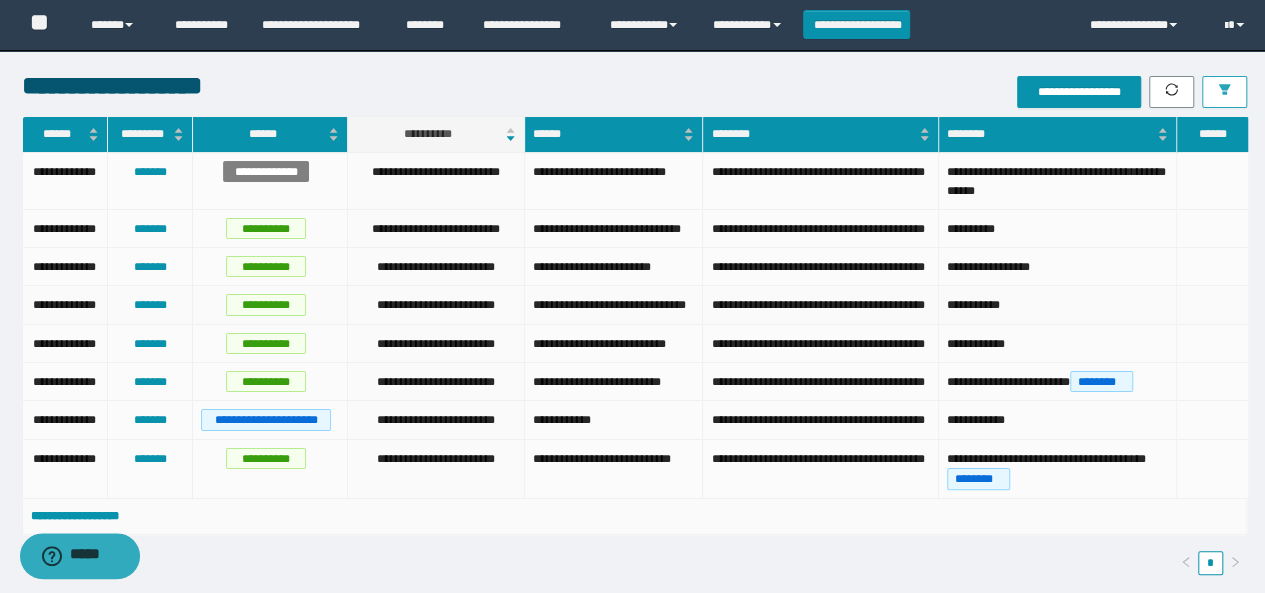 scroll, scrollTop: 194, scrollLeft: 0, axis: vertical 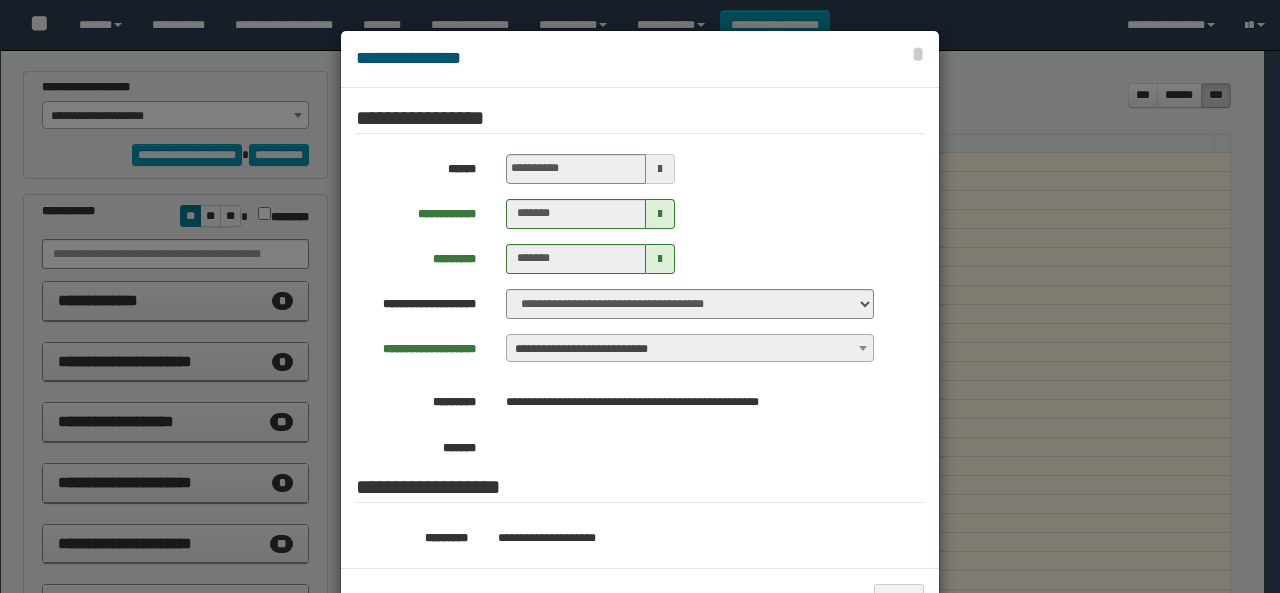 select on "***" 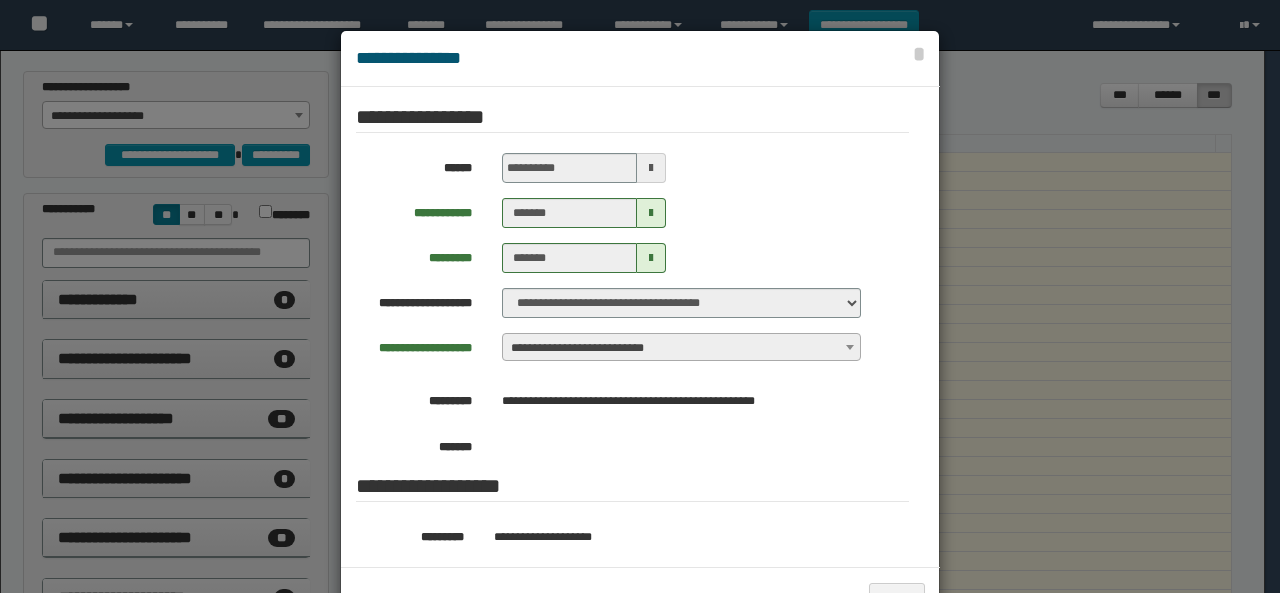 scroll, scrollTop: 0, scrollLeft: 0, axis: both 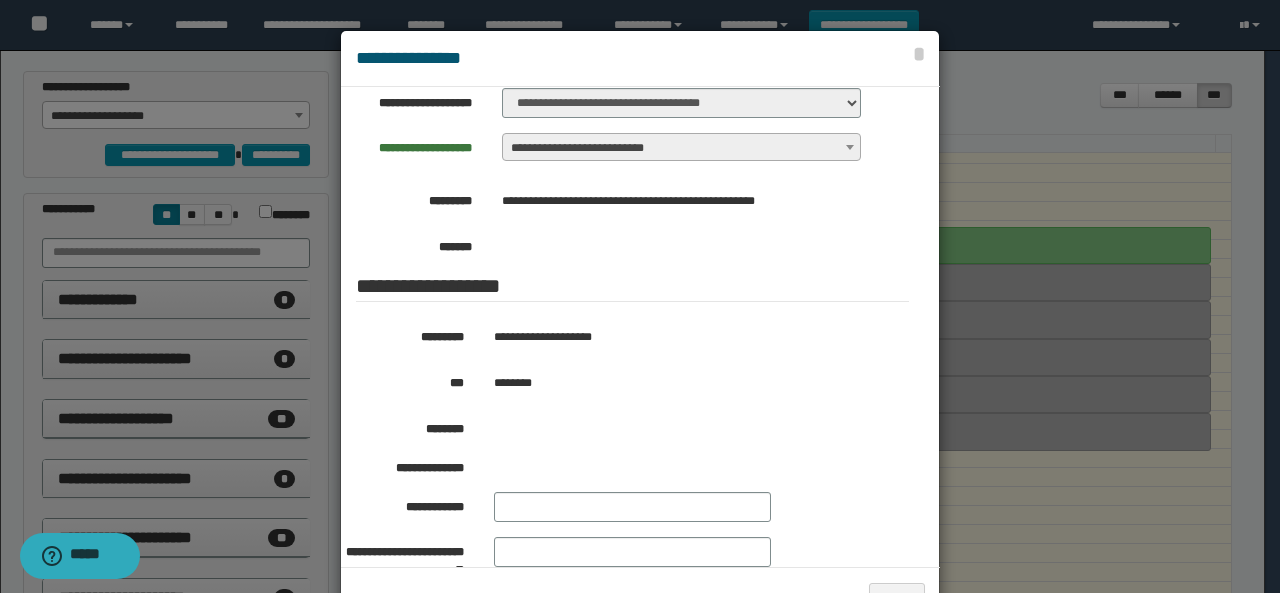 click at bounding box center [640, 329] 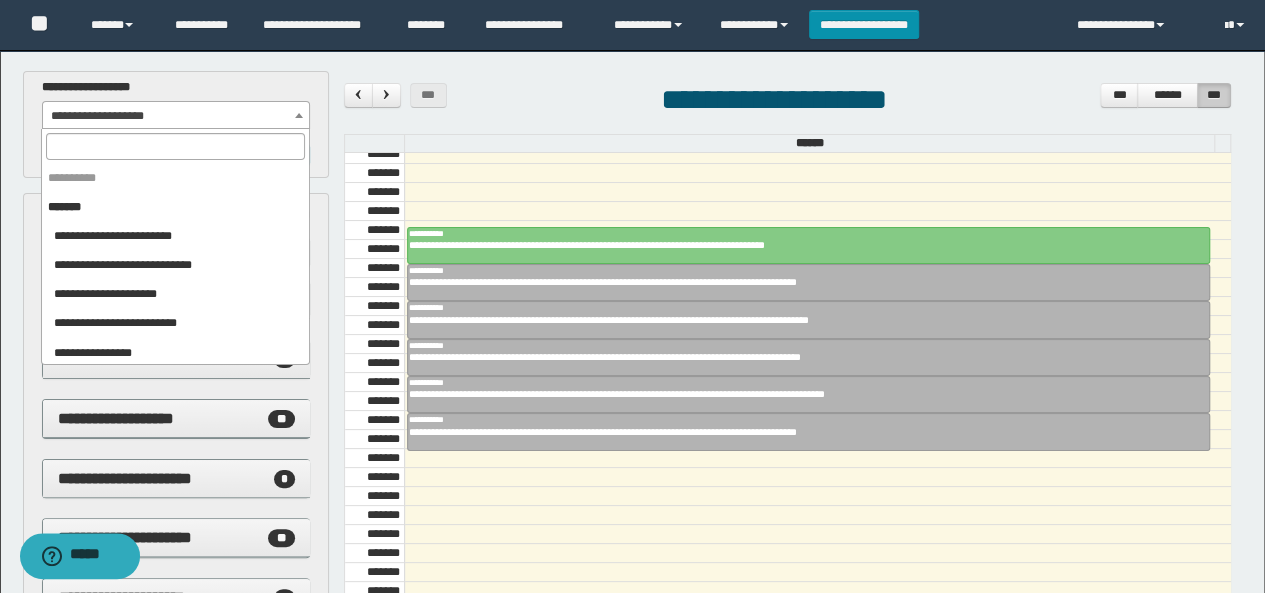 click on "**********" at bounding box center (176, 116) 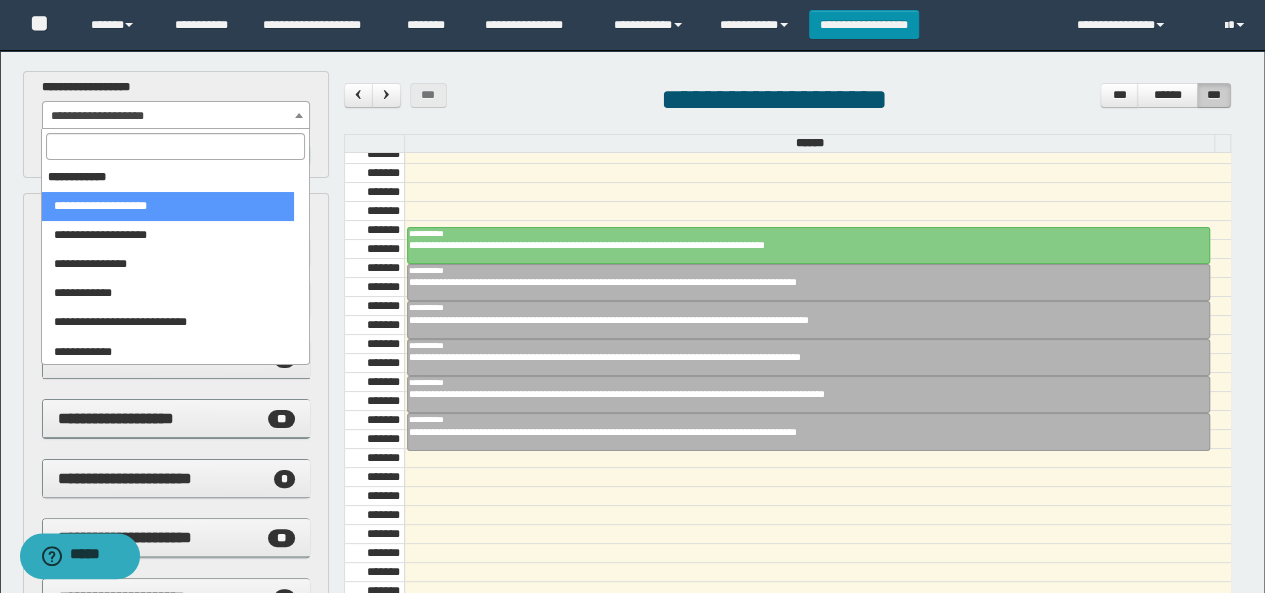 click at bounding box center [175, 146] 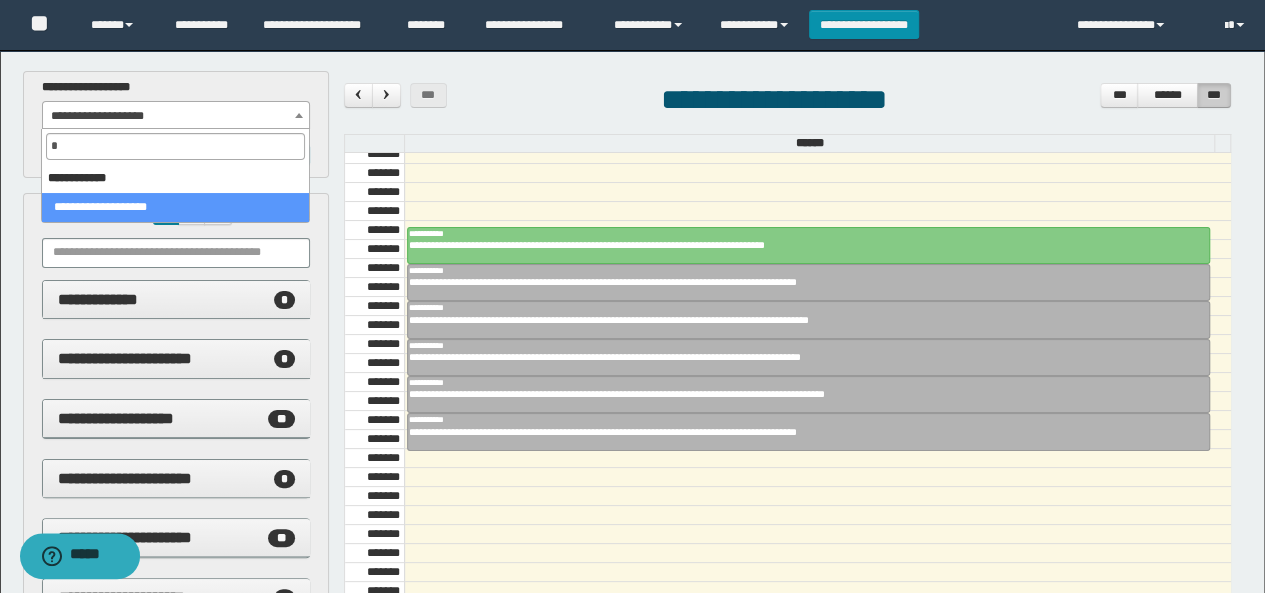 scroll, scrollTop: 0, scrollLeft: 0, axis: both 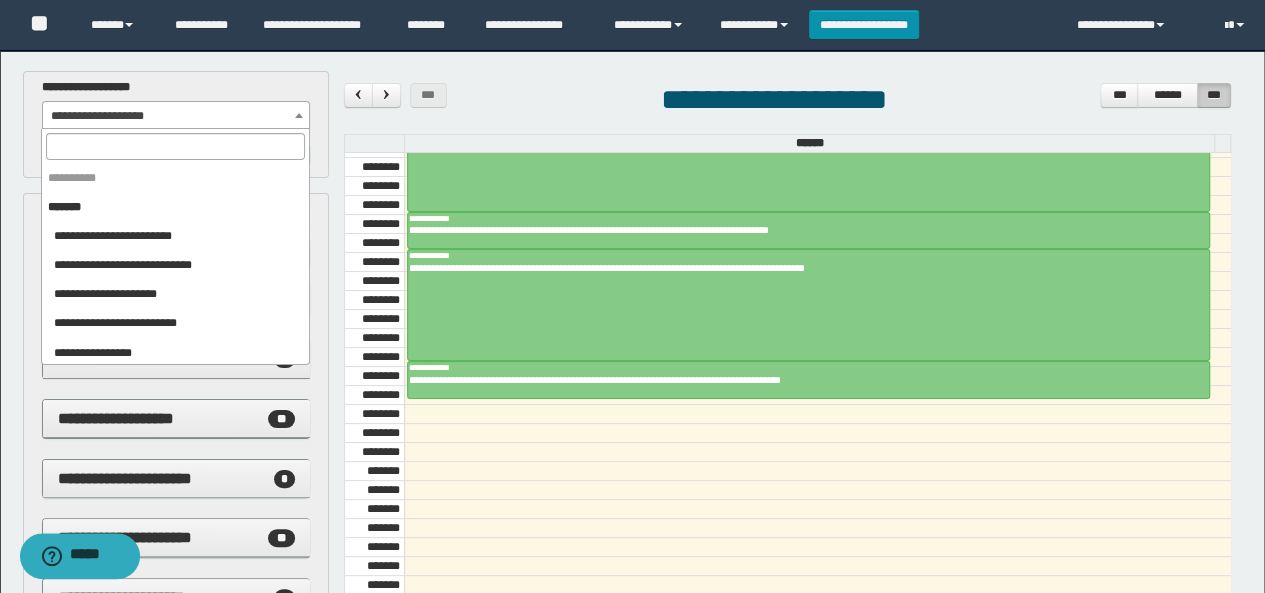 click on "**********" at bounding box center (176, 116) 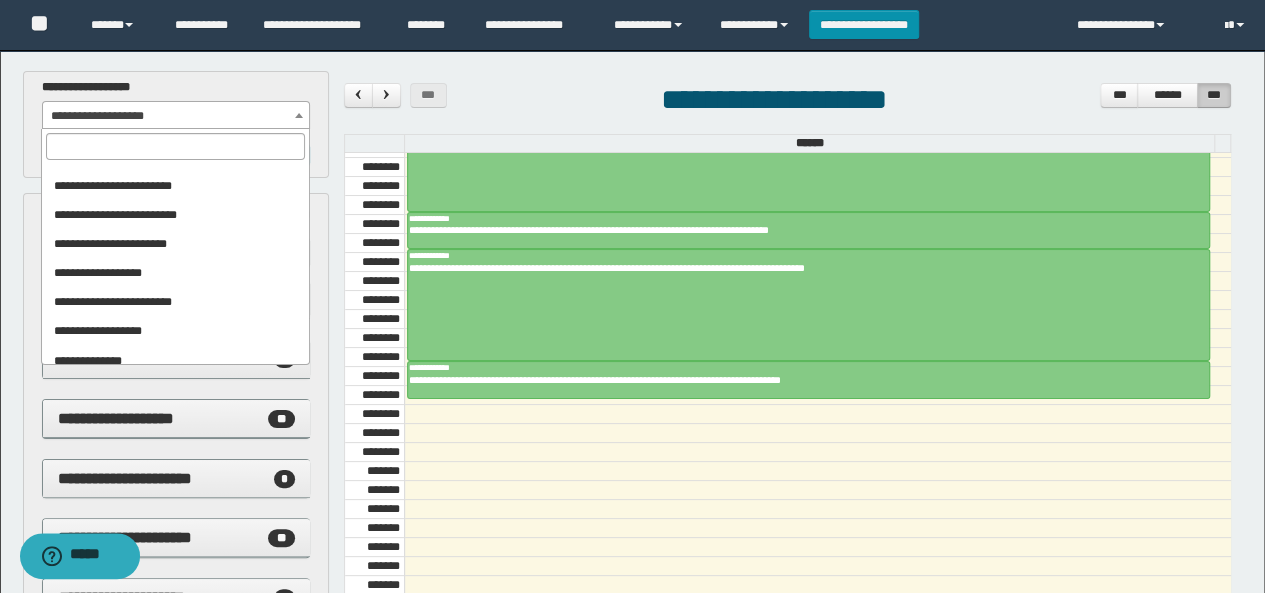 scroll, scrollTop: 2286, scrollLeft: 0, axis: vertical 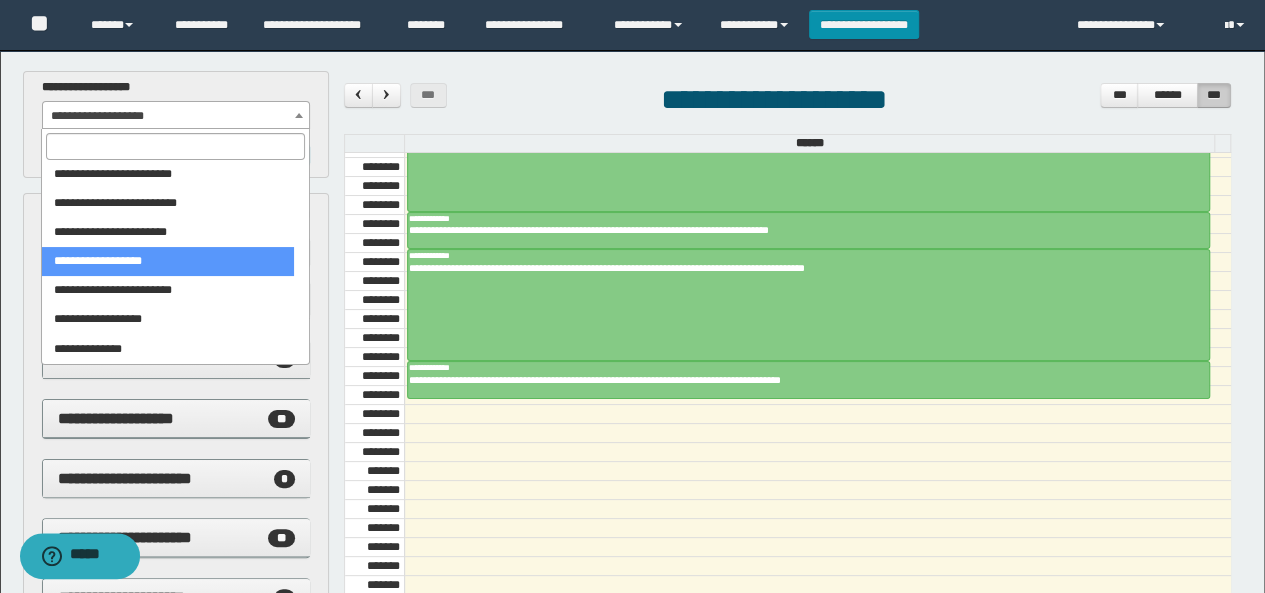 select on "****" 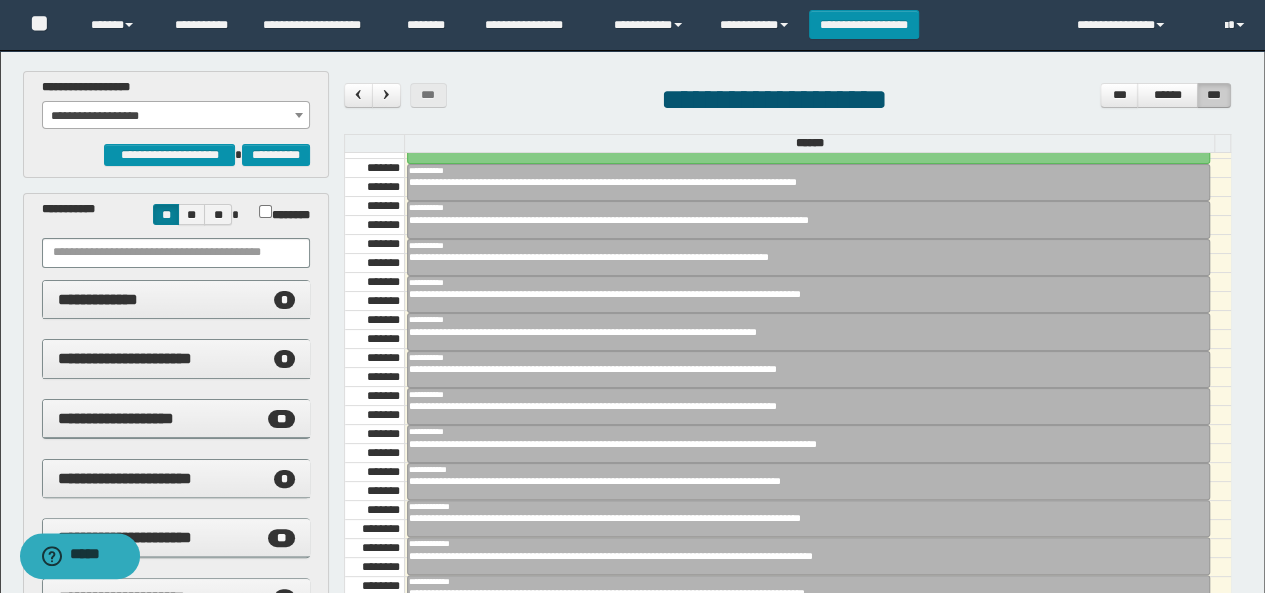 scroll, scrollTop: 673, scrollLeft: 0, axis: vertical 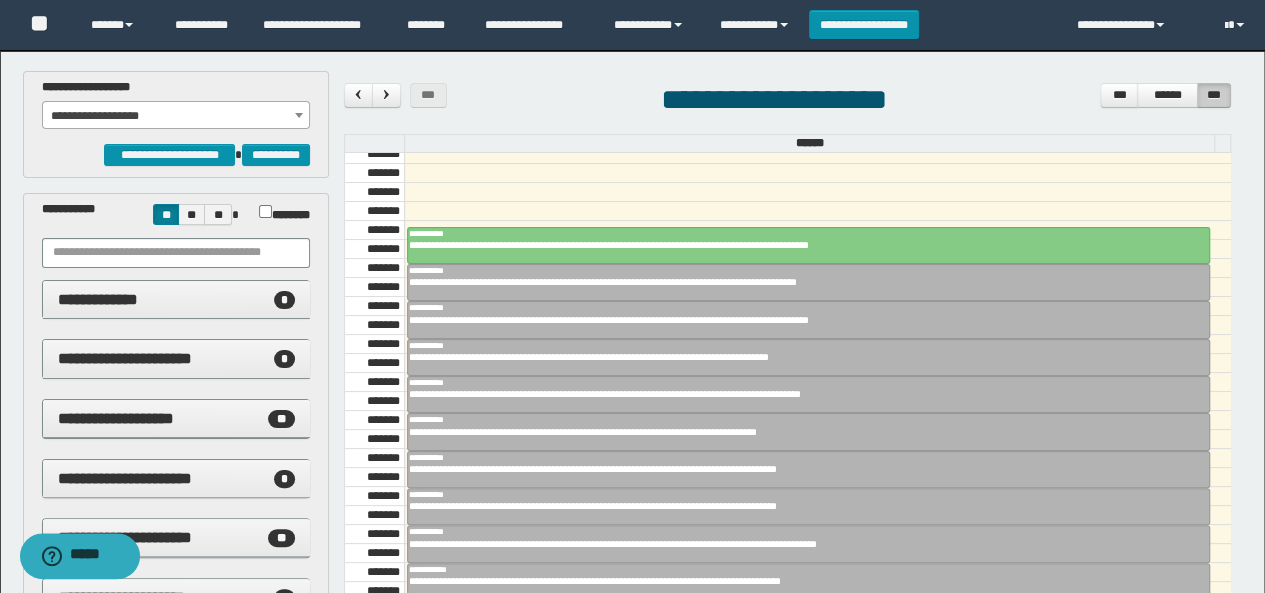 click on "**********" at bounding box center (176, 116) 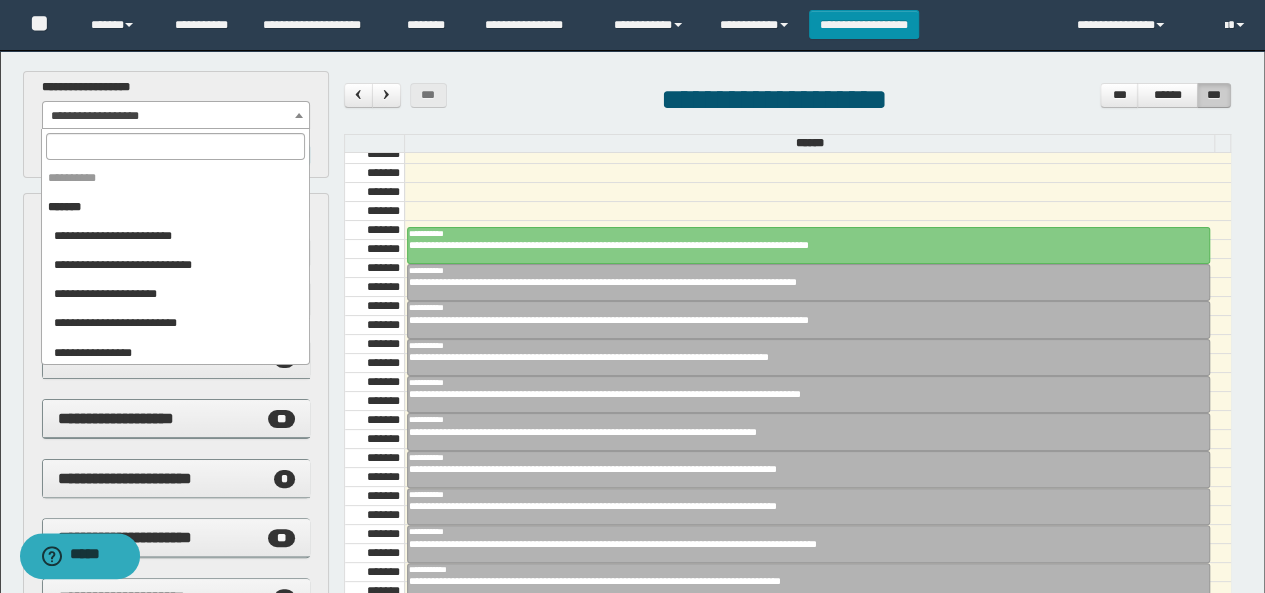 scroll, scrollTop: 2286, scrollLeft: 0, axis: vertical 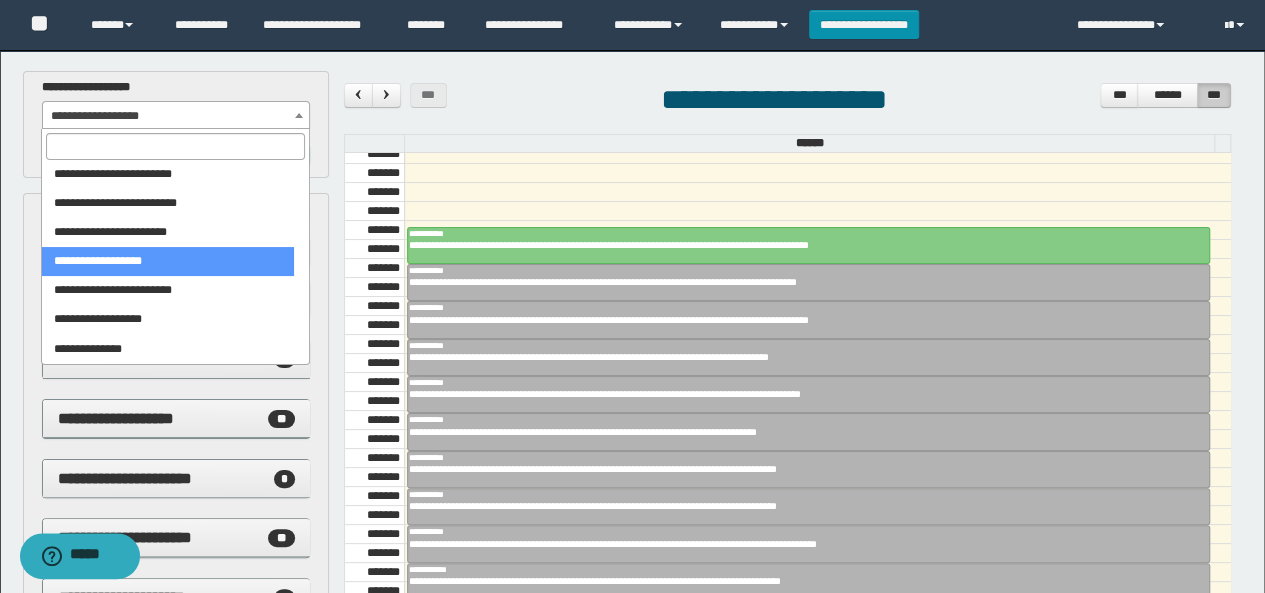 click at bounding box center (175, 146) 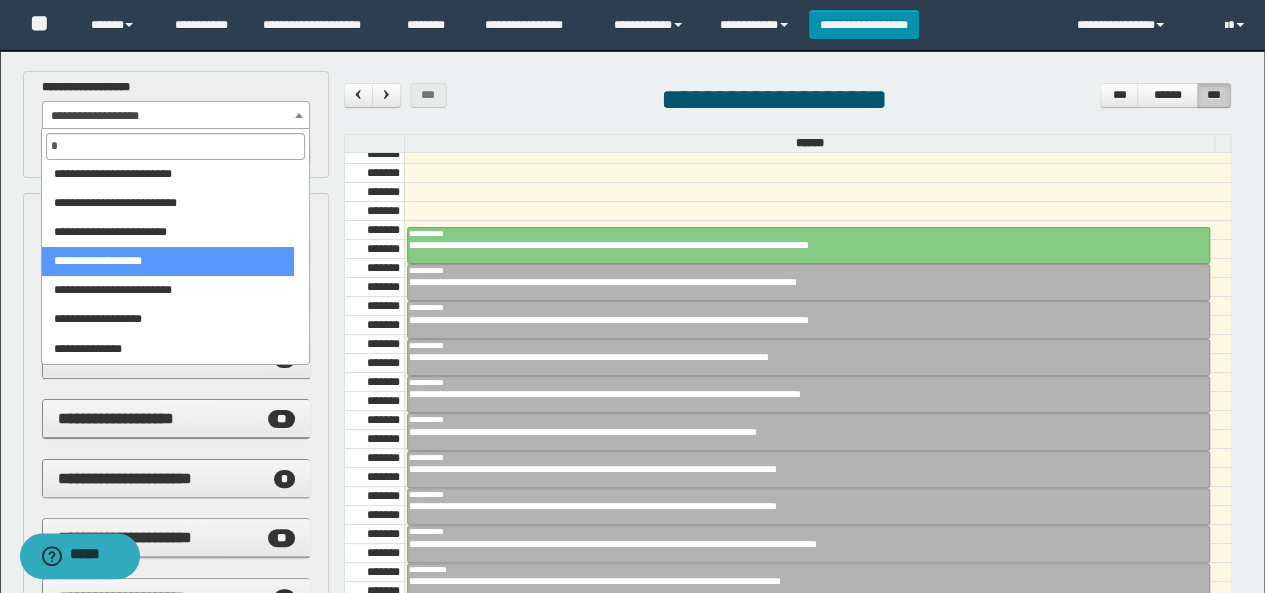 scroll, scrollTop: 0, scrollLeft: 0, axis: both 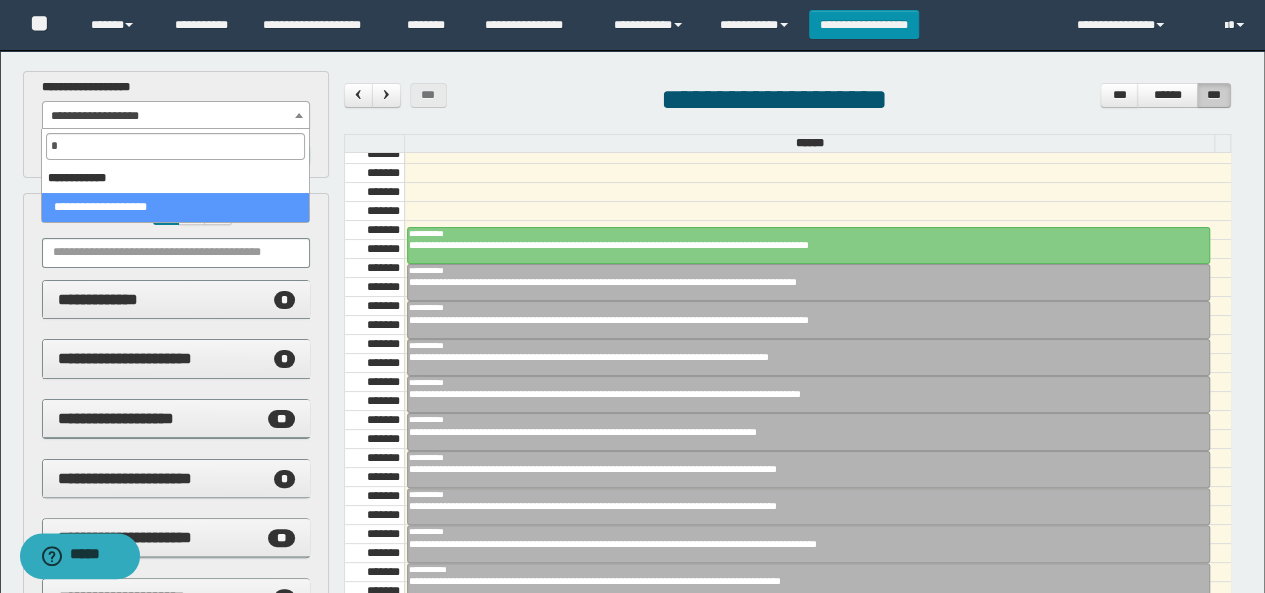 select on "***" 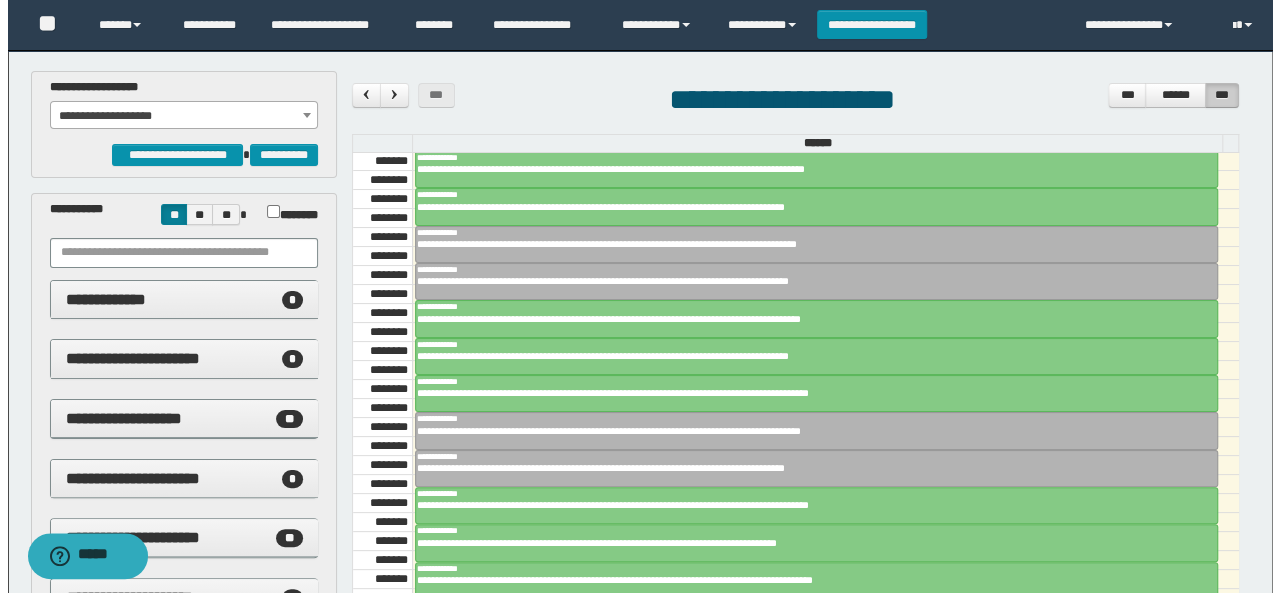 scroll, scrollTop: 973, scrollLeft: 0, axis: vertical 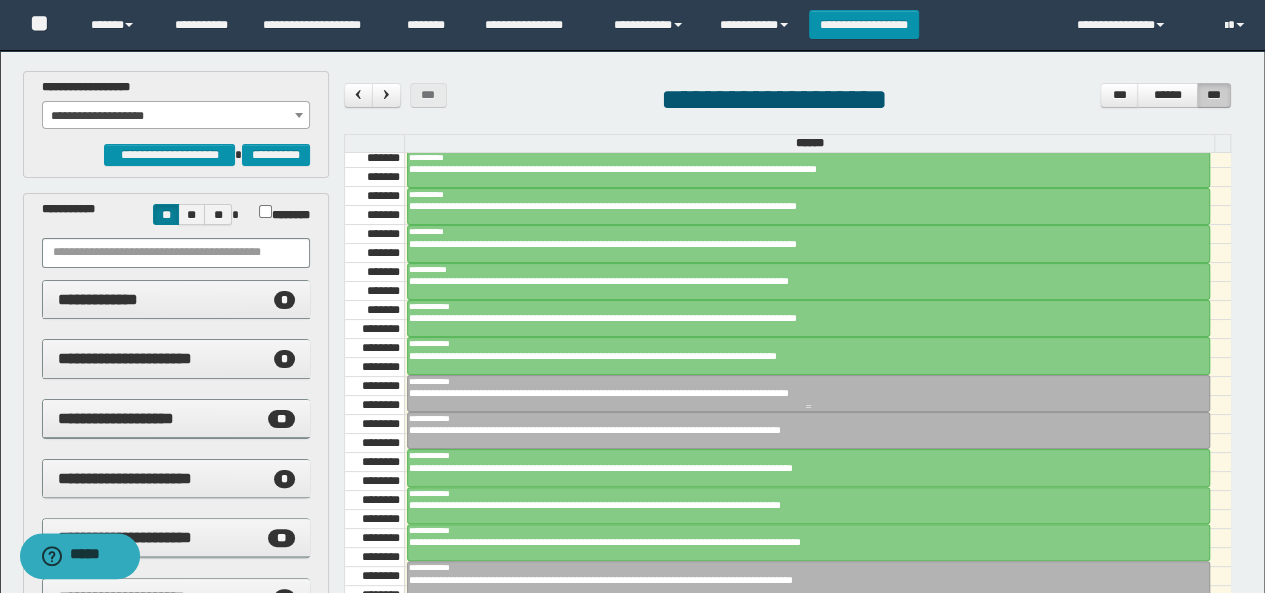 click on "**********" at bounding box center (809, 381) 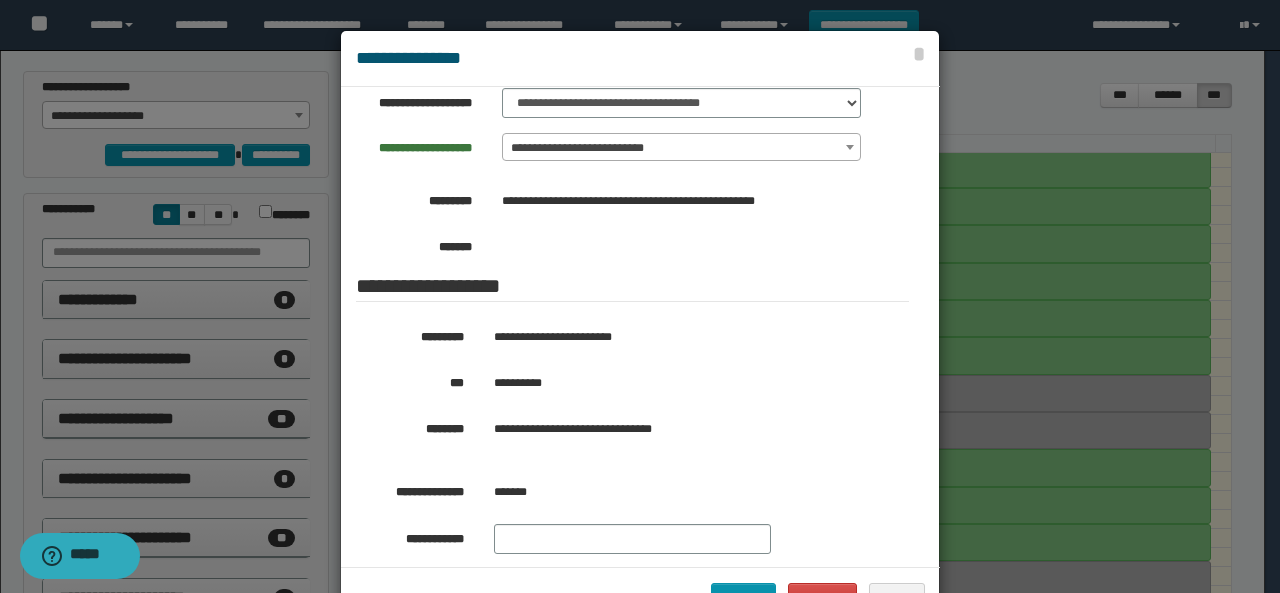 click at bounding box center (640, 329) 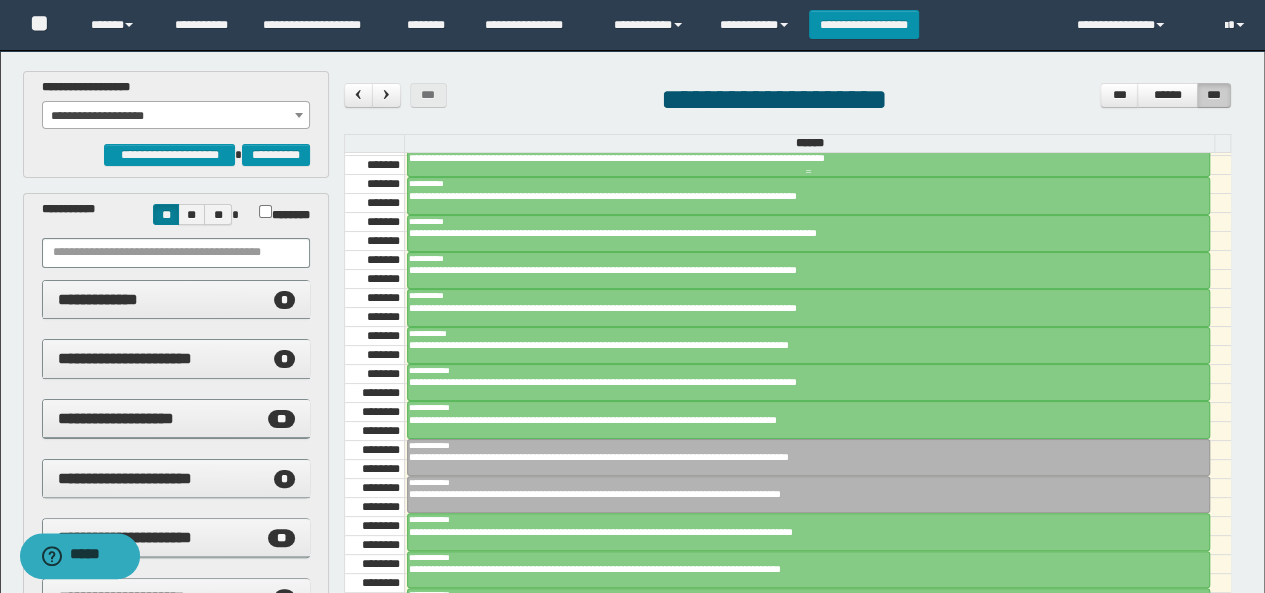 scroll, scrollTop: 973, scrollLeft: 0, axis: vertical 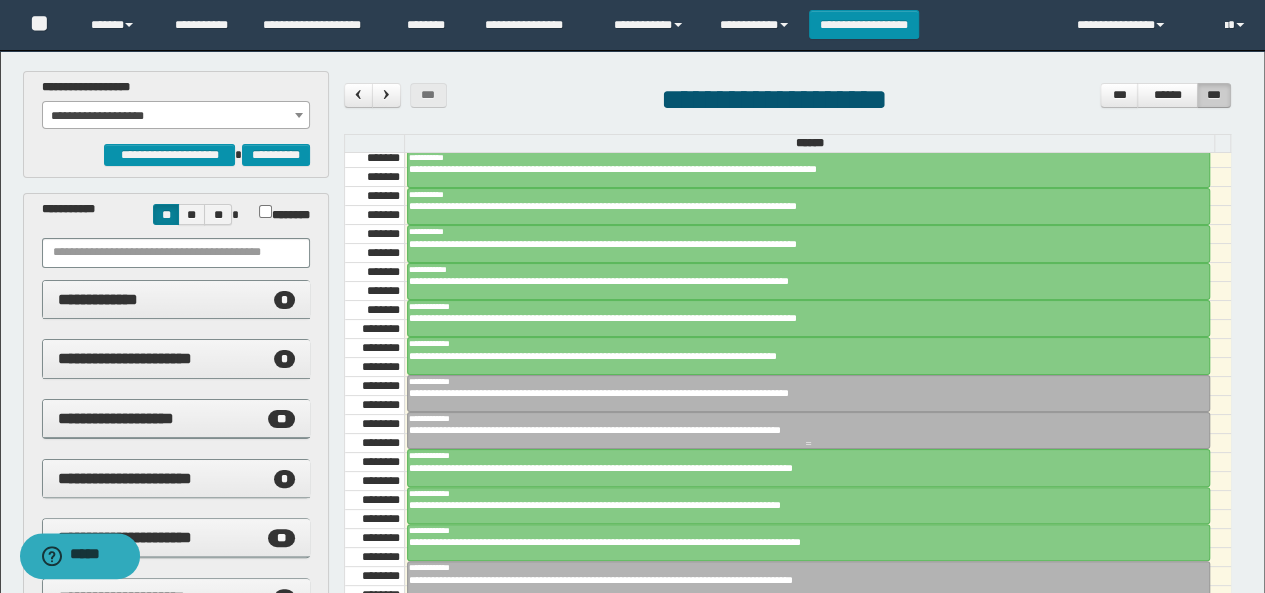 click on "**********" at bounding box center [802, 430] 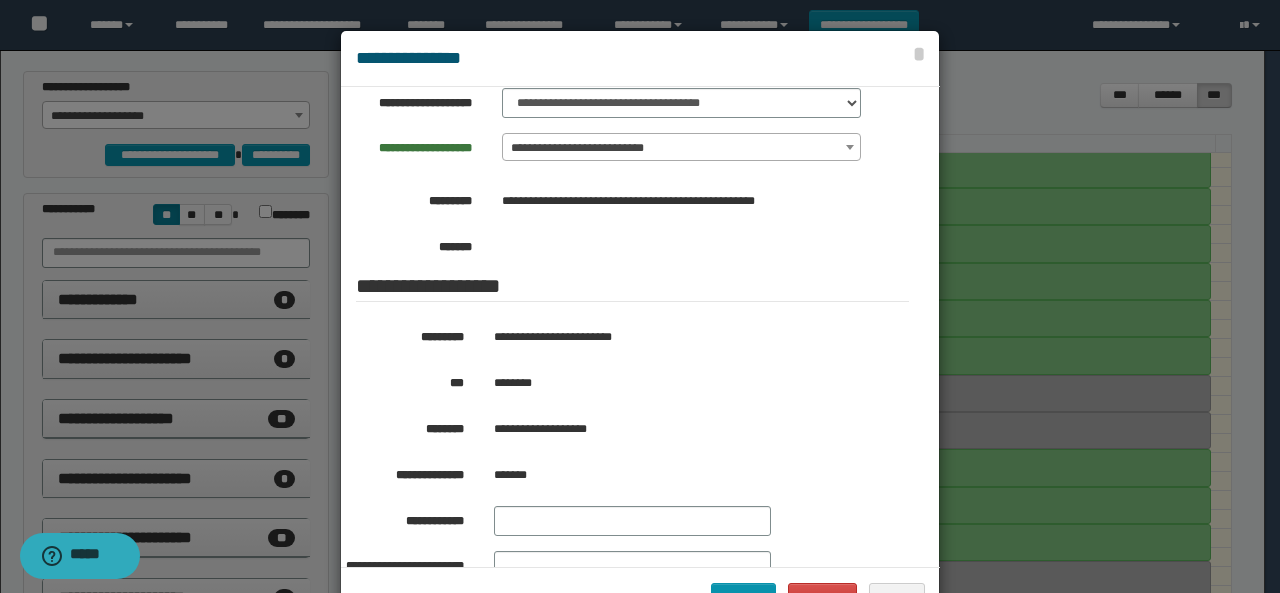 click on "********" at bounding box center [683, 383] 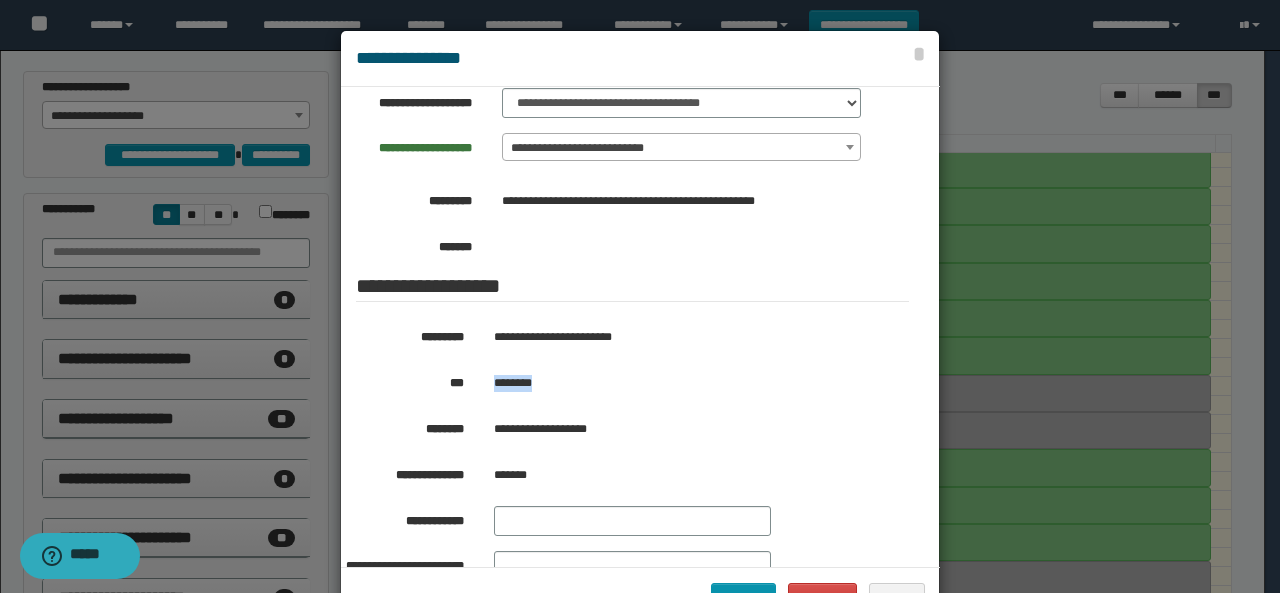 click on "********" at bounding box center [683, 383] 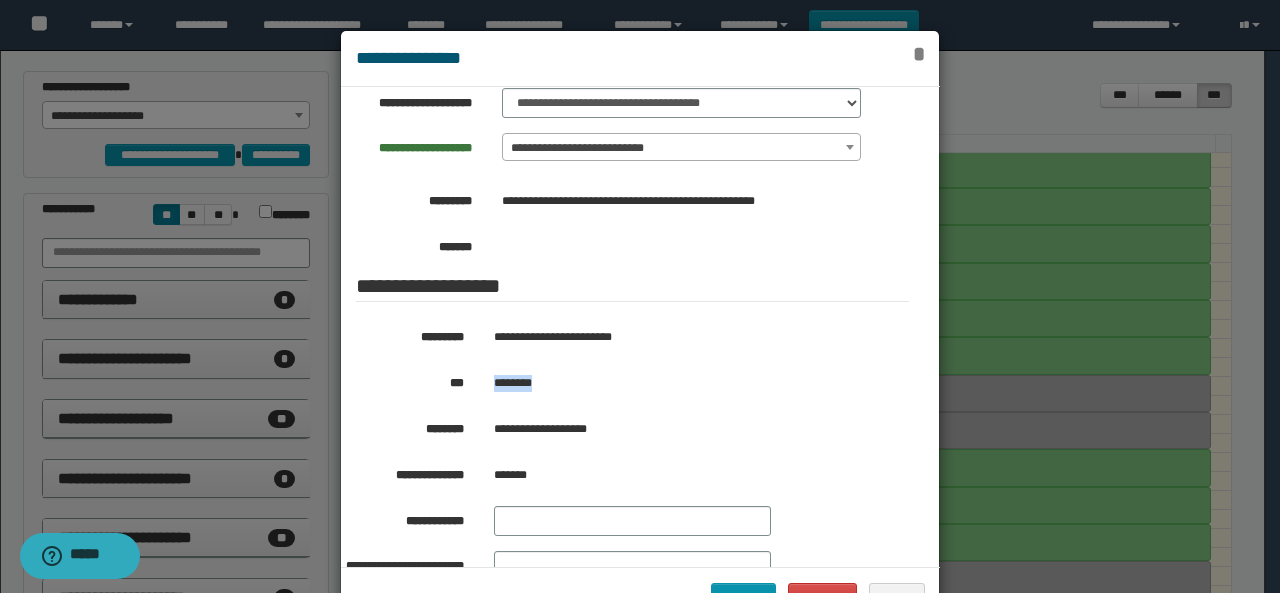 click on "*" at bounding box center (918, 54) 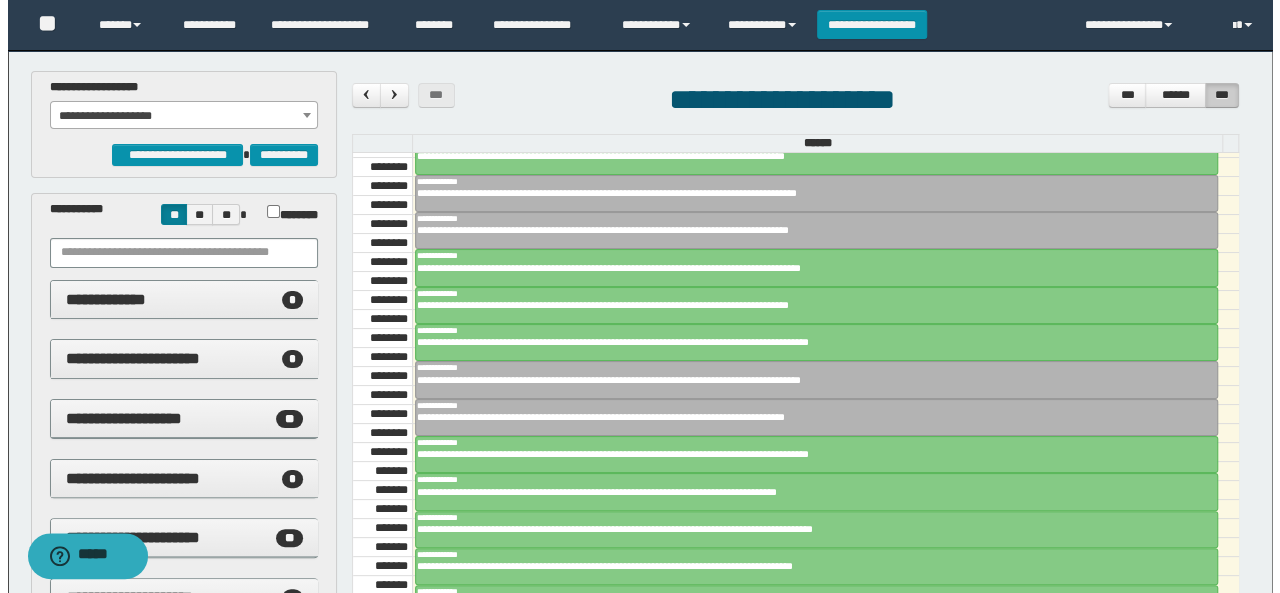 scroll, scrollTop: 1273, scrollLeft: 0, axis: vertical 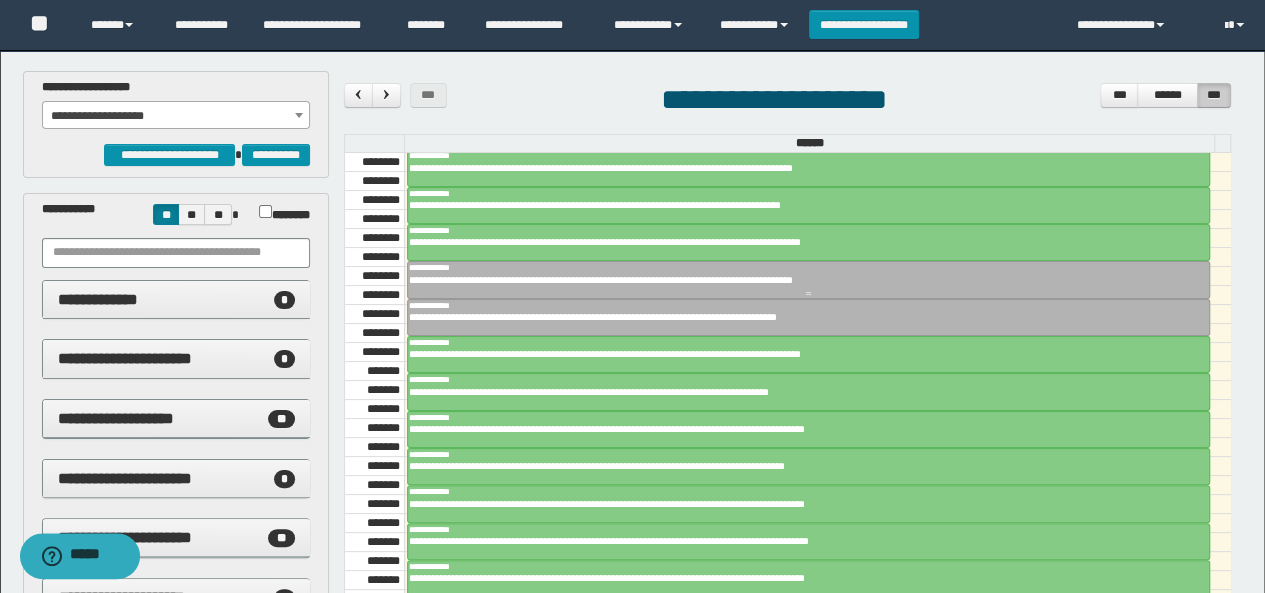 click on "**********" at bounding box center (802, 280) 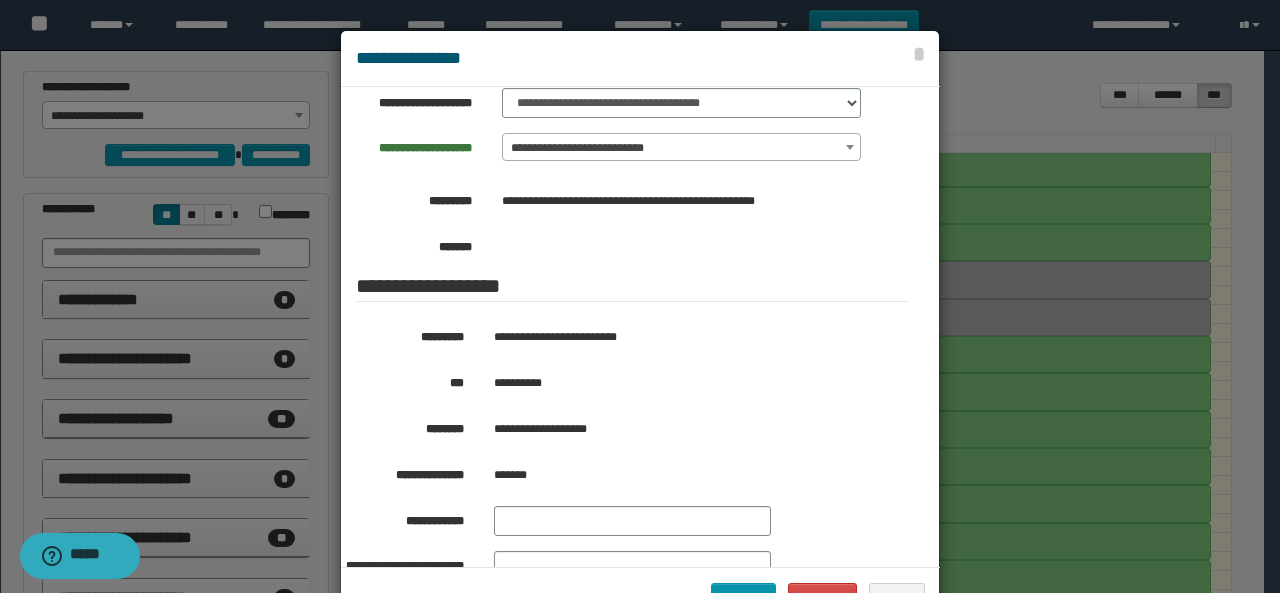 click on "**********" at bounding box center (683, 383) 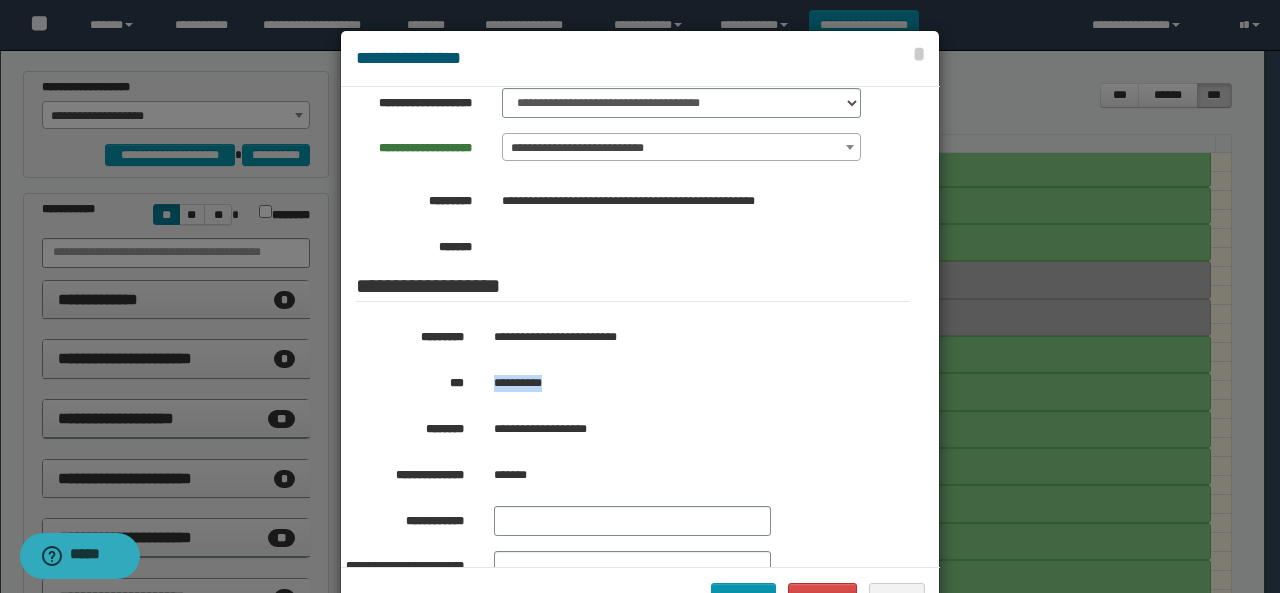 click on "**********" at bounding box center (683, 383) 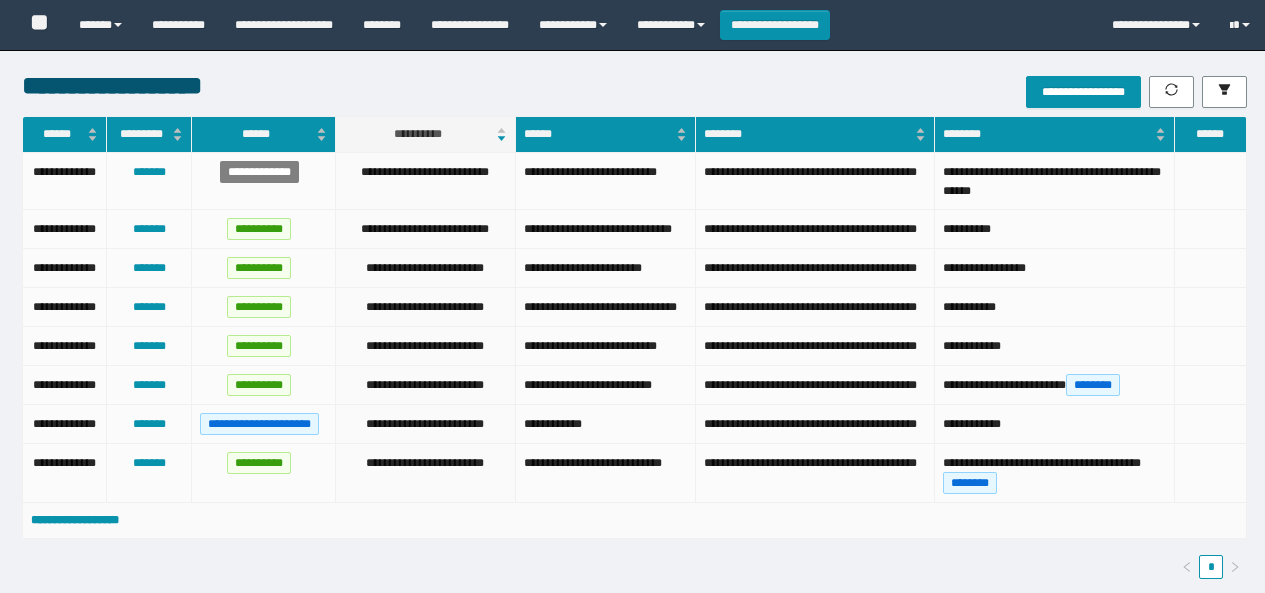 click on "**********" at bounding box center (470, 25) 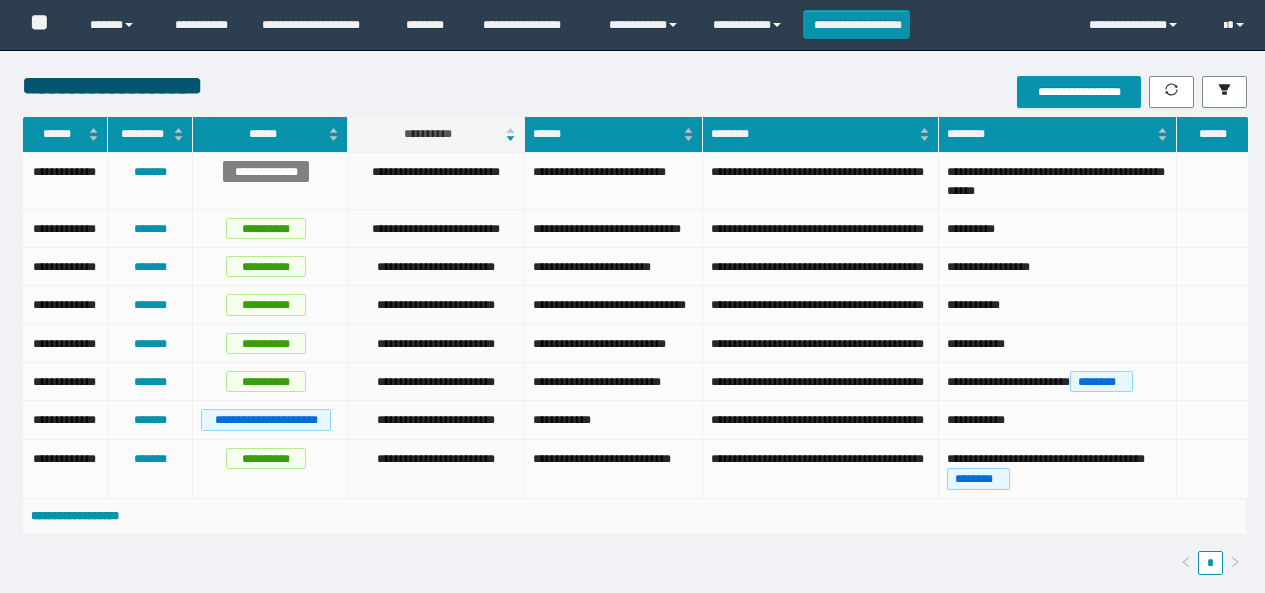 scroll, scrollTop: 194, scrollLeft: 0, axis: vertical 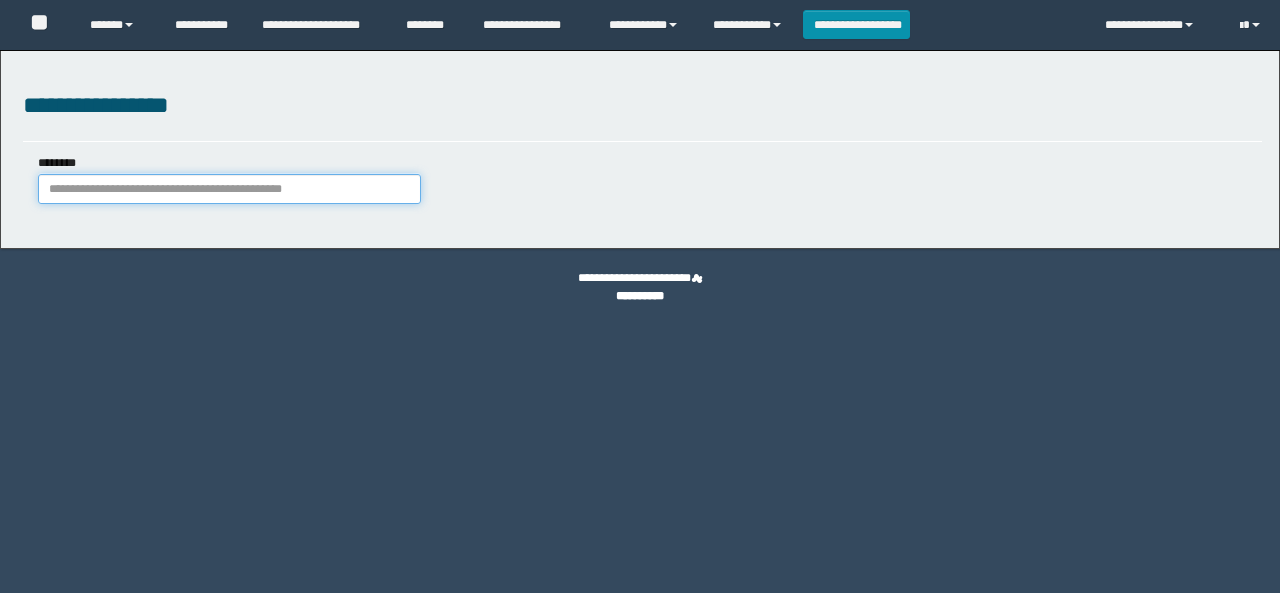 click on "********" at bounding box center [229, 189] 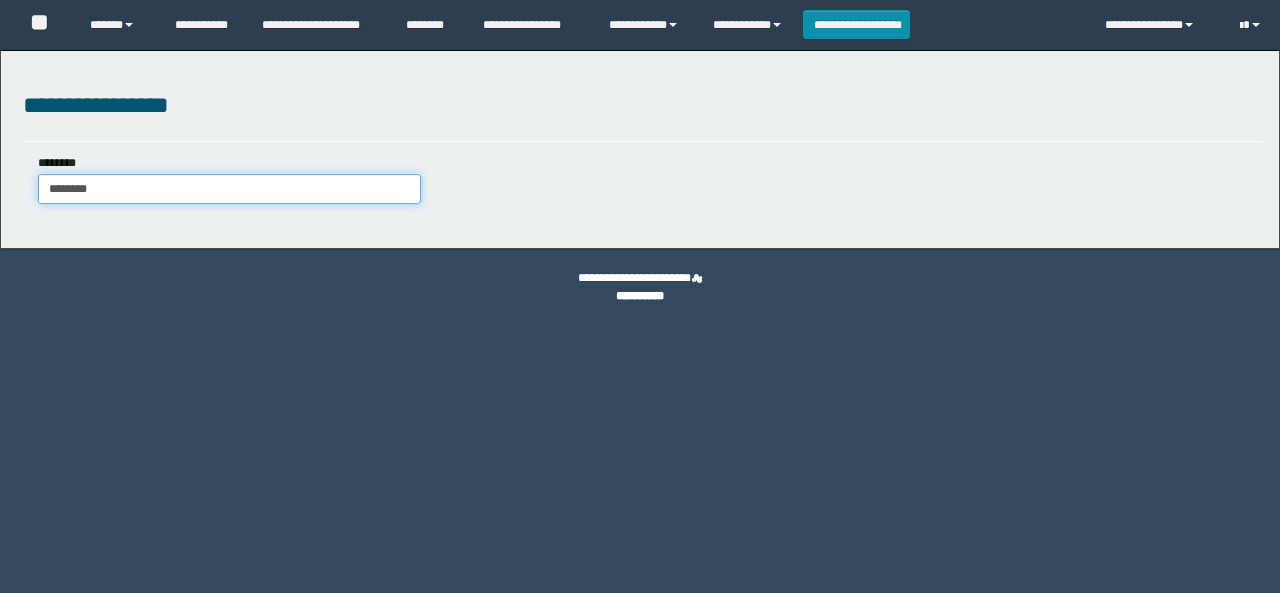 scroll, scrollTop: 0, scrollLeft: 0, axis: both 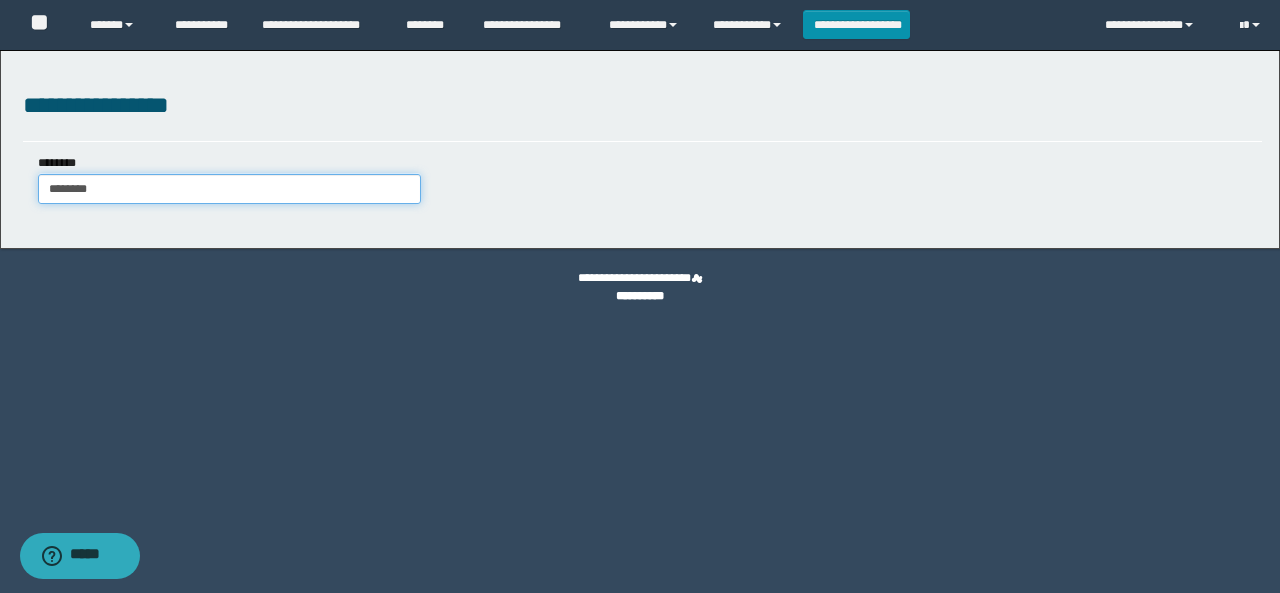 type on "********" 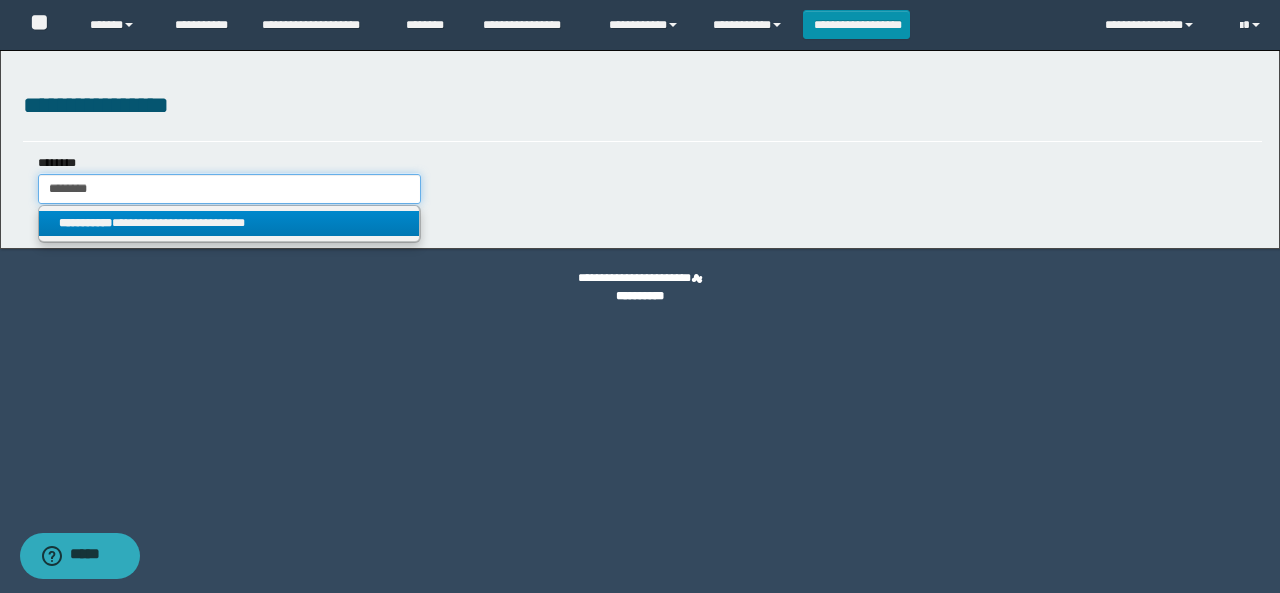 type on "********" 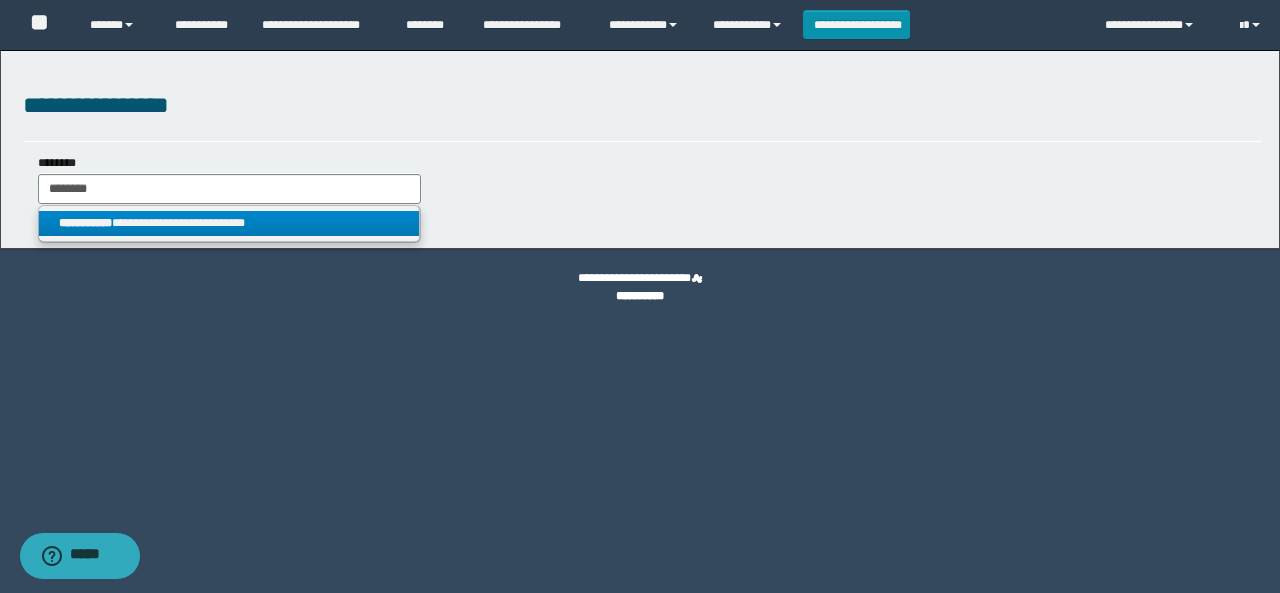 click on "**********" at bounding box center (229, 223) 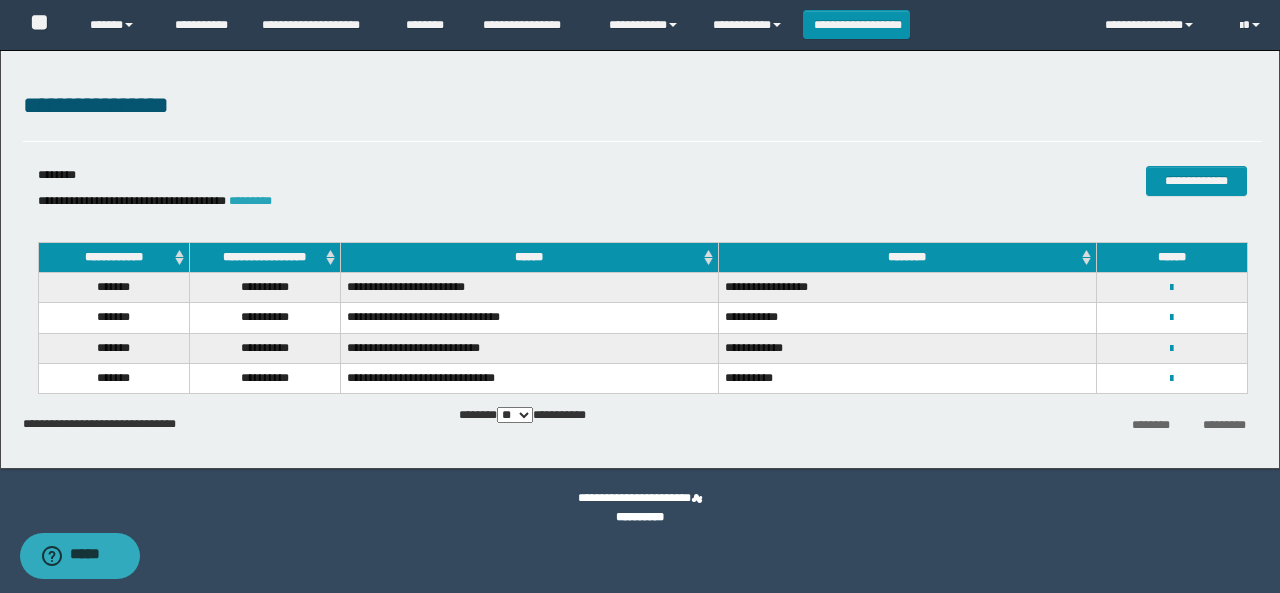 click on "*********" at bounding box center (250, 201) 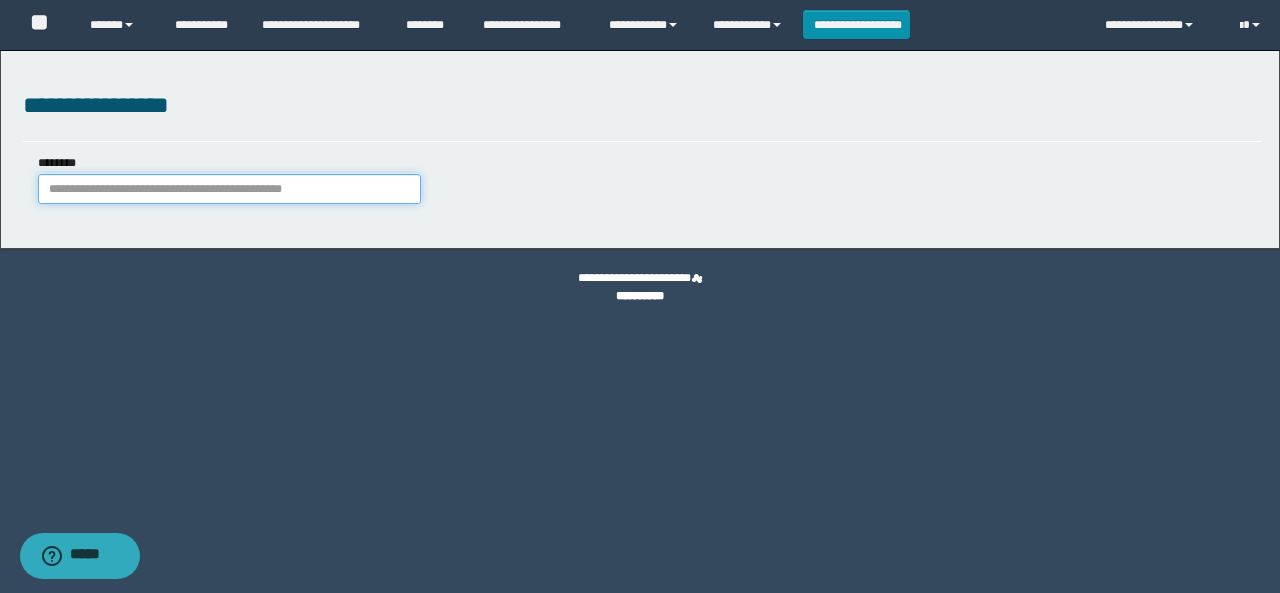 click on "********" at bounding box center [229, 189] 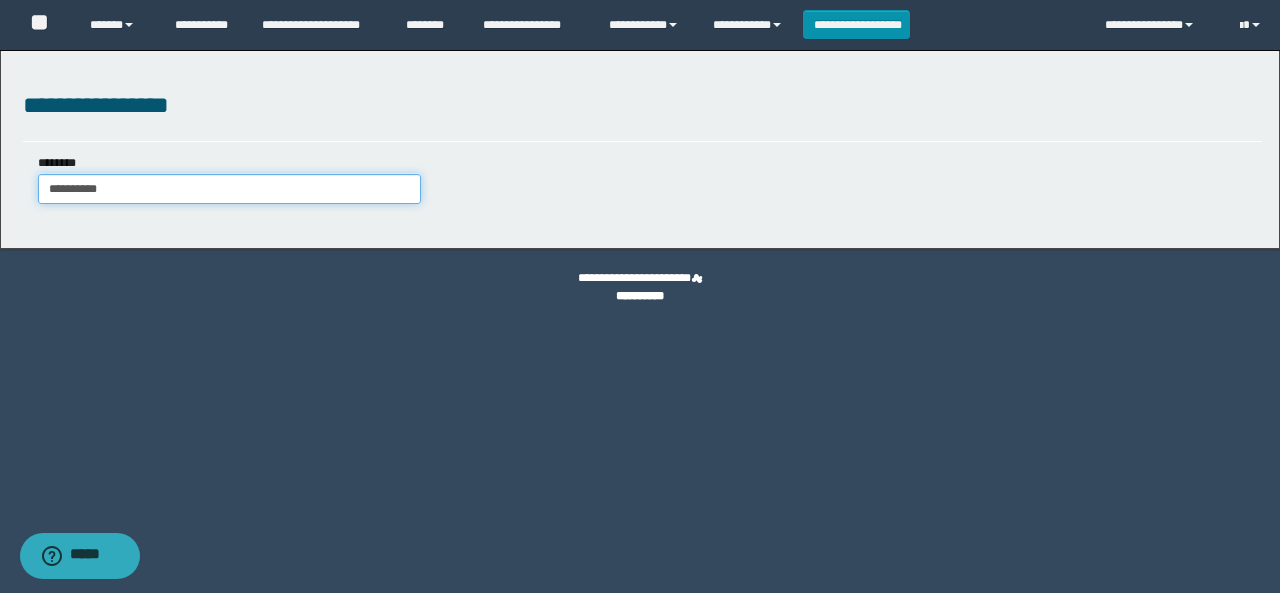 type on "**********" 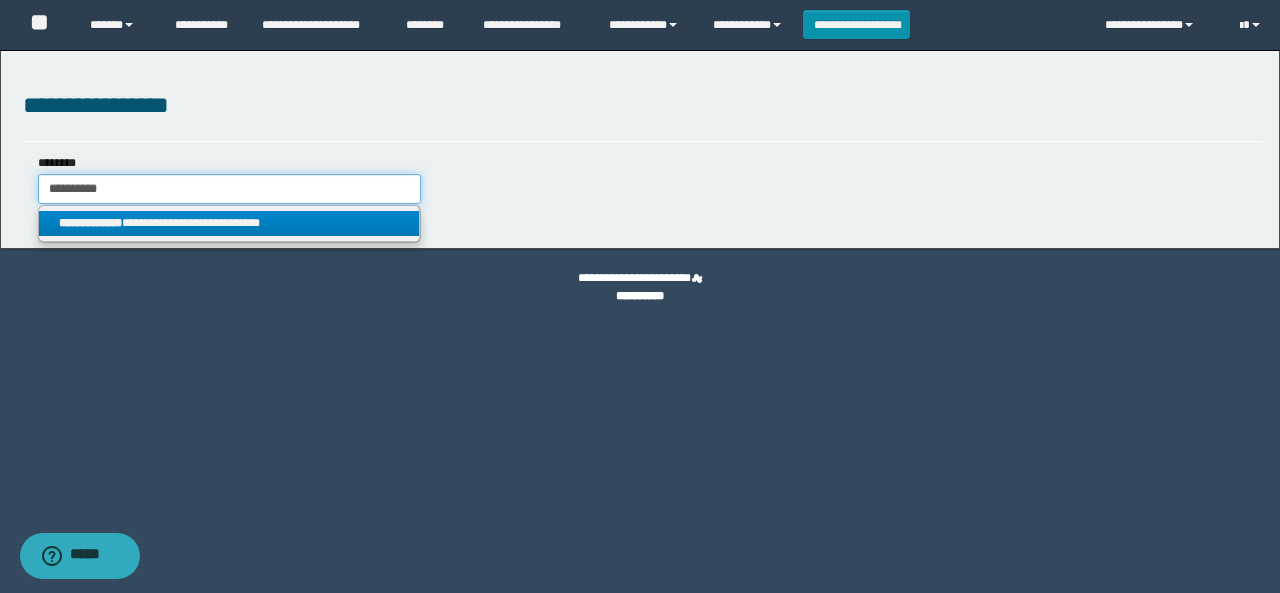 type on "**********" 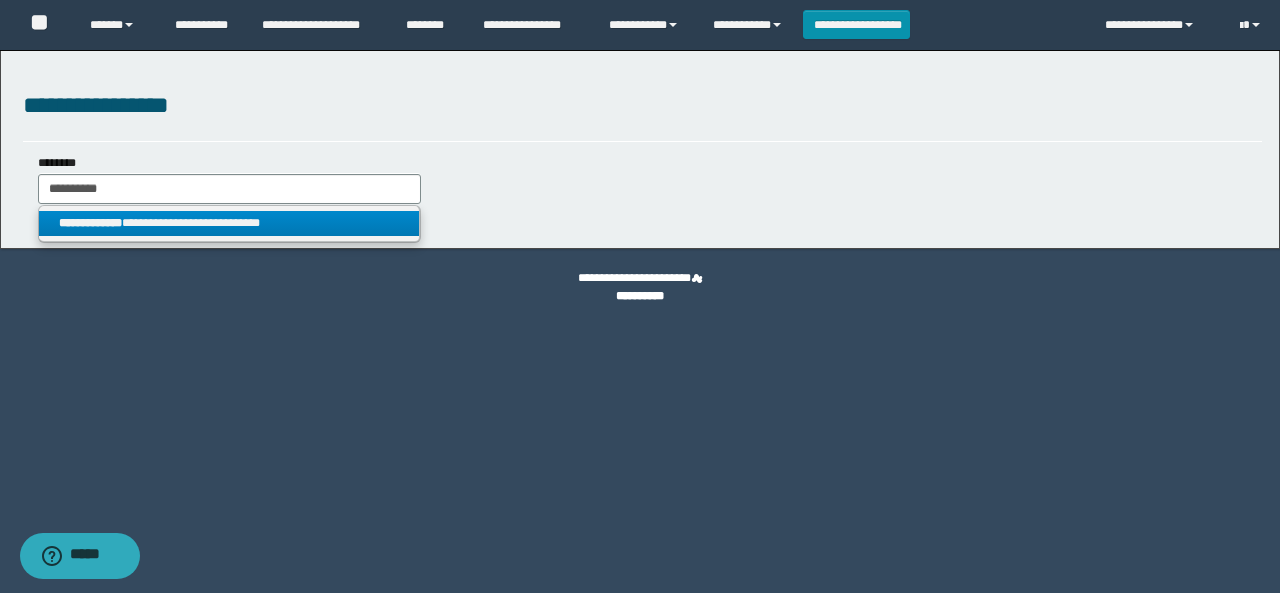 click on "**********" at bounding box center [229, 223] 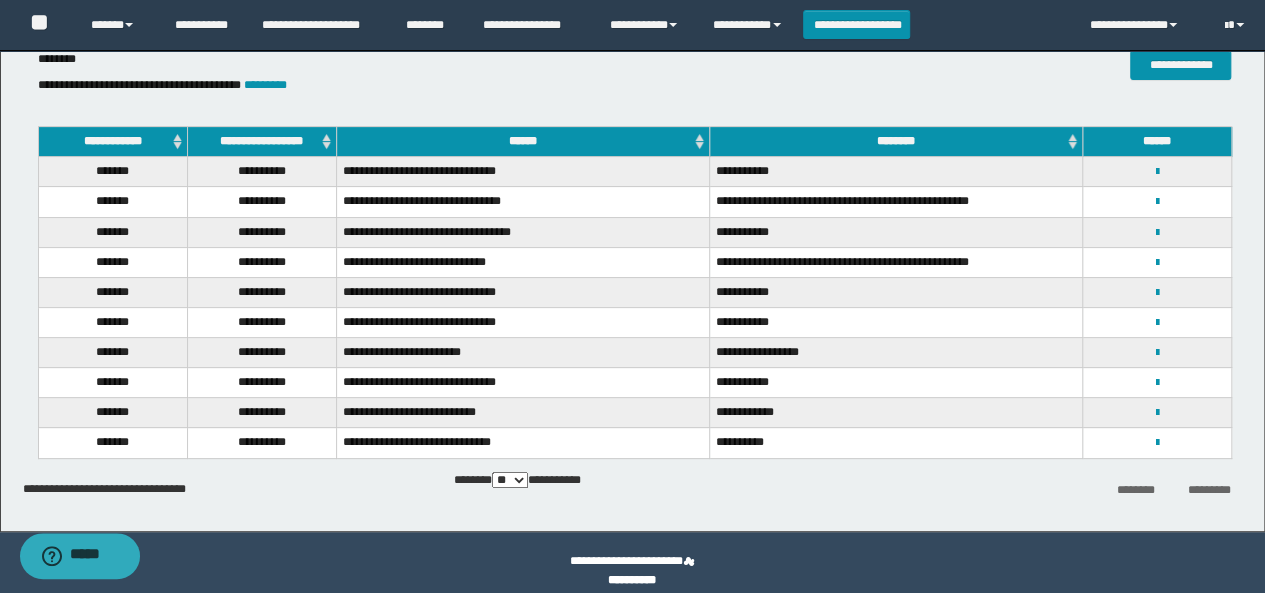 scroll, scrollTop: 132, scrollLeft: 0, axis: vertical 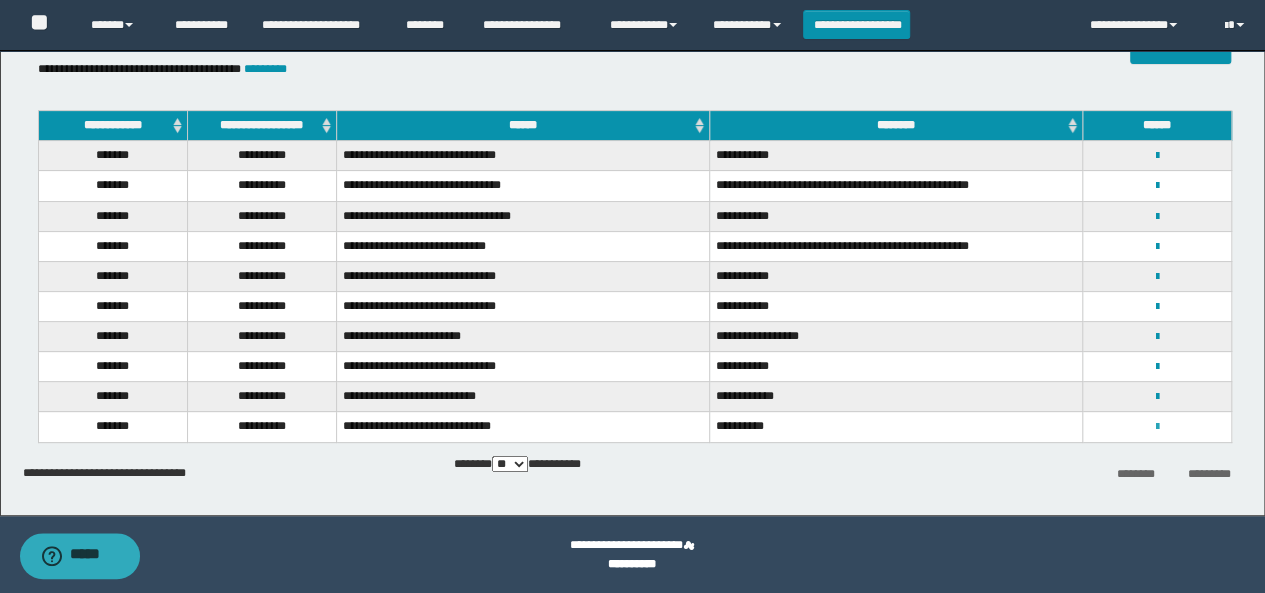 click at bounding box center (1157, 427) 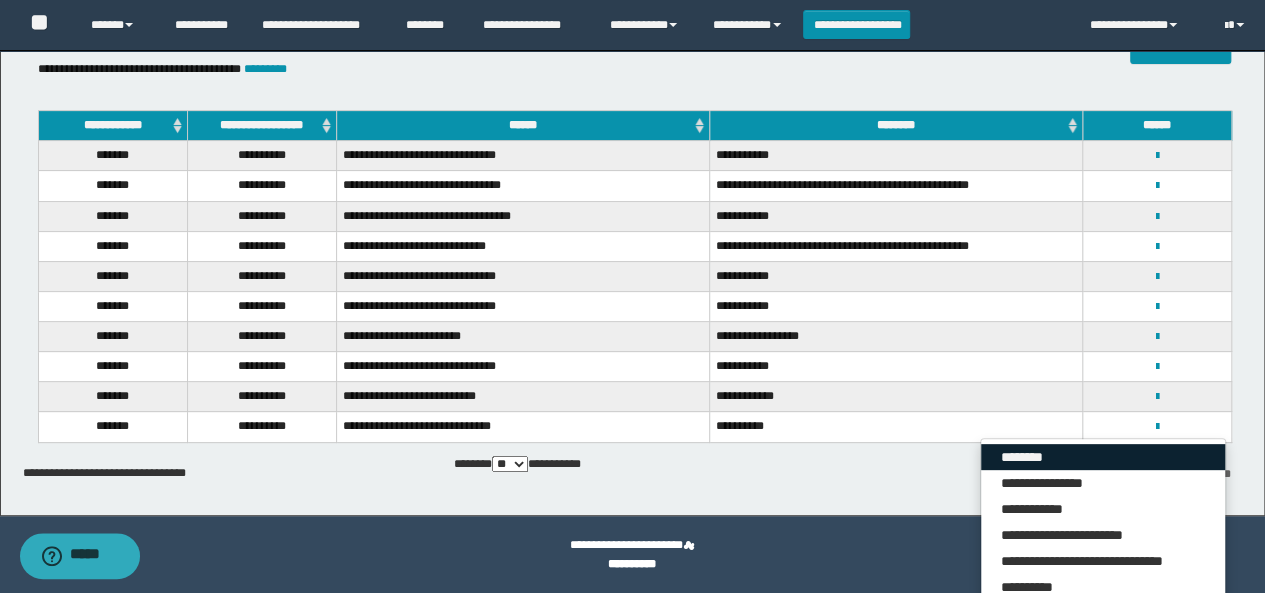 click on "********" at bounding box center [1103, 457] 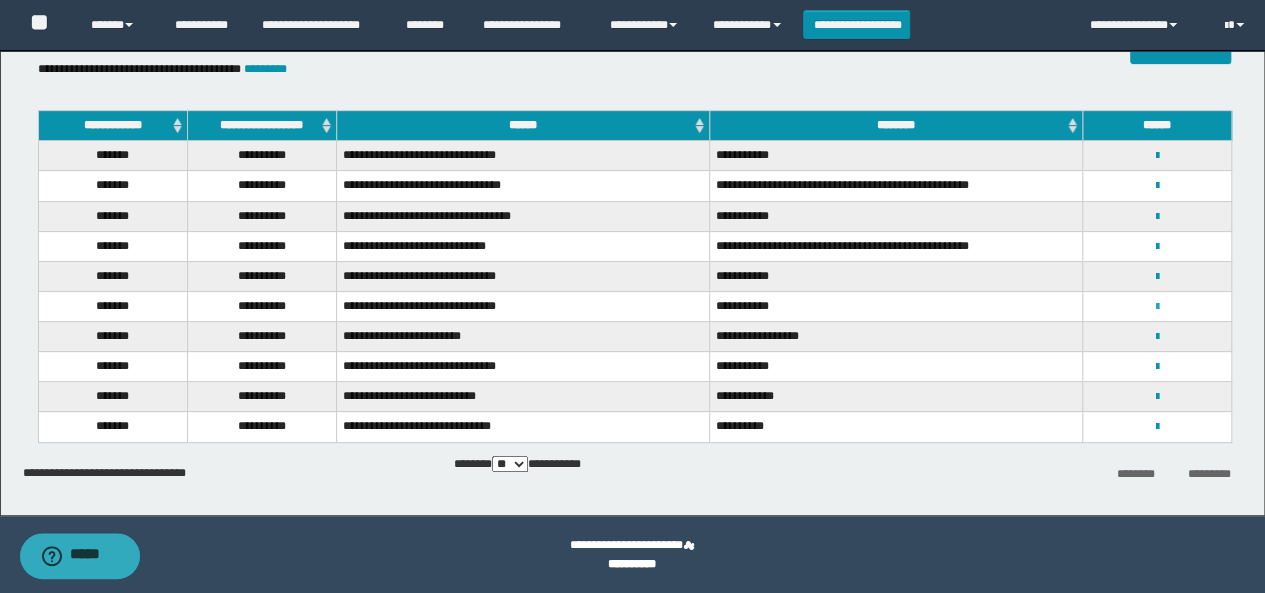 click at bounding box center [1157, 307] 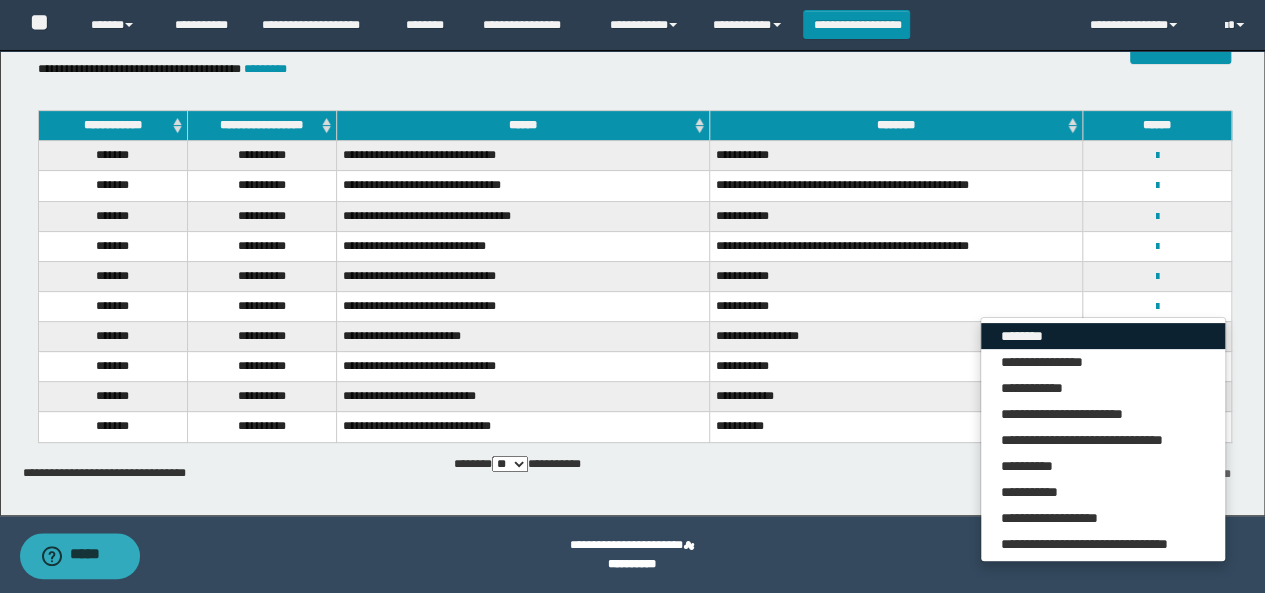 click on "********" at bounding box center [1103, 336] 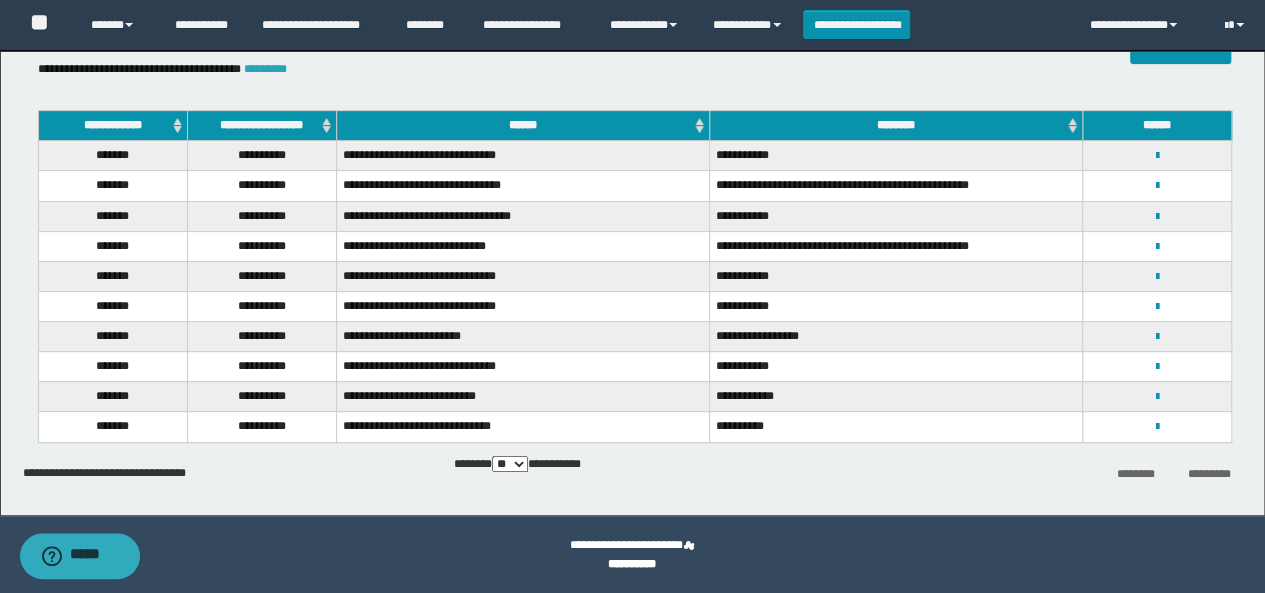 click on "*********" at bounding box center [265, 69] 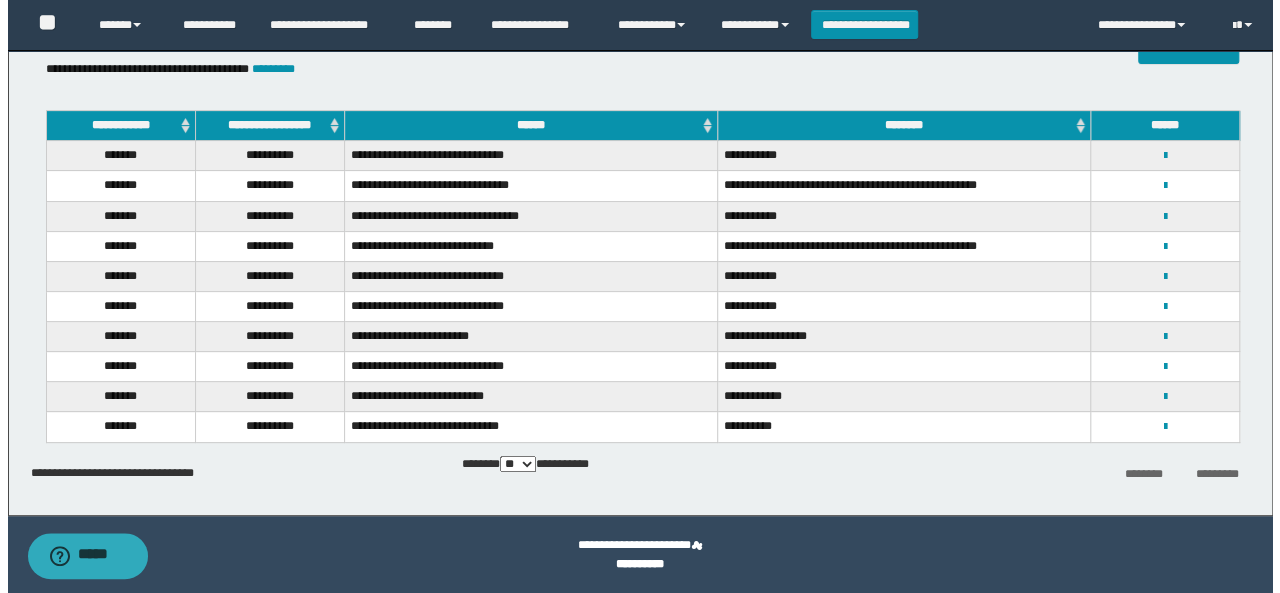 scroll, scrollTop: 0, scrollLeft: 0, axis: both 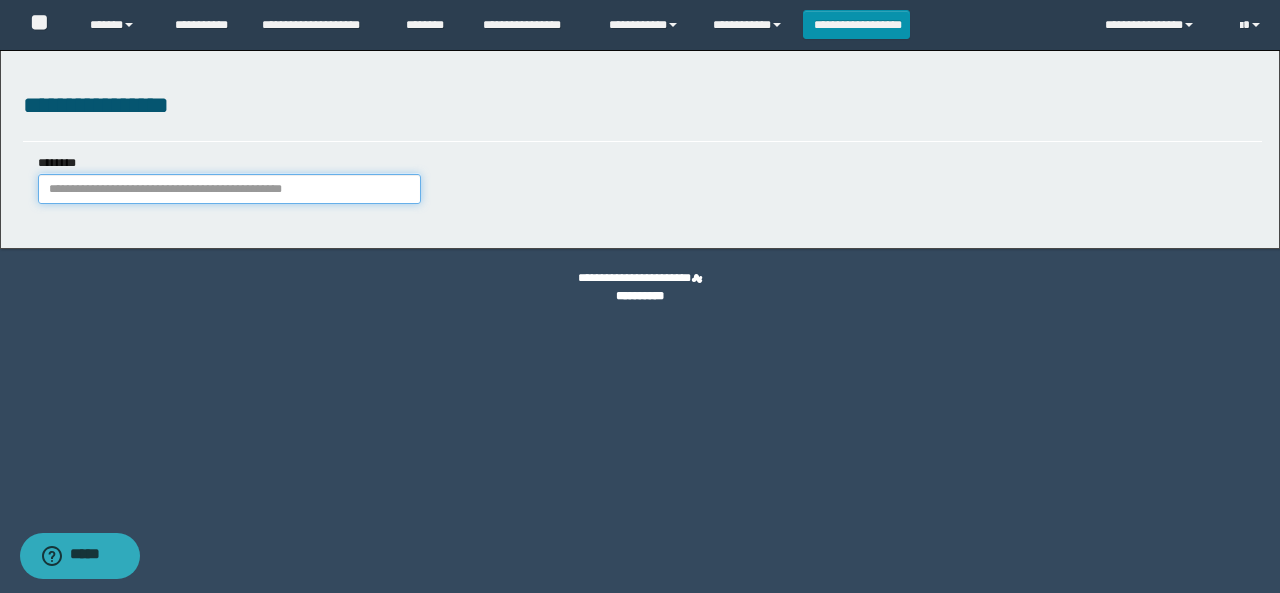 click on "********" at bounding box center [229, 189] 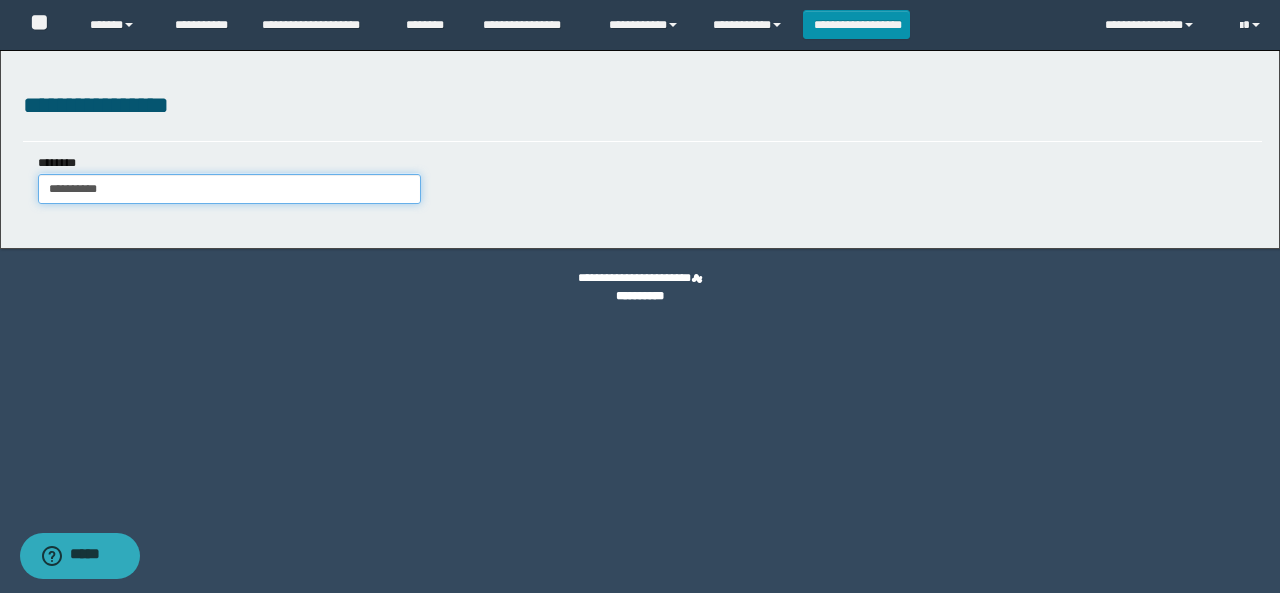 type on "**********" 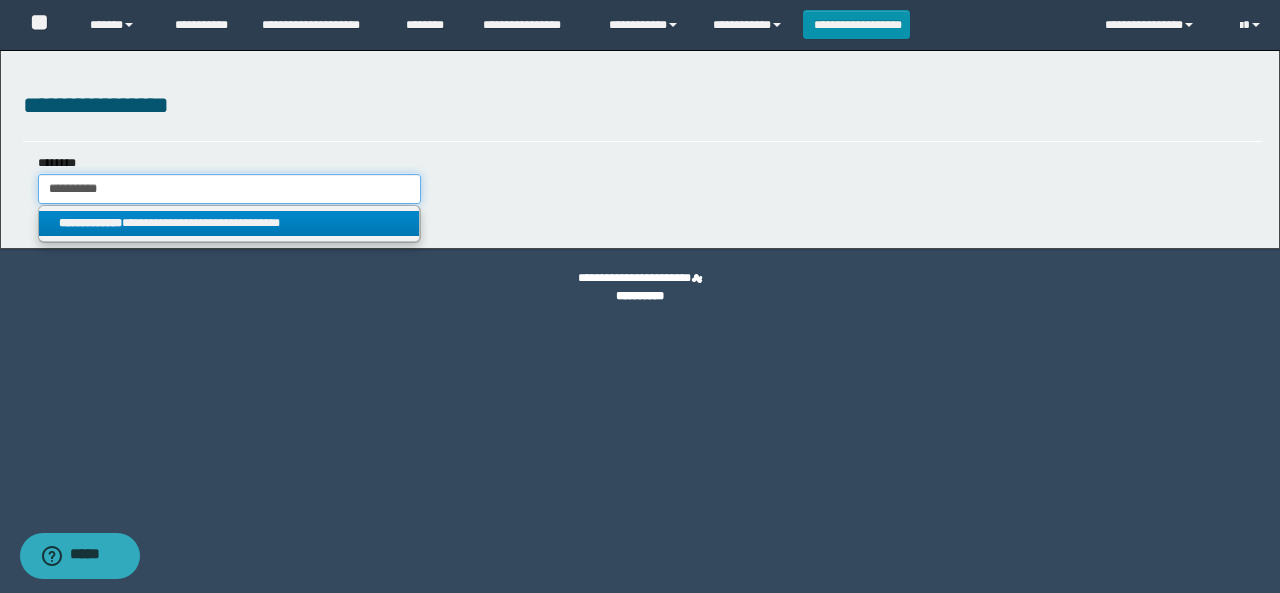 type on "**********" 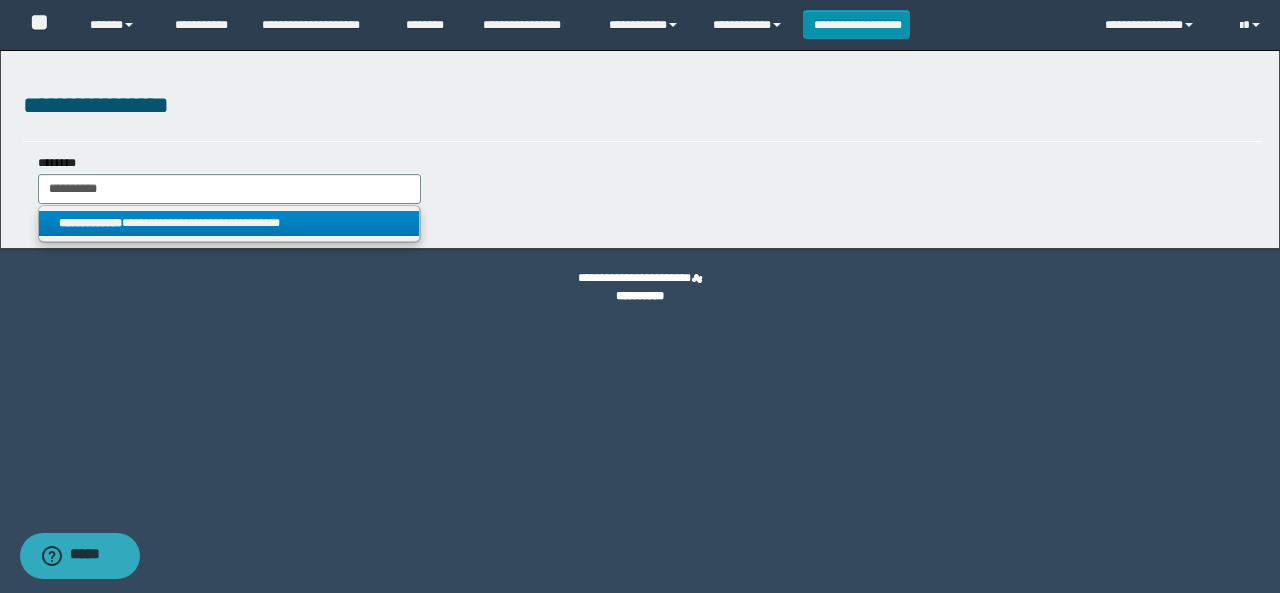 click on "**********" at bounding box center (229, 223) 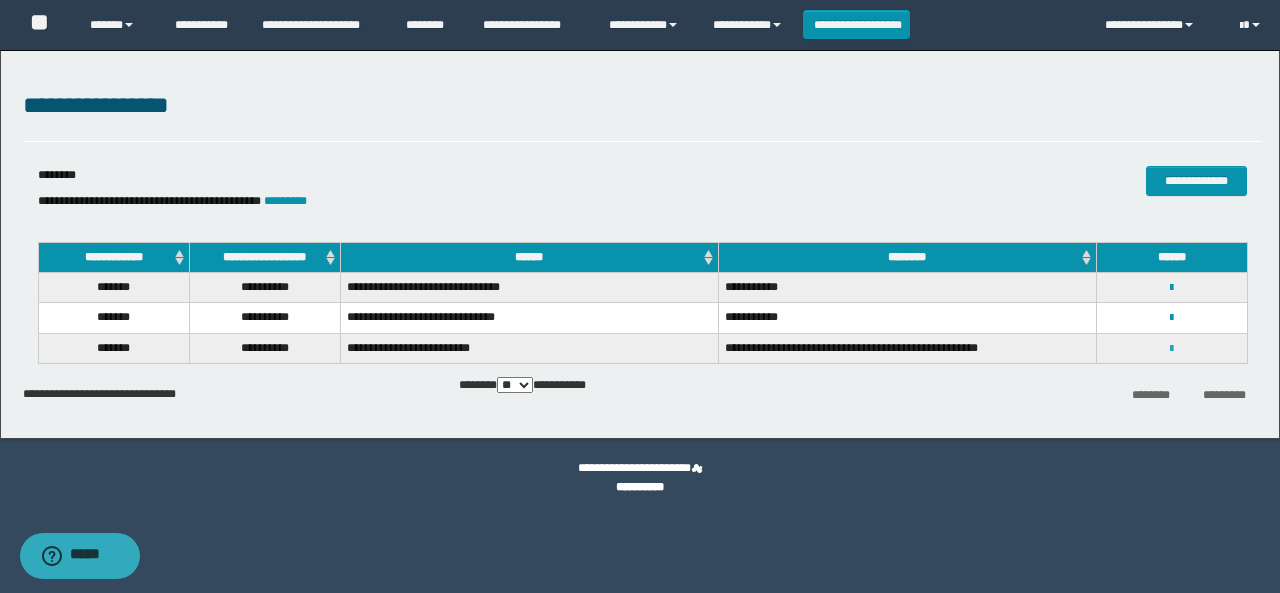 click at bounding box center (1171, 349) 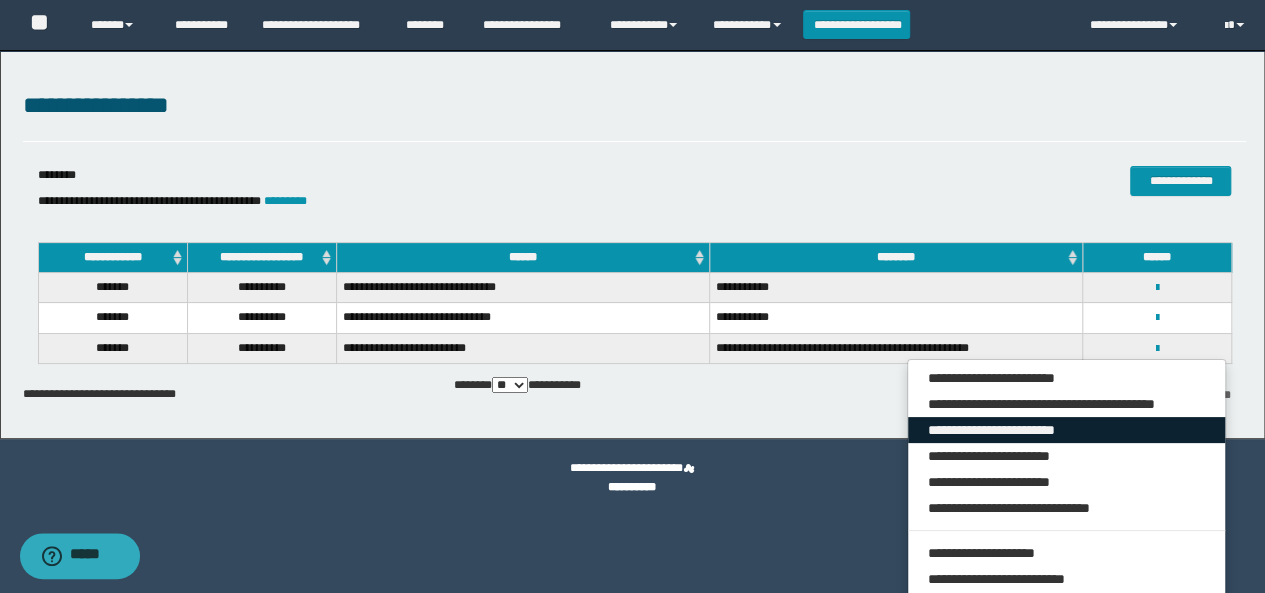 click on "**********" at bounding box center (1067, 430) 